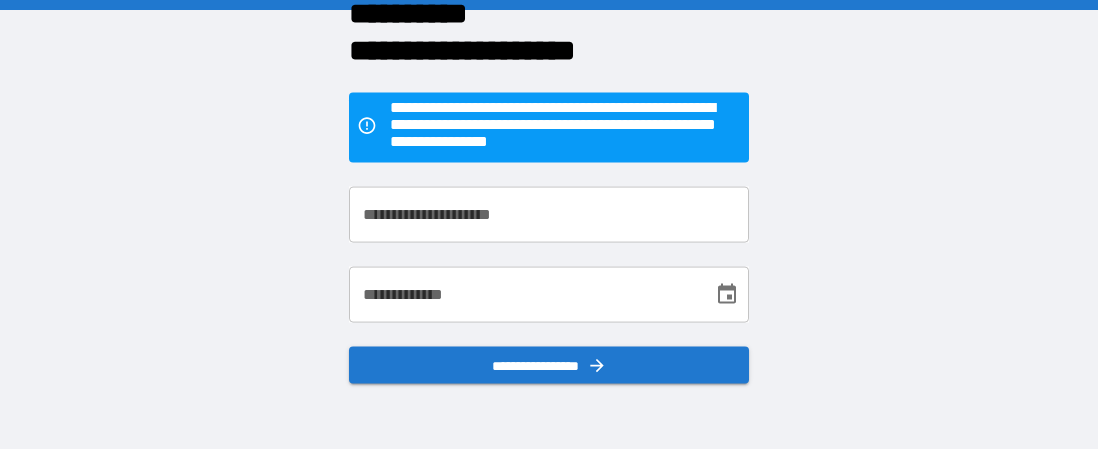 scroll, scrollTop: 0, scrollLeft: 0, axis: both 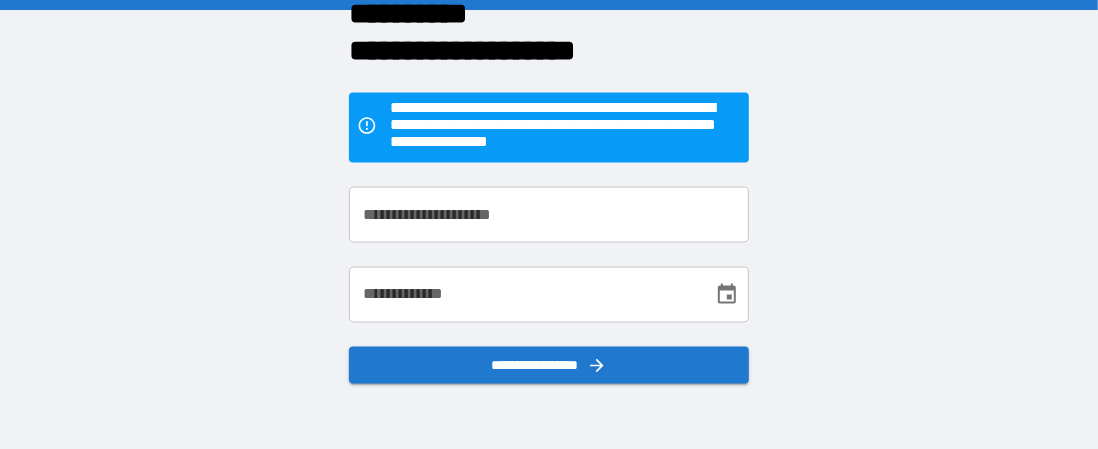drag, startPoint x: 649, startPoint y: 181, endPoint x: 691, endPoint y: 203, distance: 47.41308 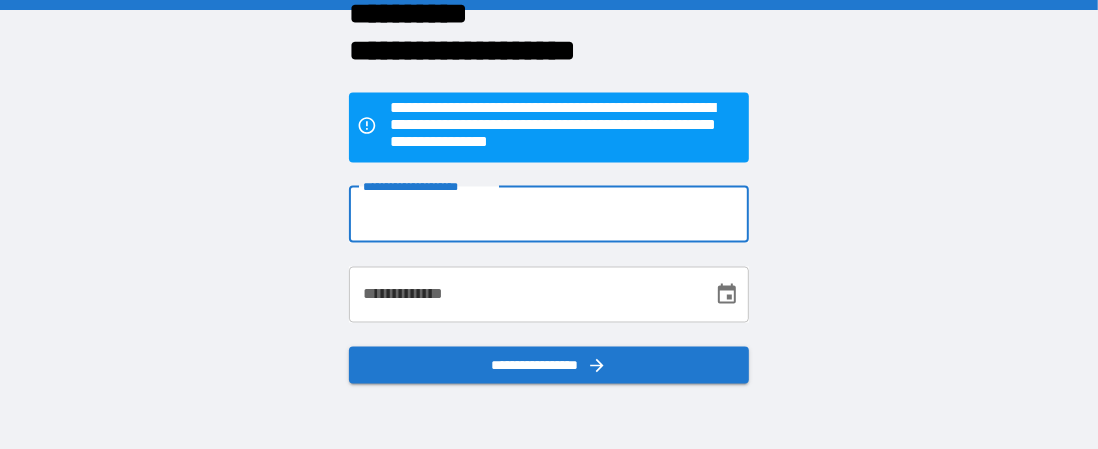 type on "**********" 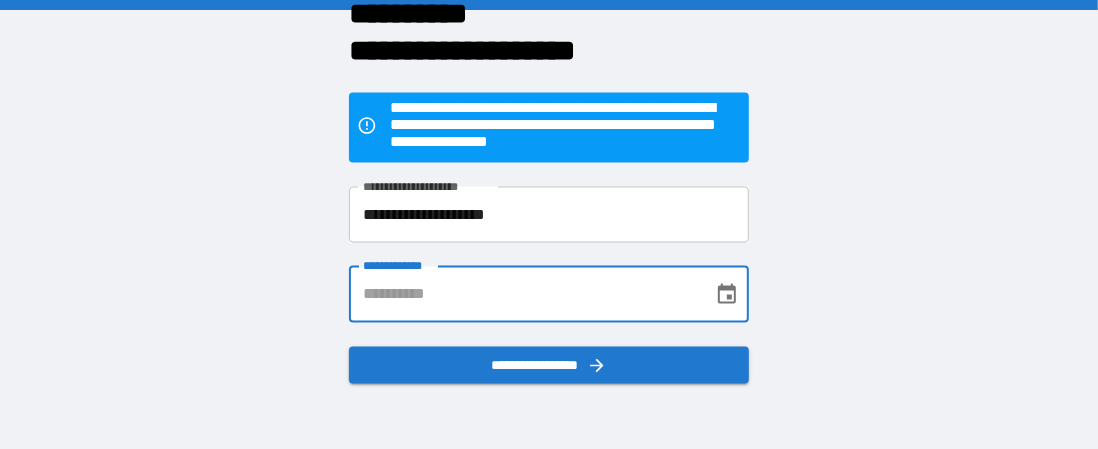 click on "**********" at bounding box center (524, 294) 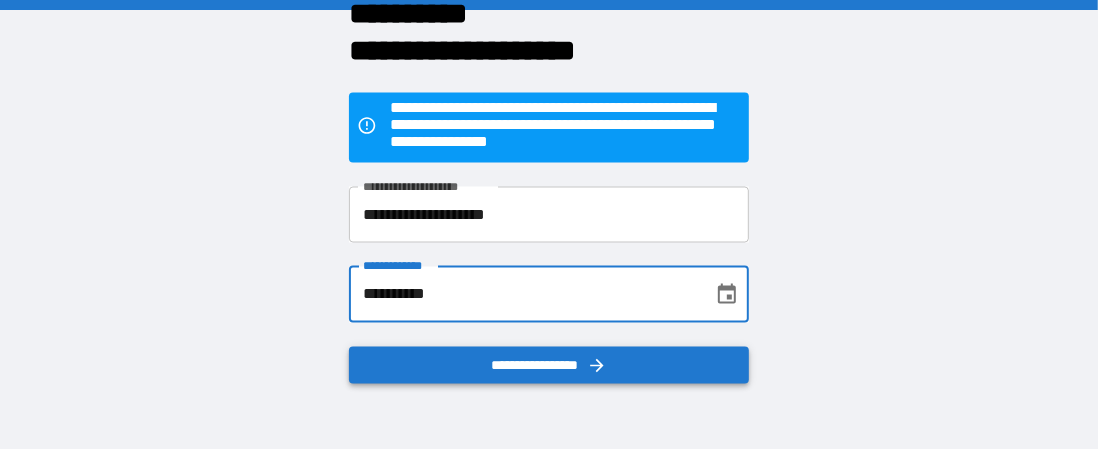 type on "**********" 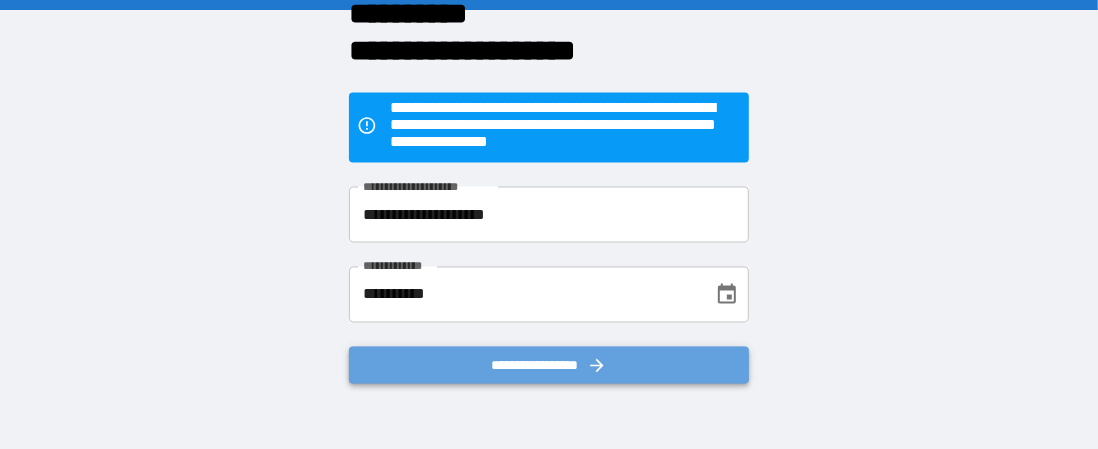 click on "**********" at bounding box center (549, 365) 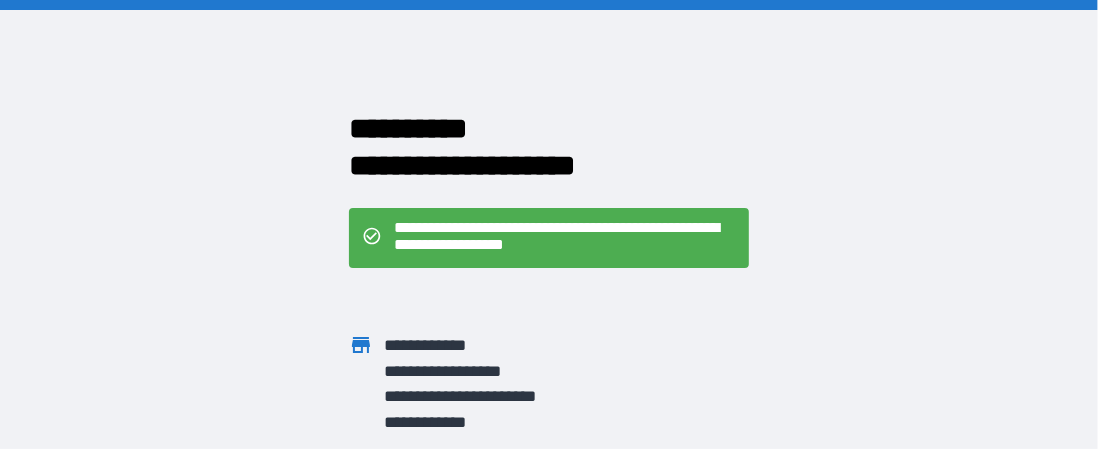 click on "**********" at bounding box center [549, 224] 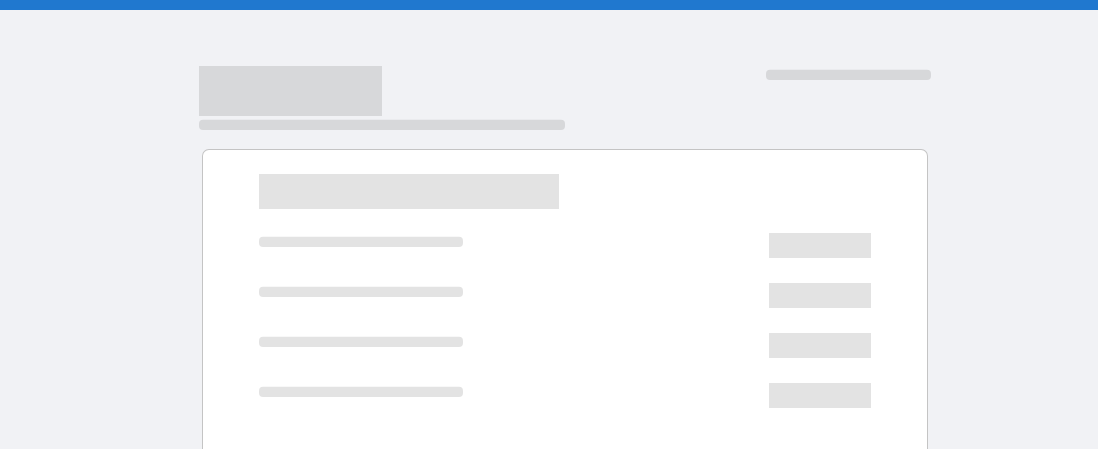 scroll, scrollTop: 0, scrollLeft: 0, axis: both 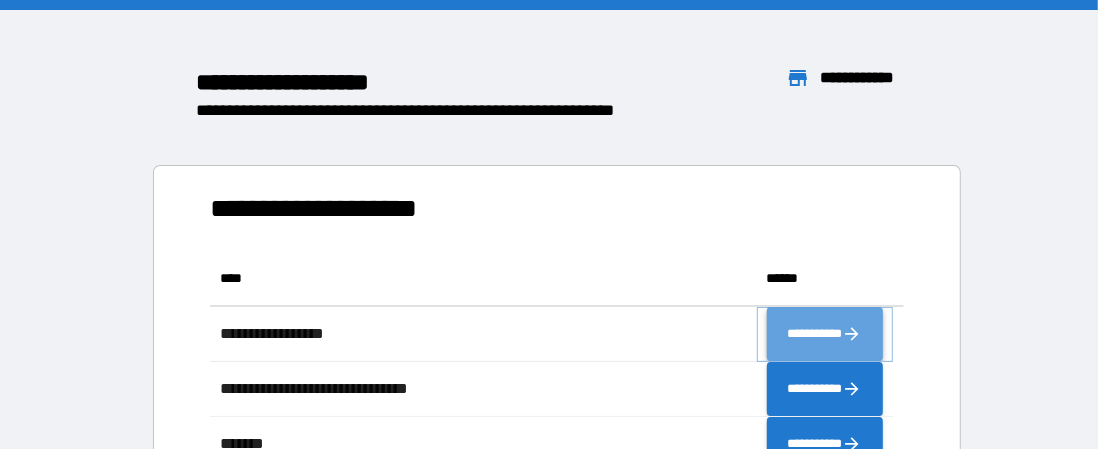 click on "**********" at bounding box center [825, 334] 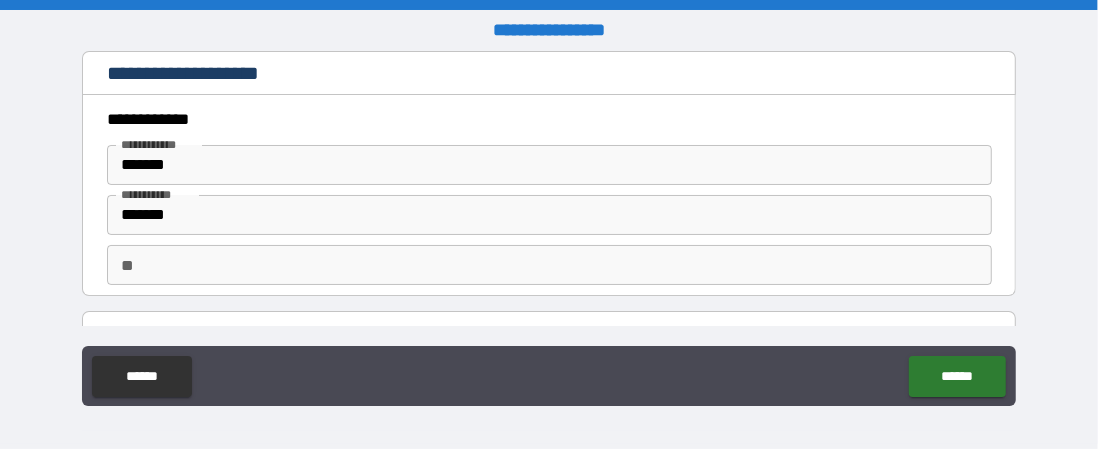 type on "*" 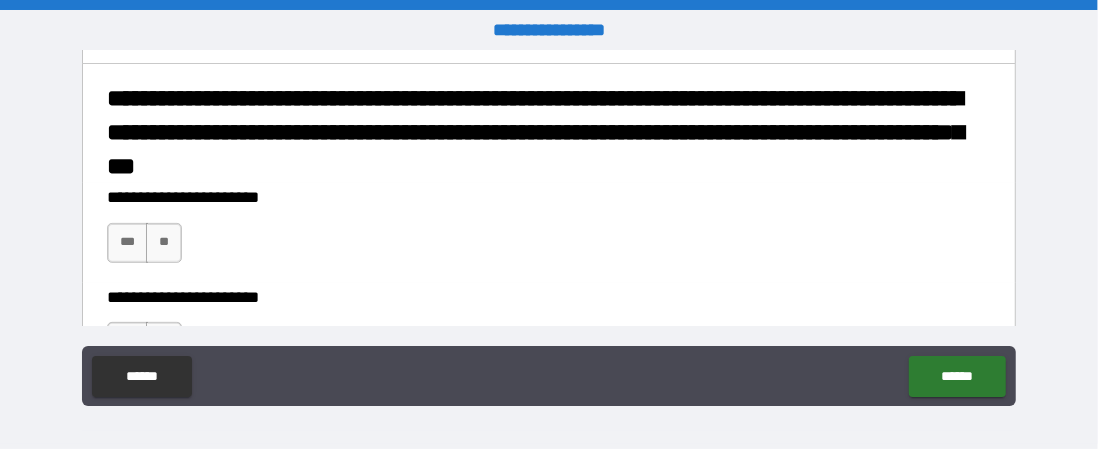 scroll, scrollTop: 312, scrollLeft: 0, axis: vertical 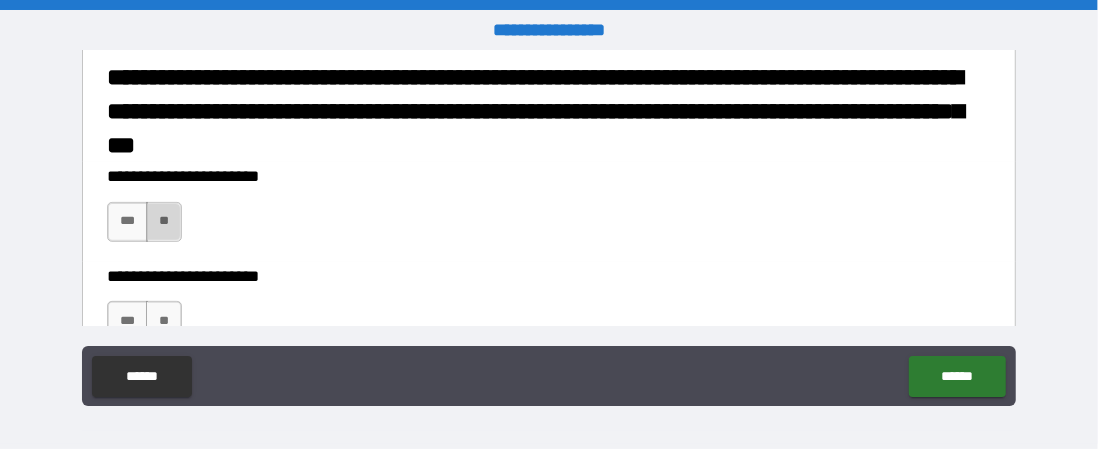 click on "**" at bounding box center (164, 222) 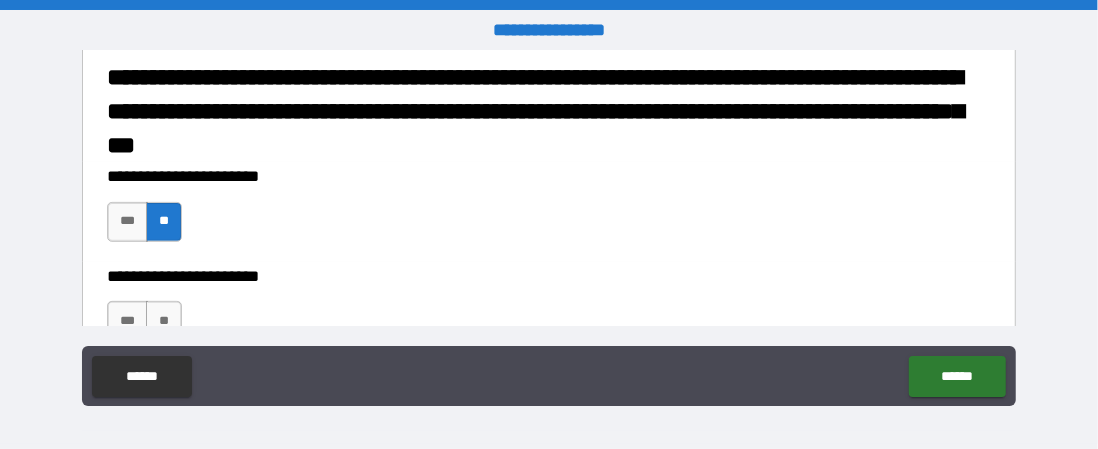 type on "*" 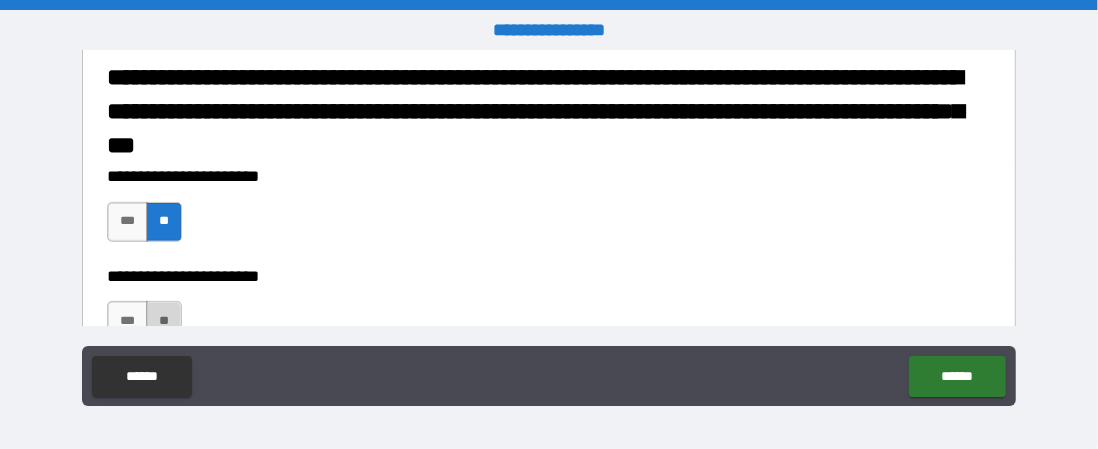 click on "**" at bounding box center (164, 321) 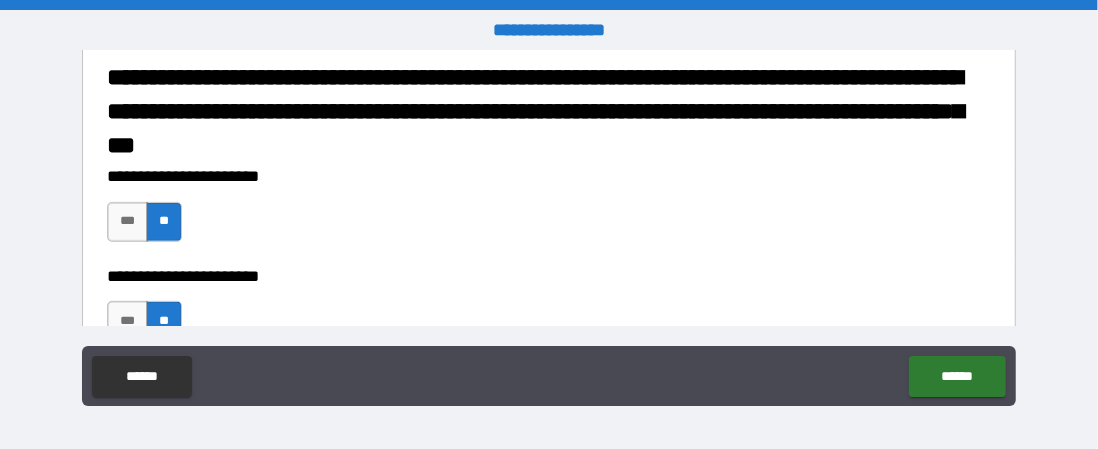 type on "*" 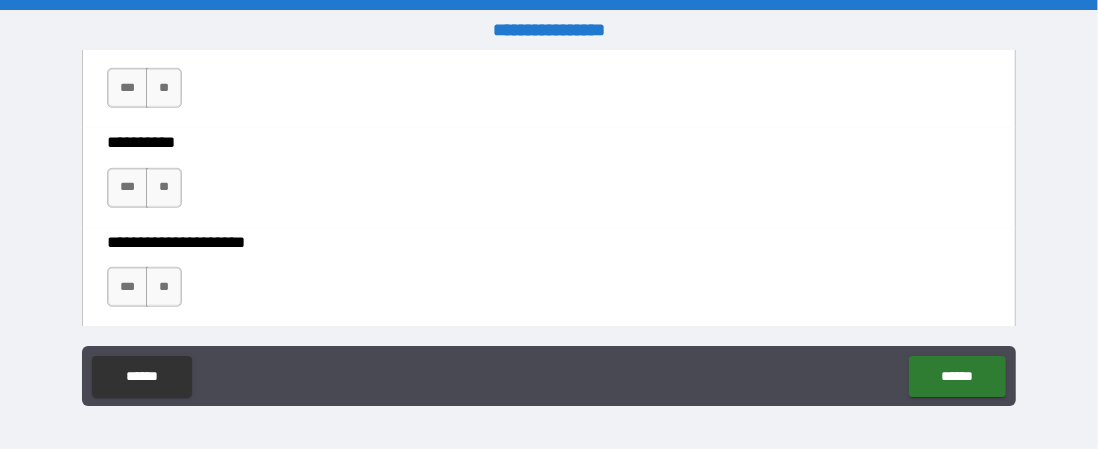 scroll, scrollTop: 562, scrollLeft: 0, axis: vertical 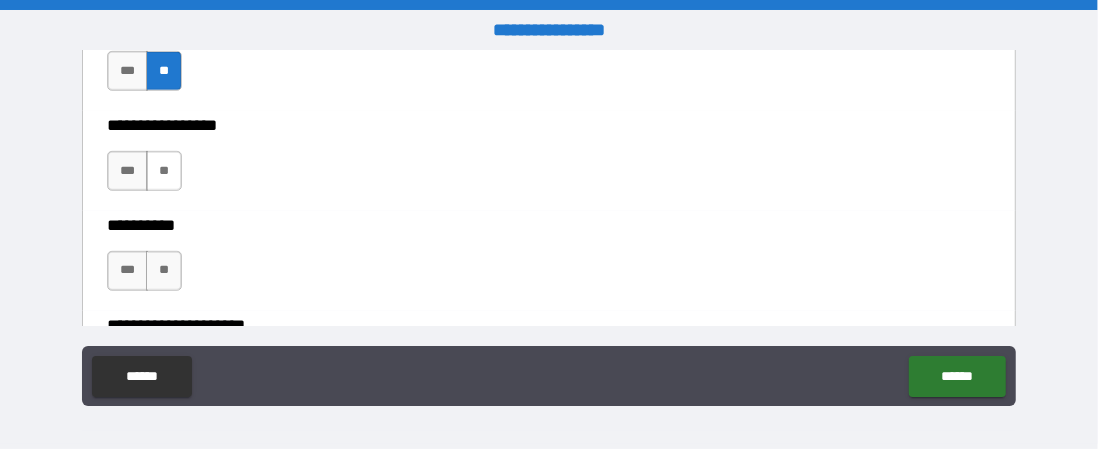 click on "**" at bounding box center [164, 171] 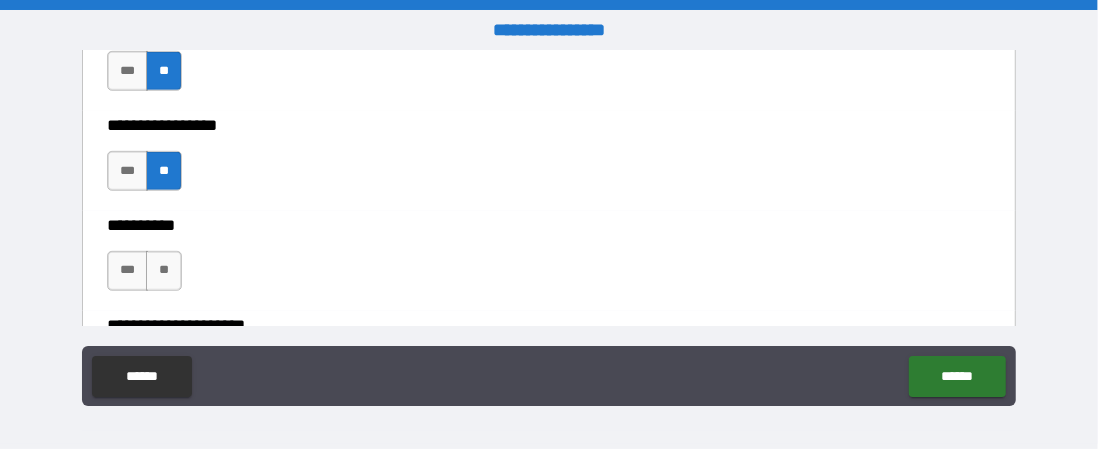 type on "*" 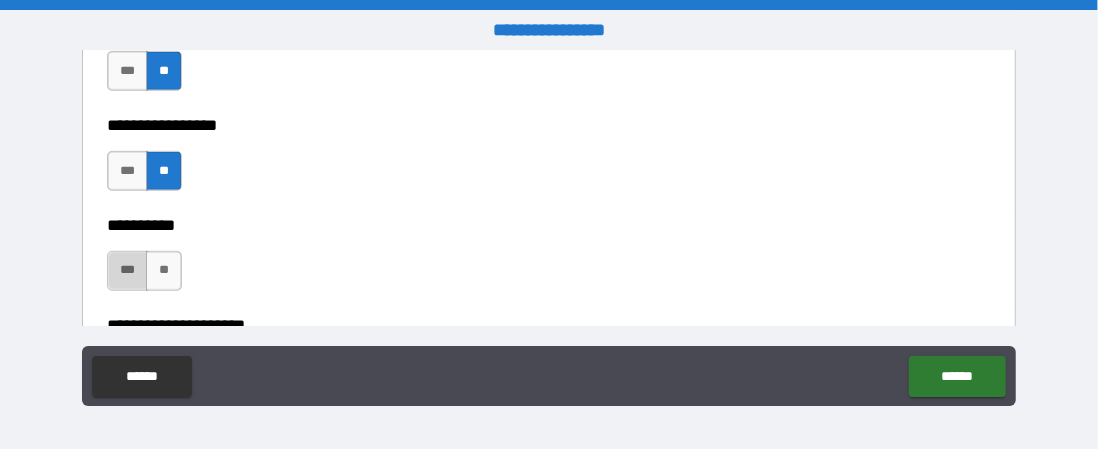 click on "***" at bounding box center [127, 271] 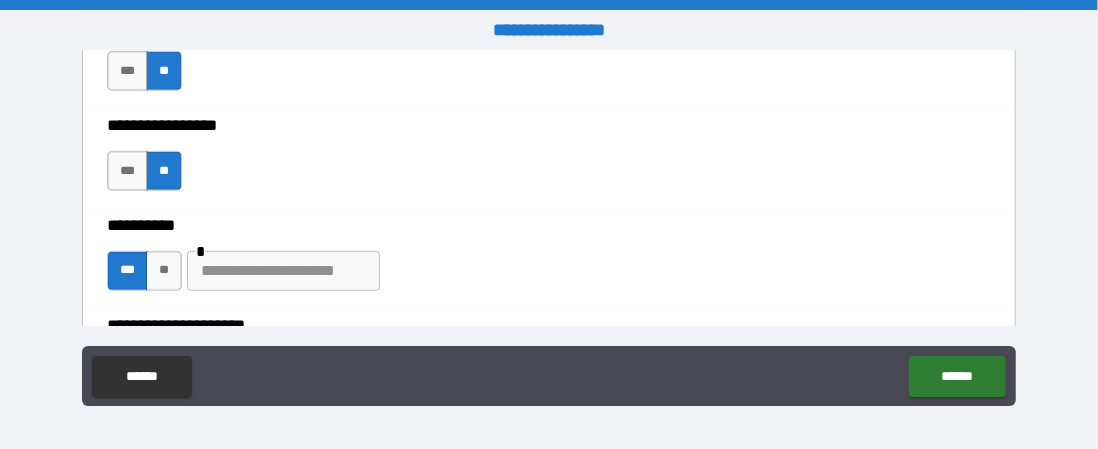 type on "*" 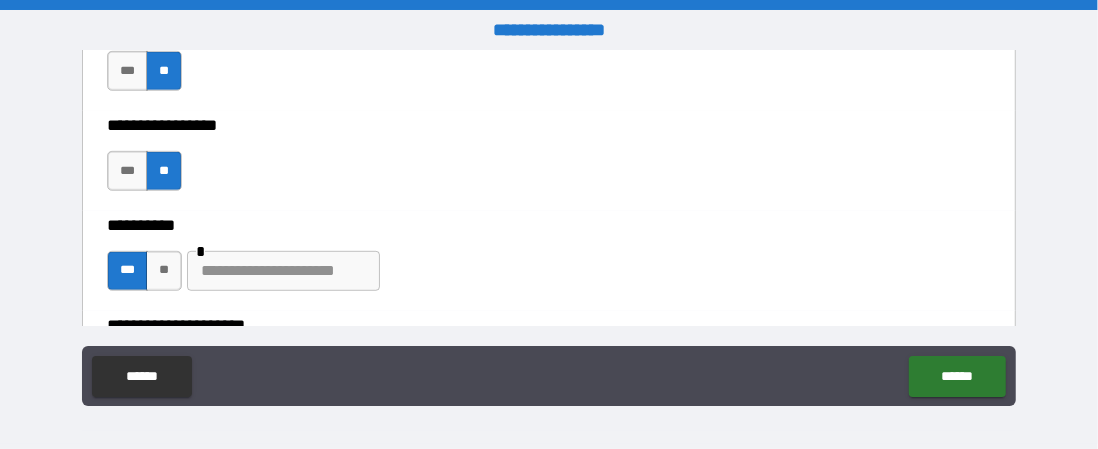 type on "*" 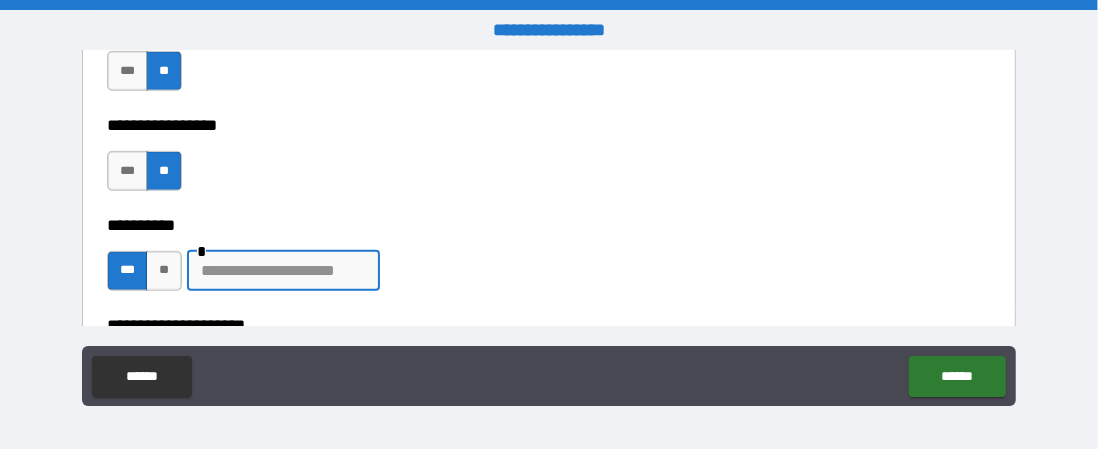 click at bounding box center (283, 271) 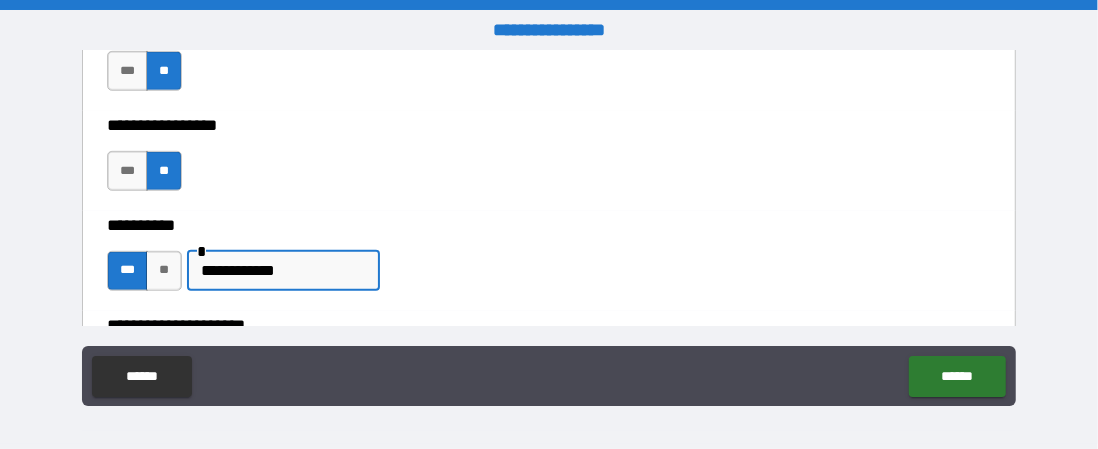 type on "**********" 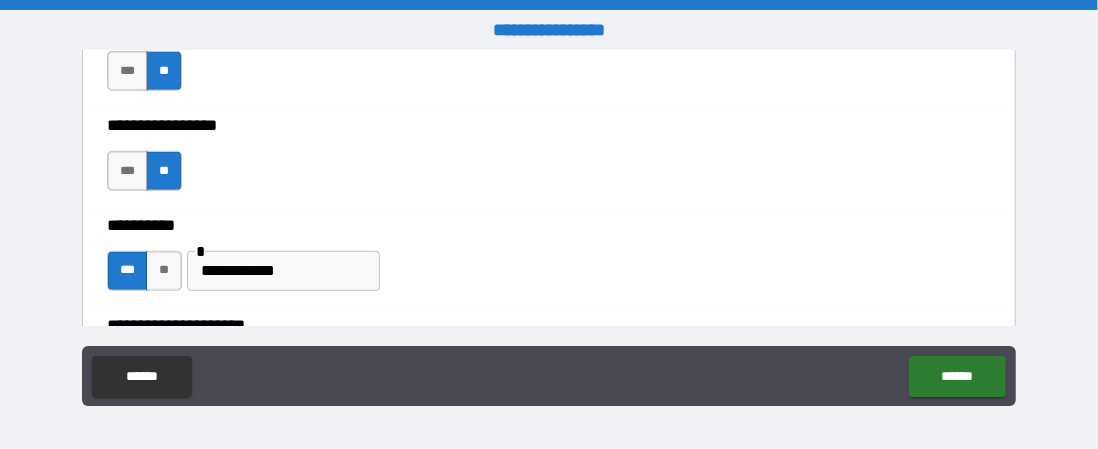 type on "****" 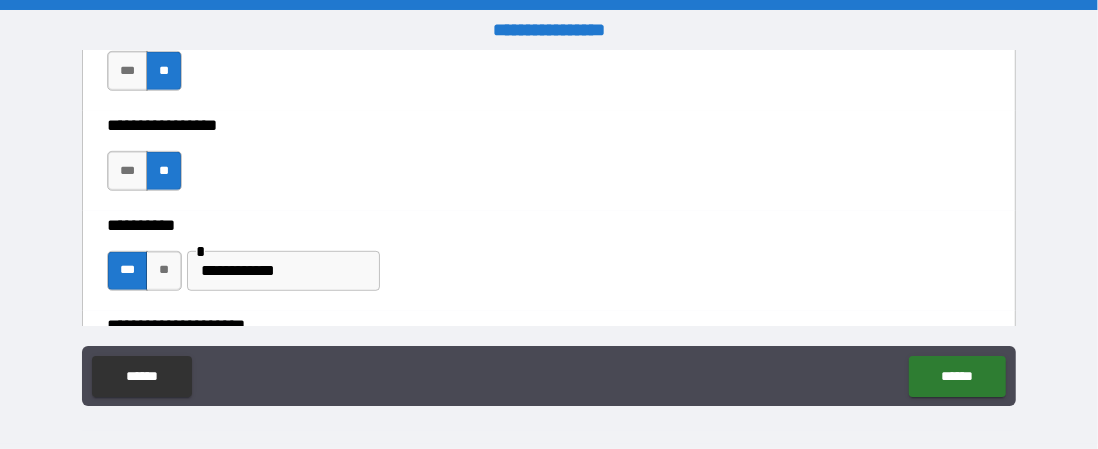 scroll, scrollTop: 741, scrollLeft: 0, axis: vertical 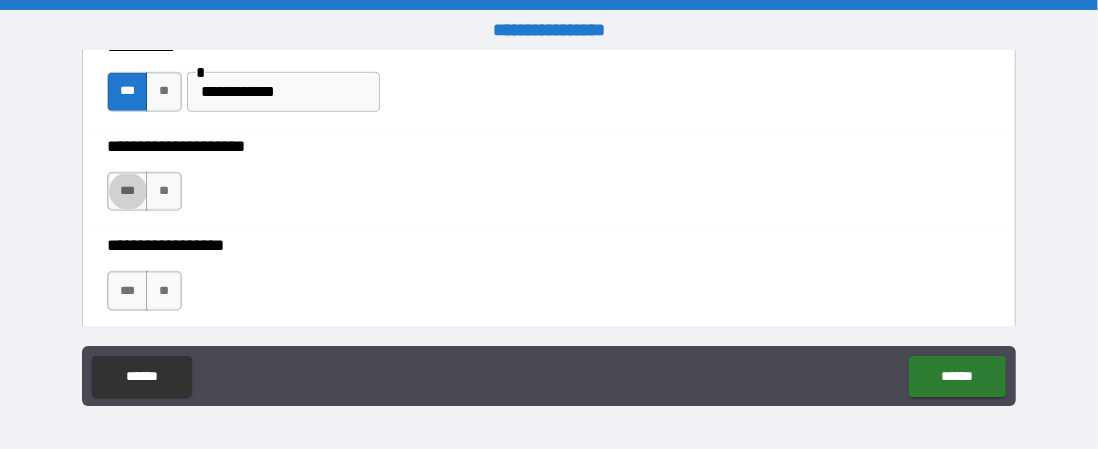 type on "*" 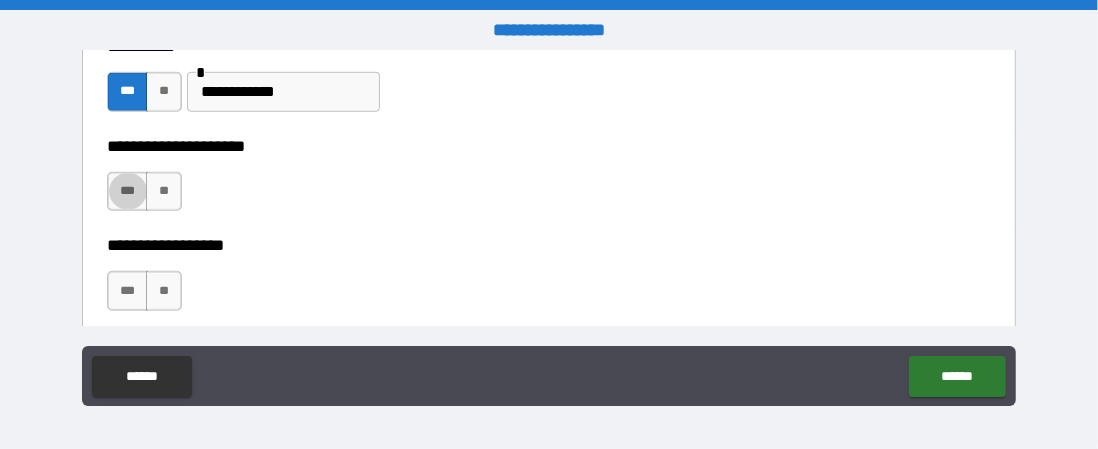 type on "*" 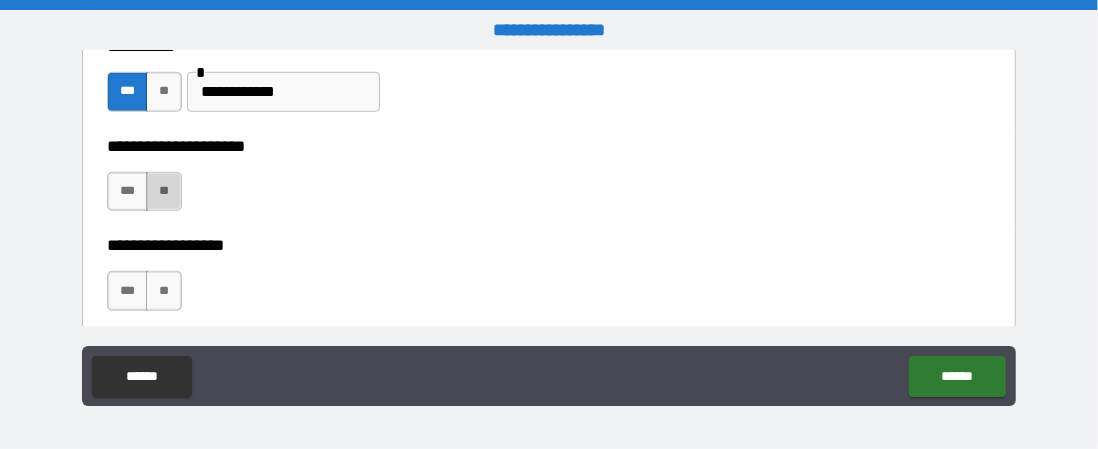 click on "**" at bounding box center (164, 192) 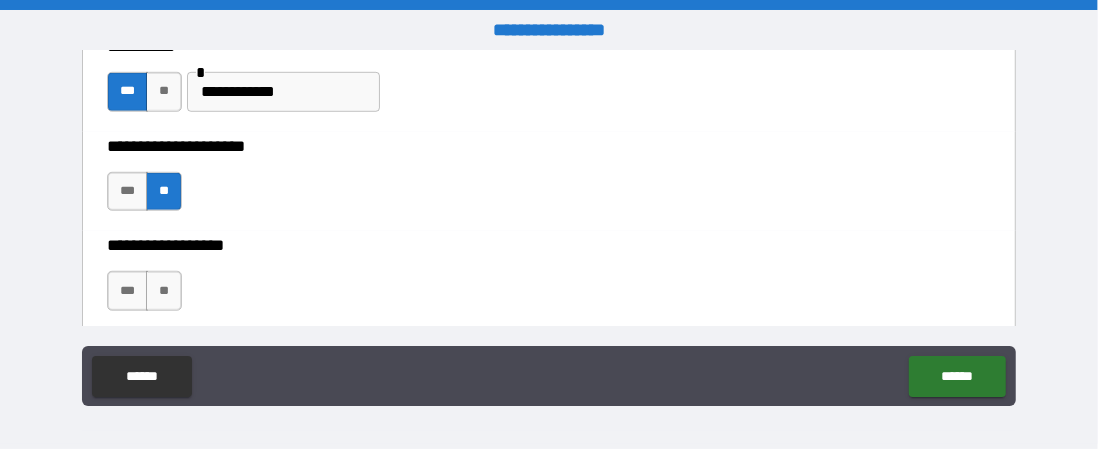type on "*" 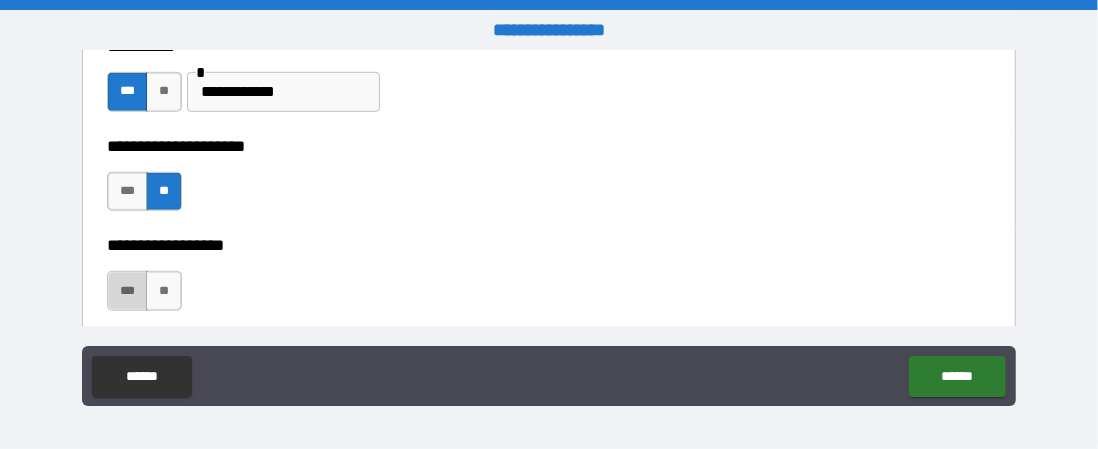 click on "***" at bounding box center (127, 291) 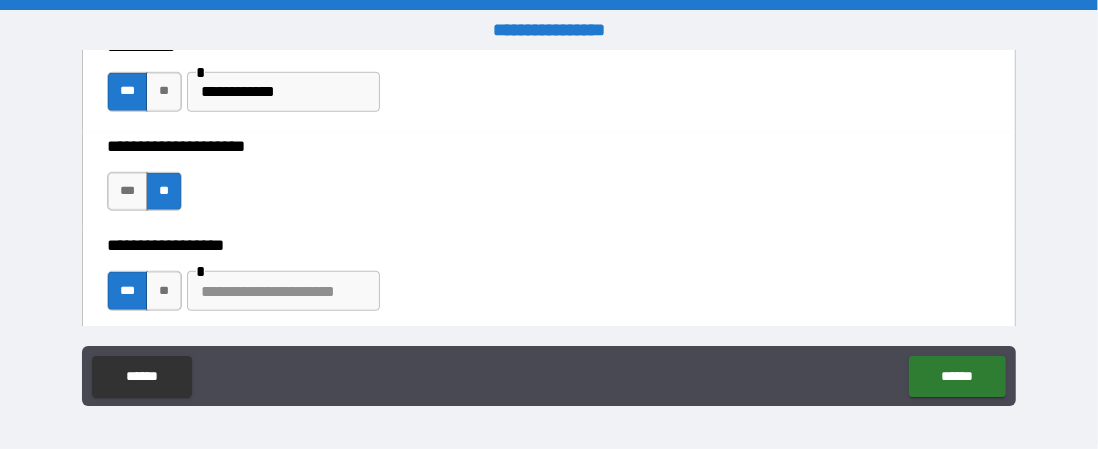 type on "*" 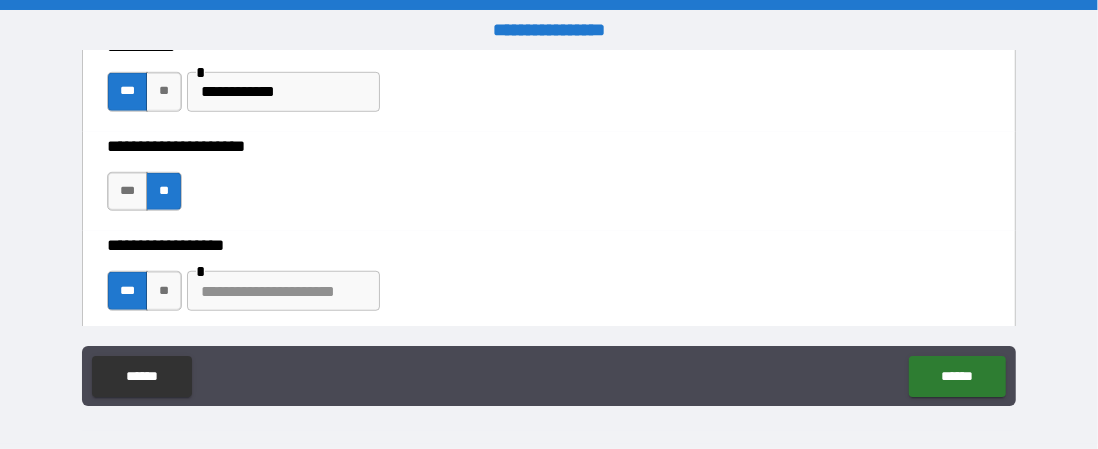 type on "*" 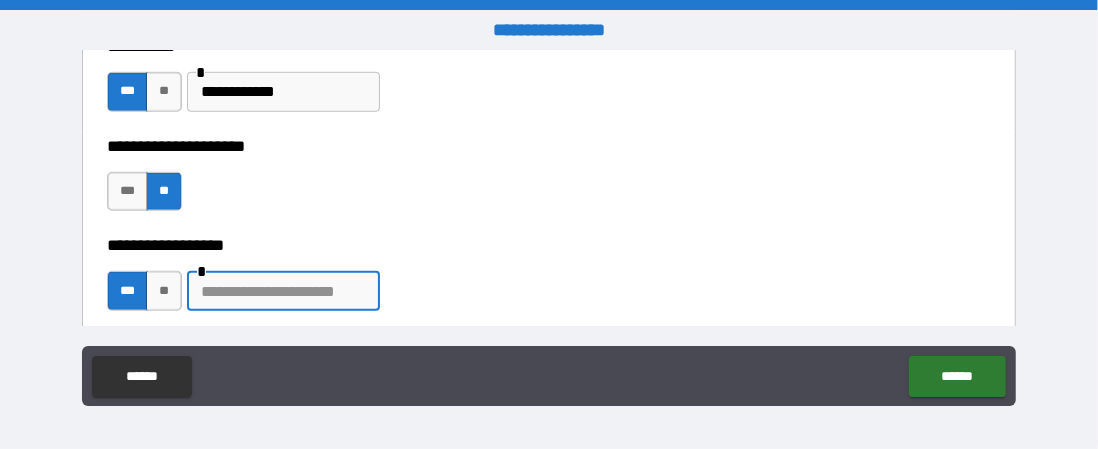 click at bounding box center (283, 291) 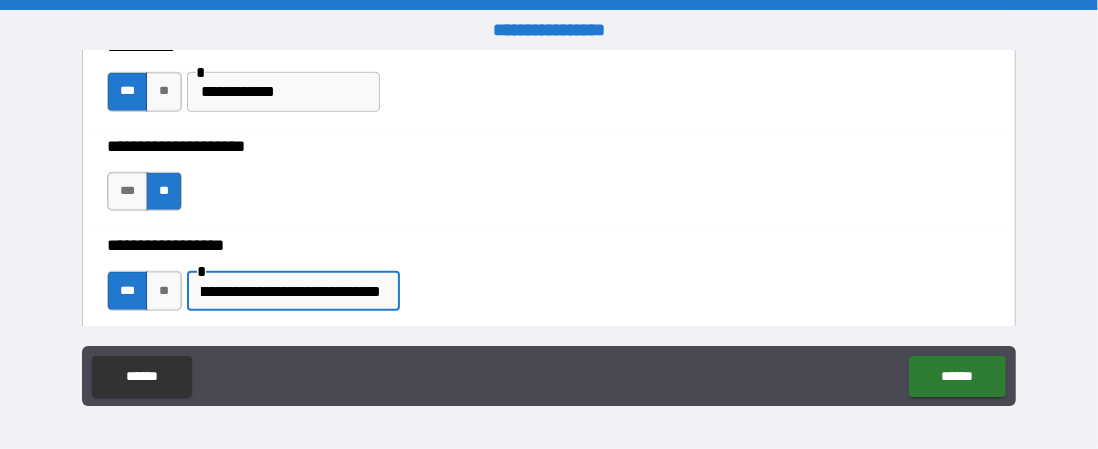 scroll, scrollTop: 0, scrollLeft: 141, axis: horizontal 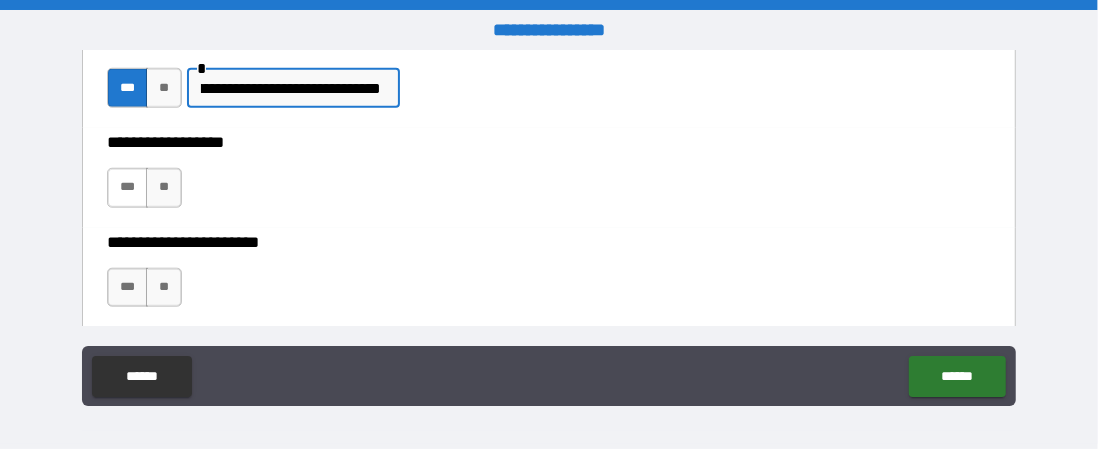 type on "**********" 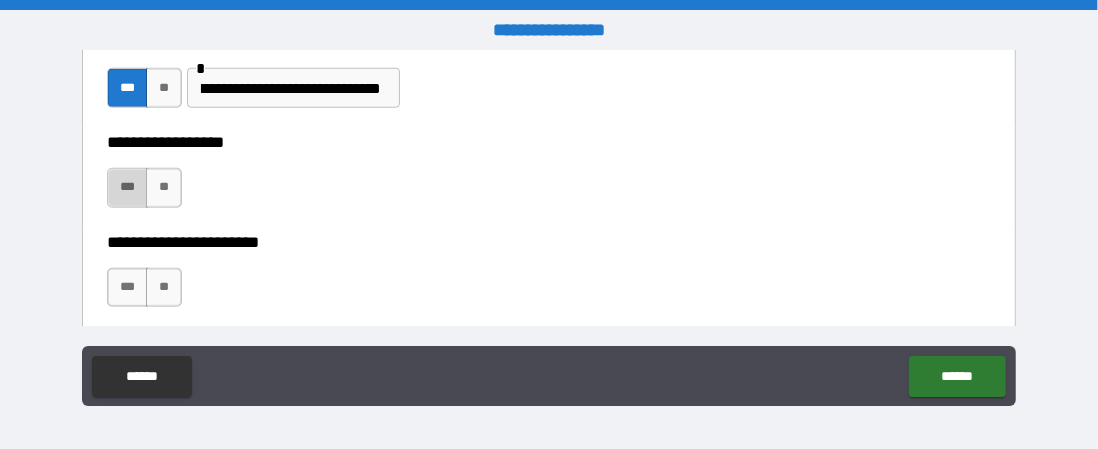scroll, scrollTop: 0, scrollLeft: 0, axis: both 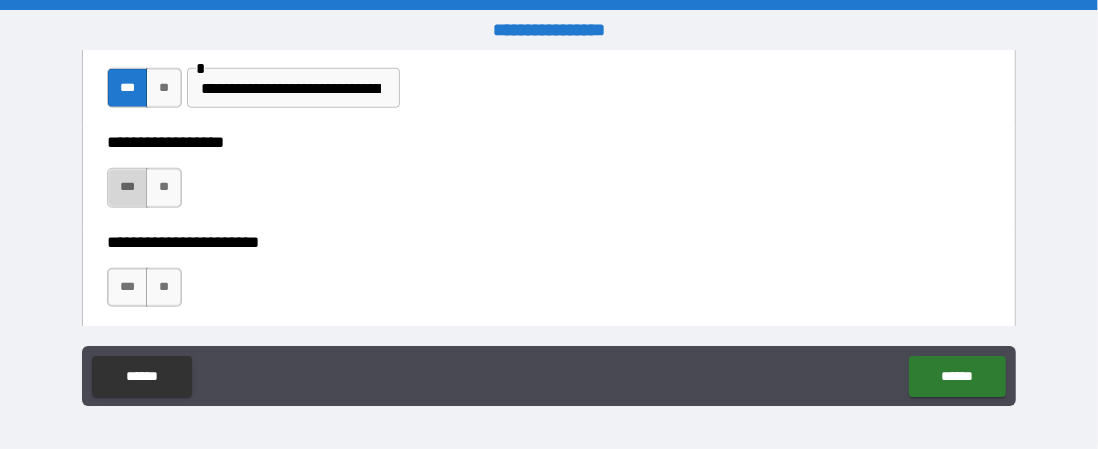 click on "***" at bounding box center [127, 188] 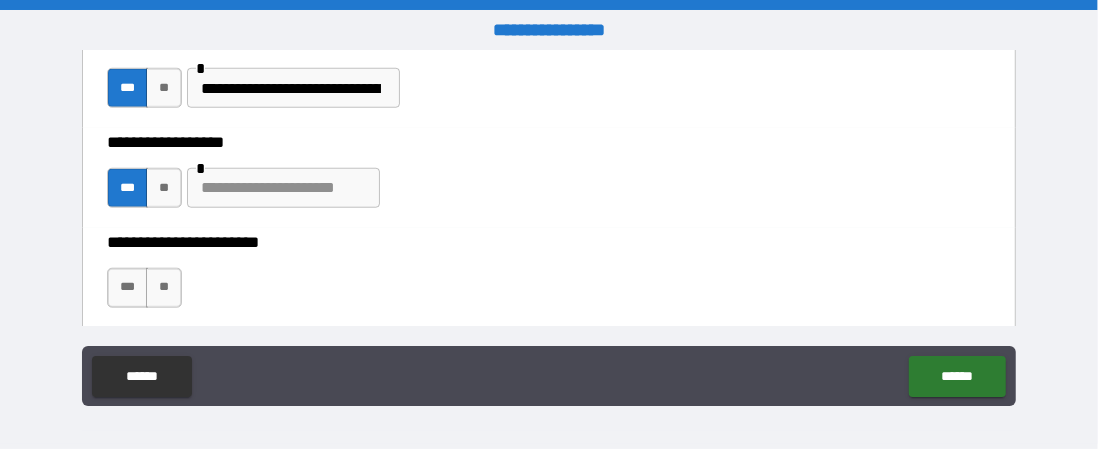type on "*" 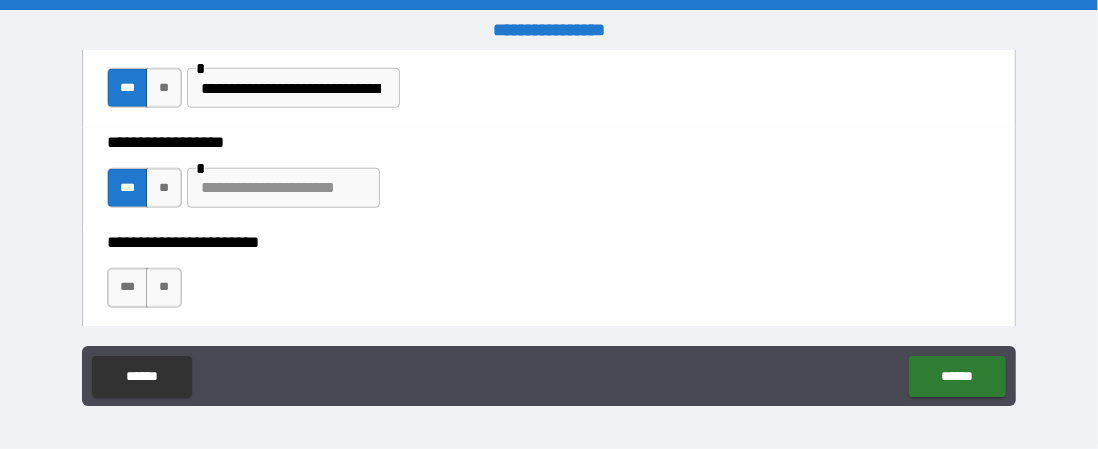 type on "*" 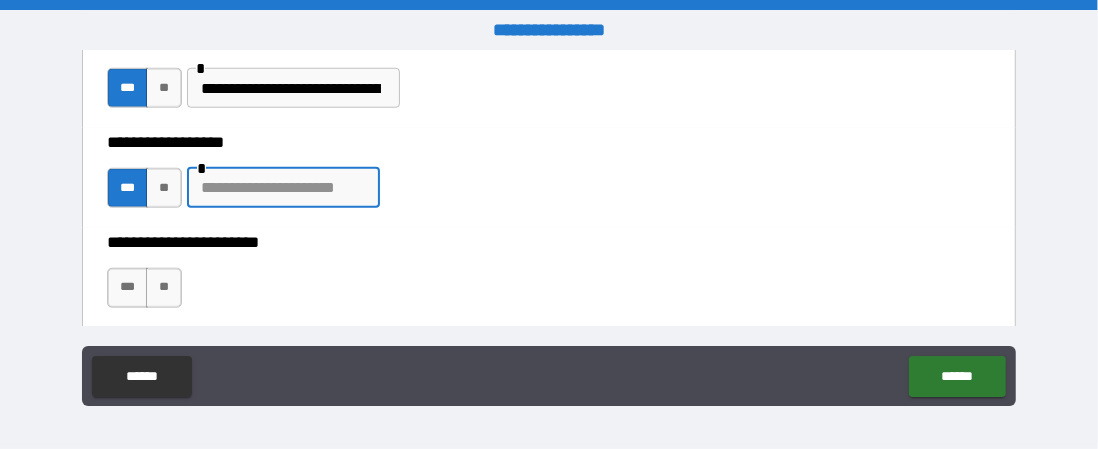 click at bounding box center (283, 188) 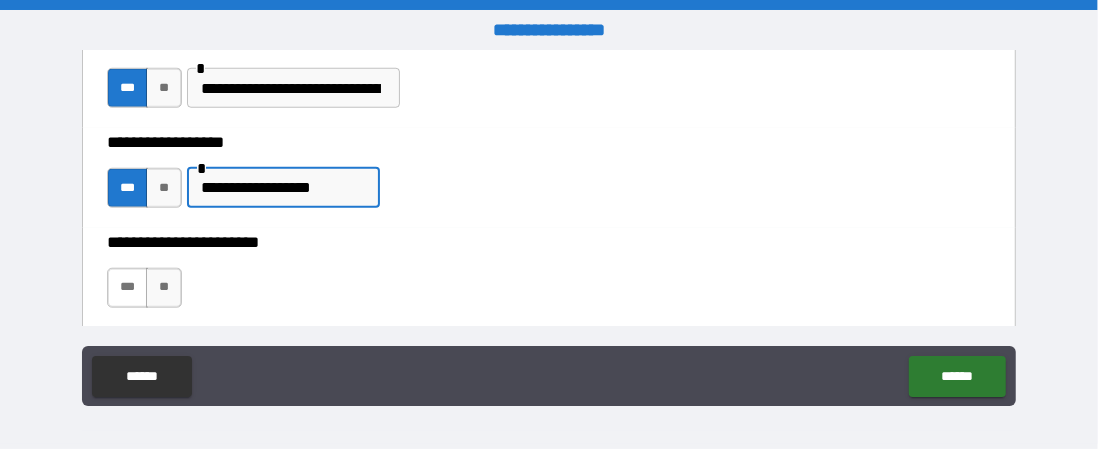 type on "**********" 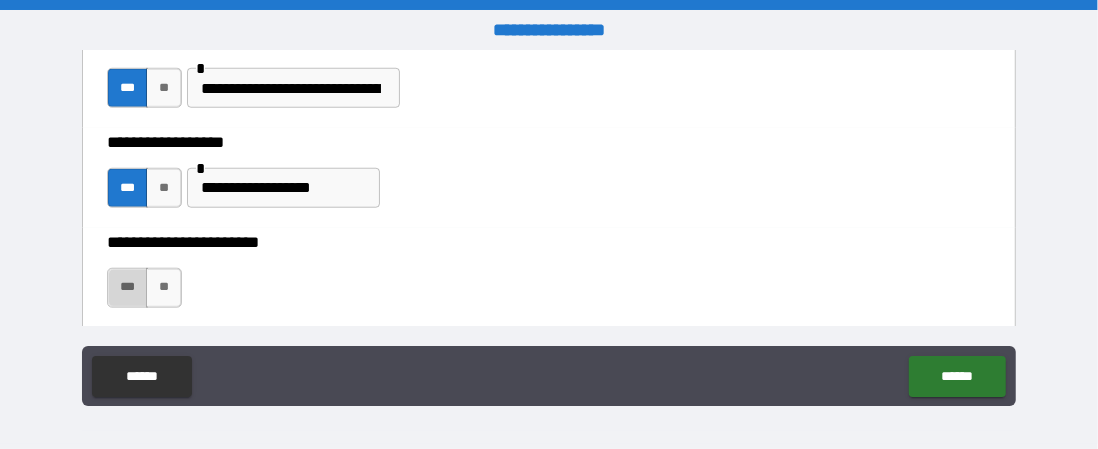 click on "***" at bounding box center [127, 288] 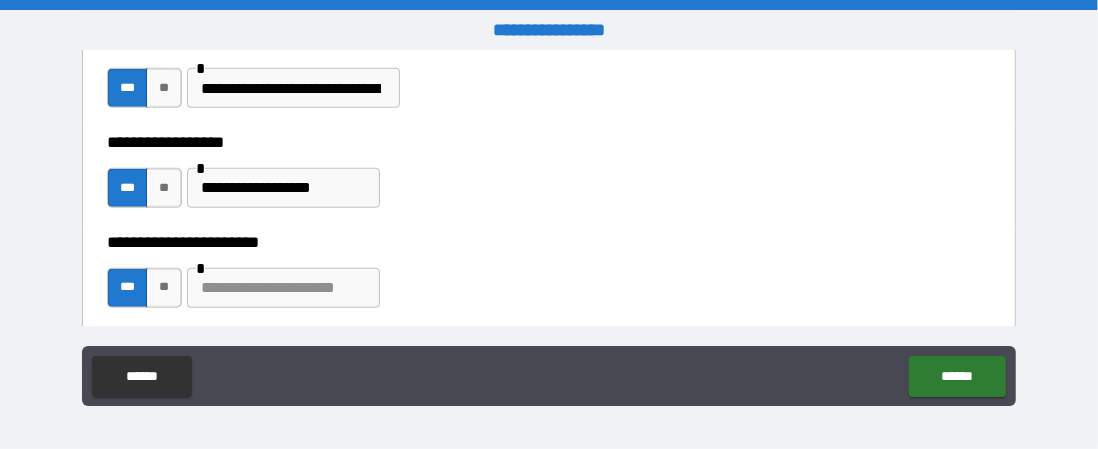 type on "*" 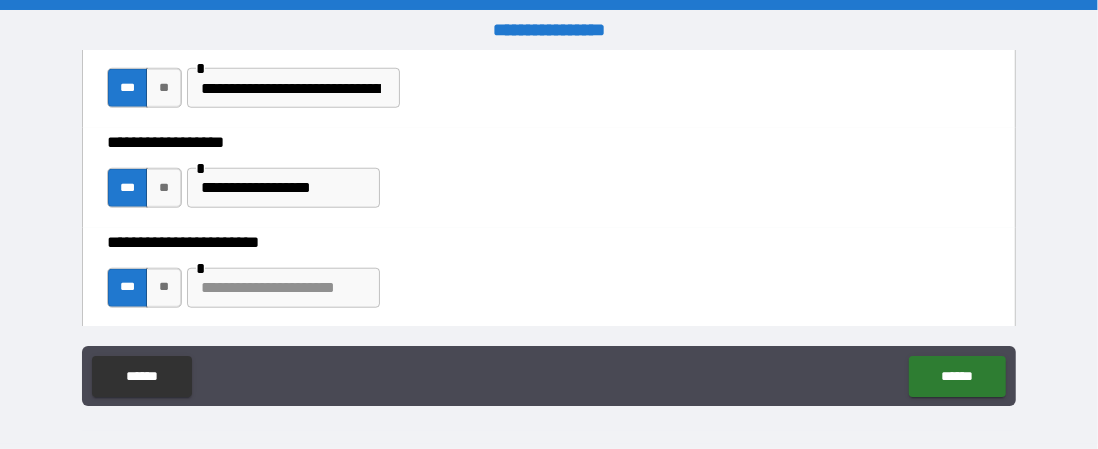type on "*" 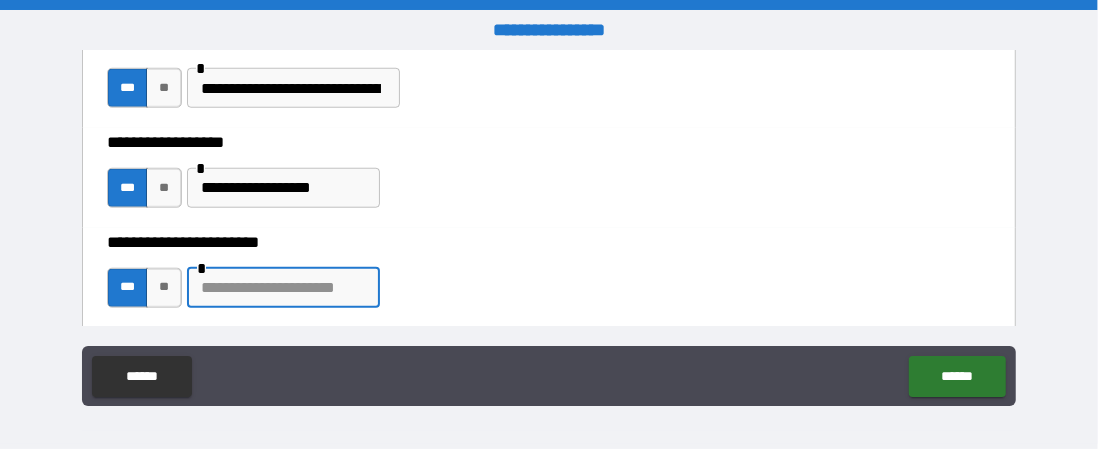 click at bounding box center [283, 288] 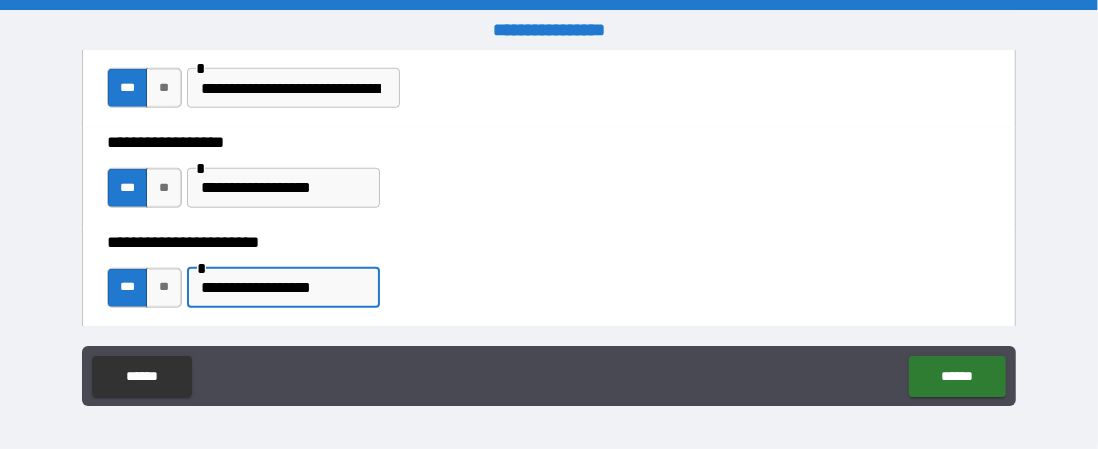 type on "**********" 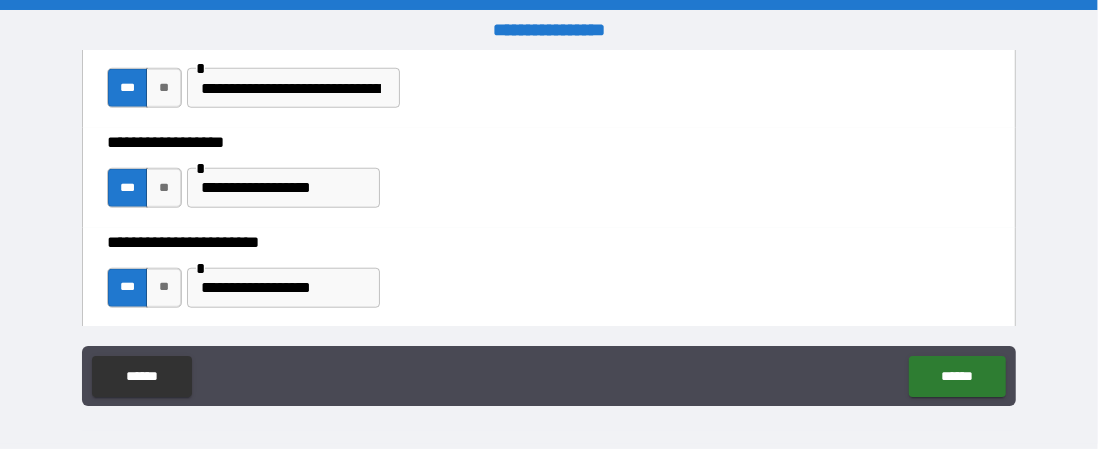 scroll, scrollTop: 1140, scrollLeft: 0, axis: vertical 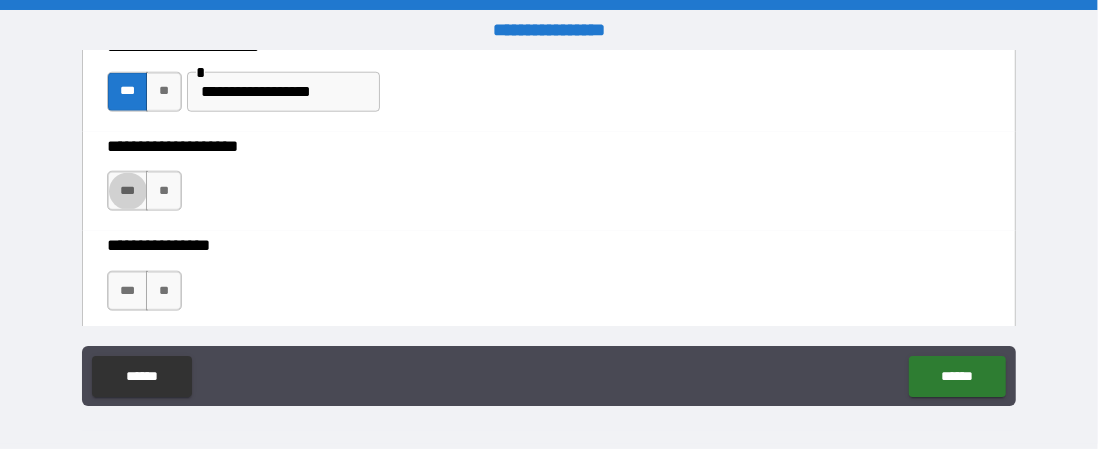 type on "*" 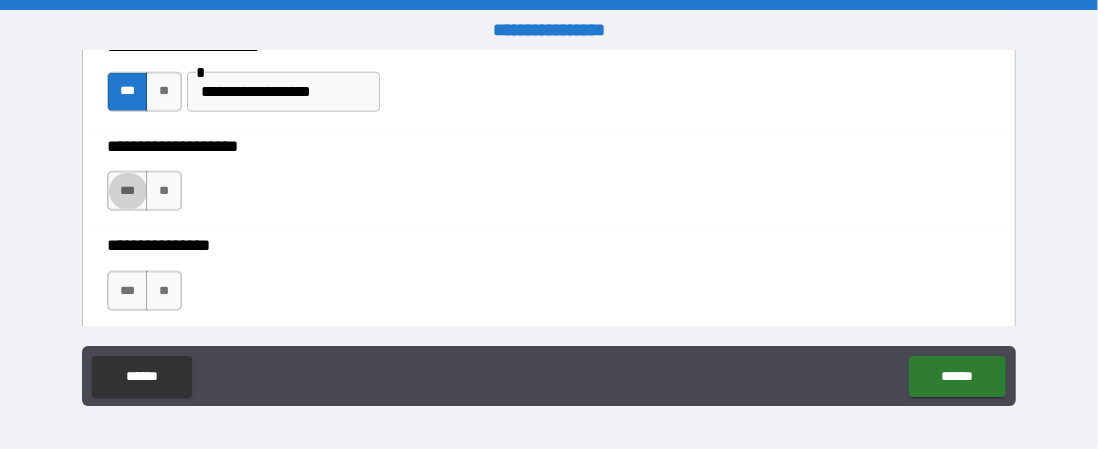 type on "*" 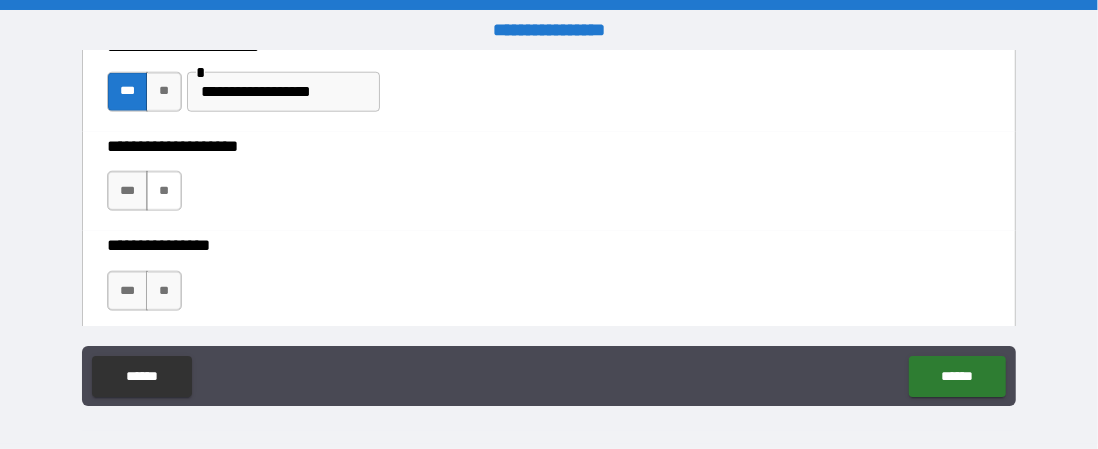 click on "**" at bounding box center (164, 191) 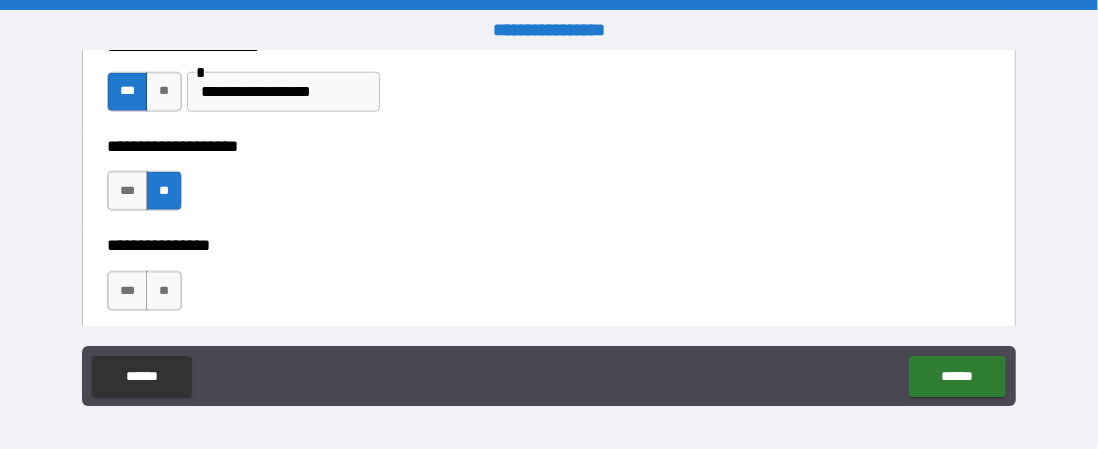 type on "*" 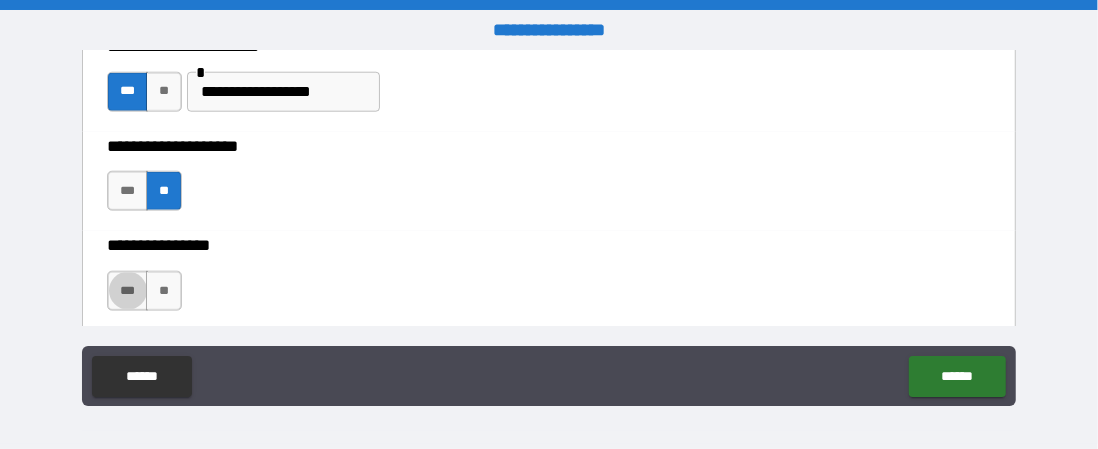 type on "****" 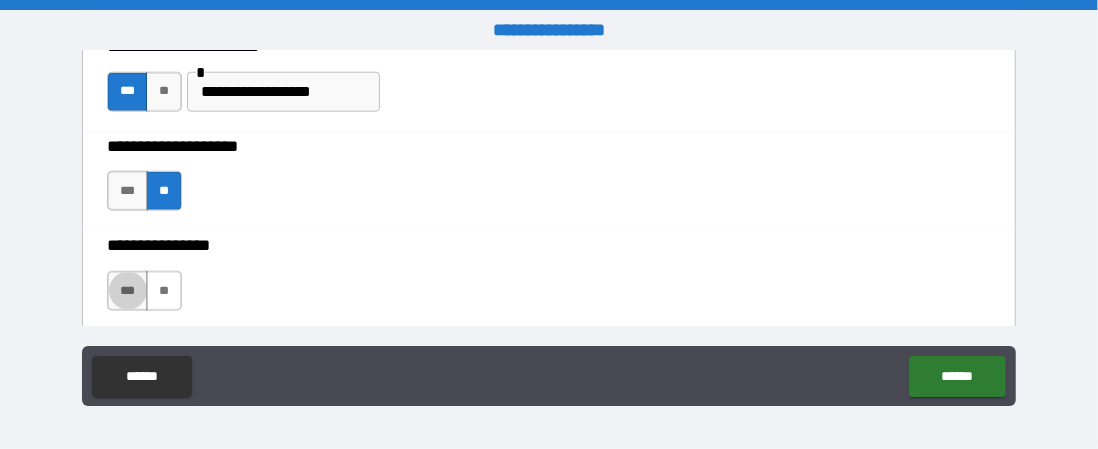 click on "**" at bounding box center (164, 291) 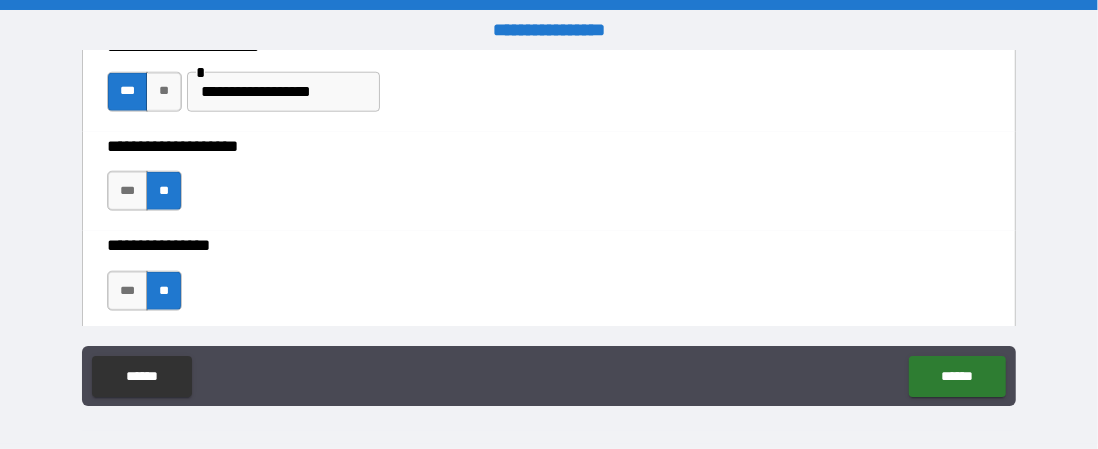 type on "*****" 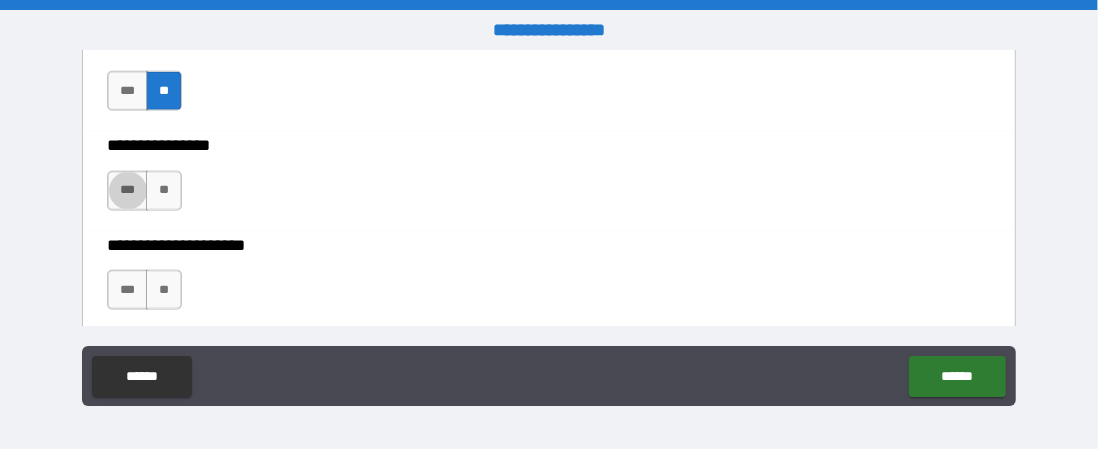 type on "****" 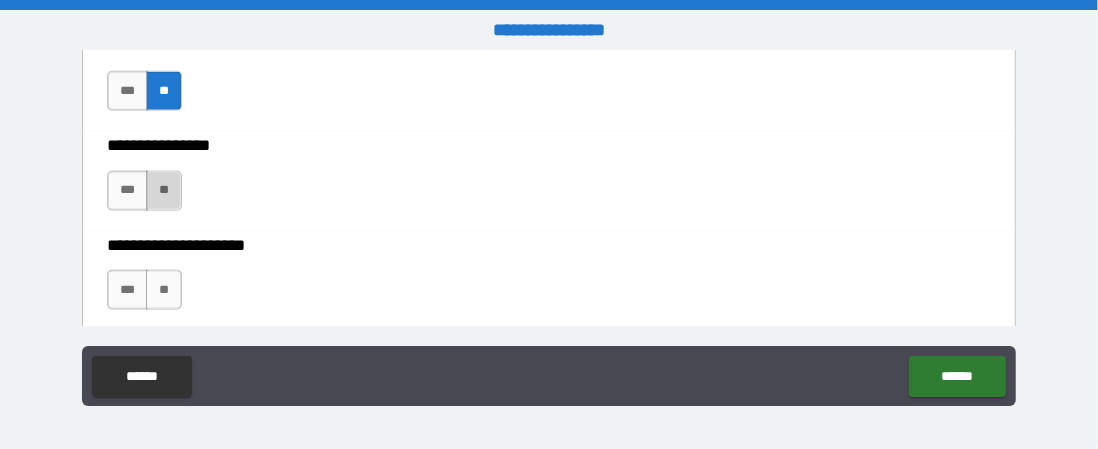 click on "**" at bounding box center [164, 191] 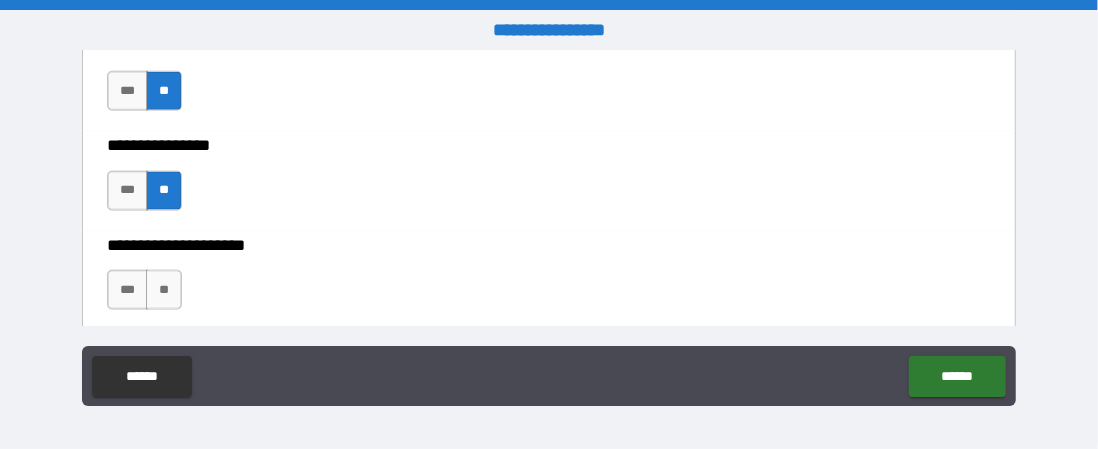 type on "*" 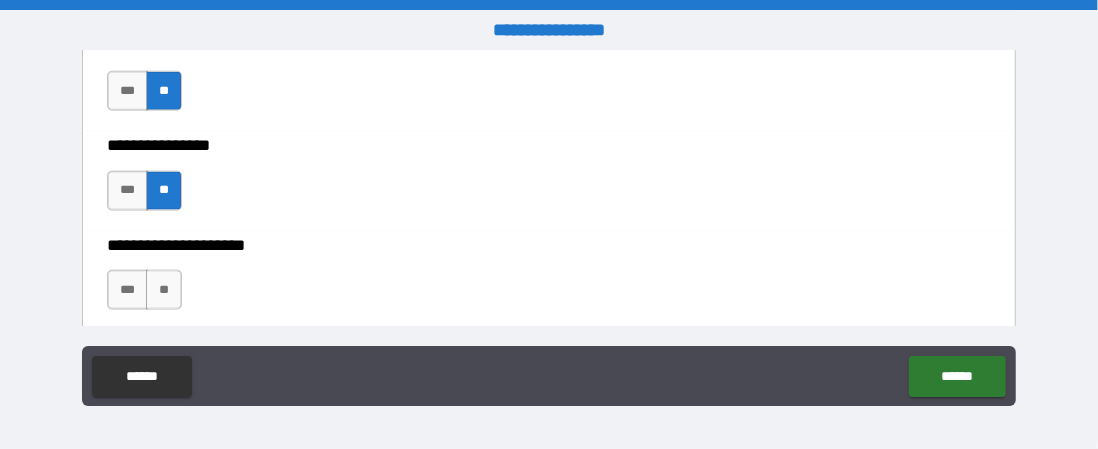 type on "*****" 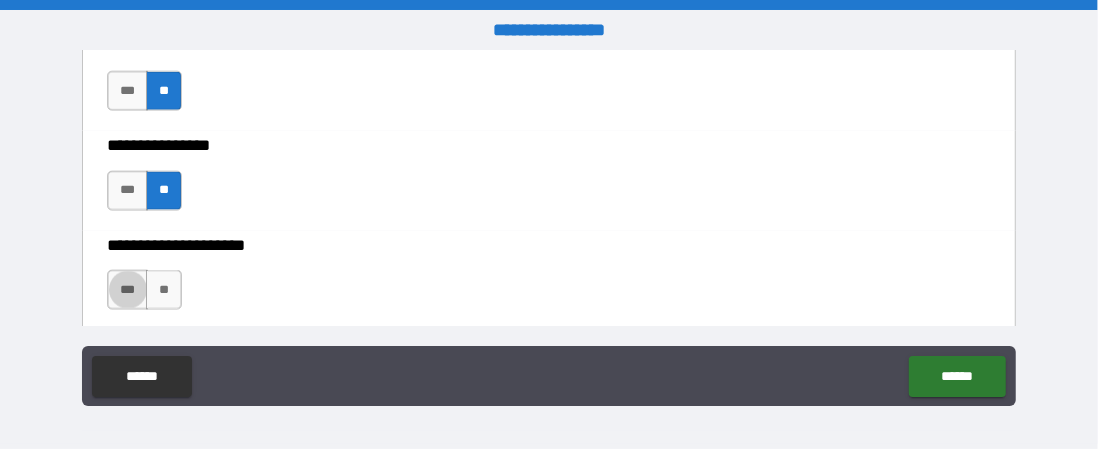type on "****" 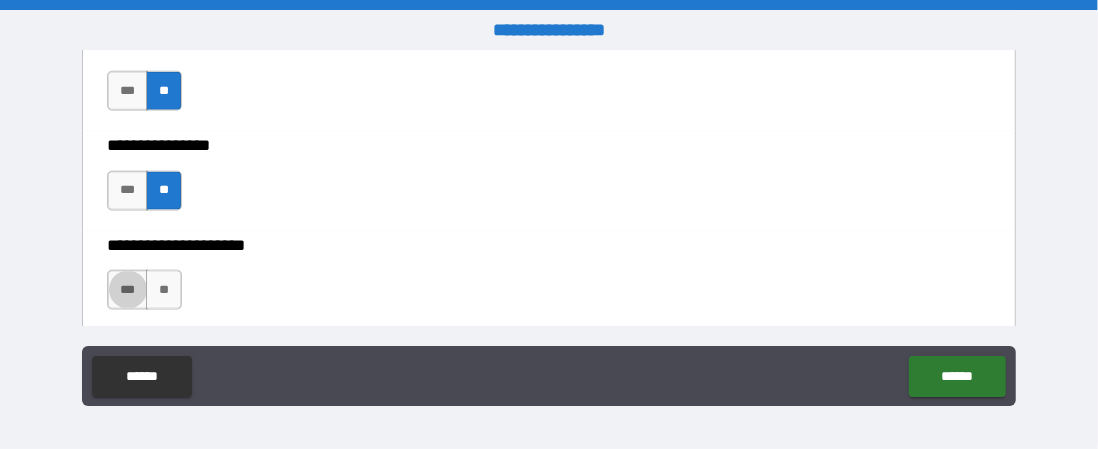 type on "*****" 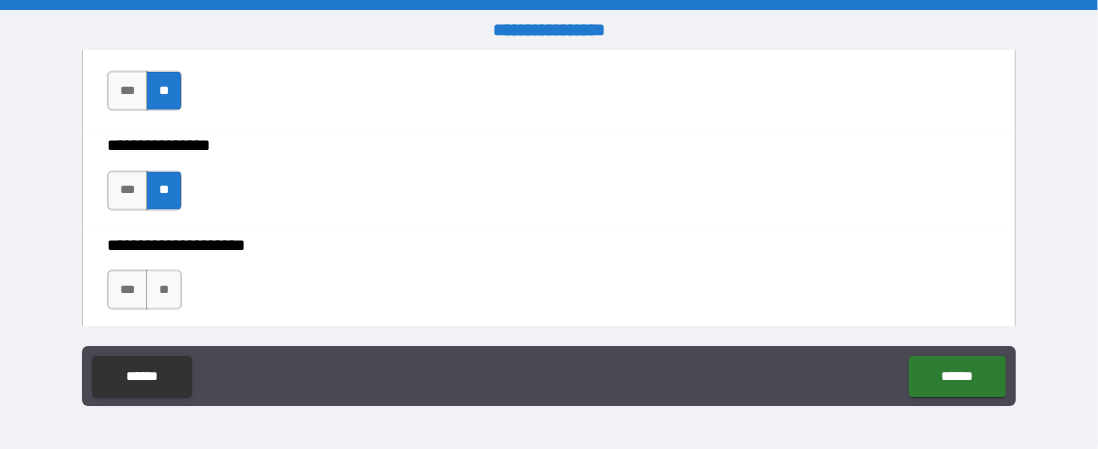 type on "*****" 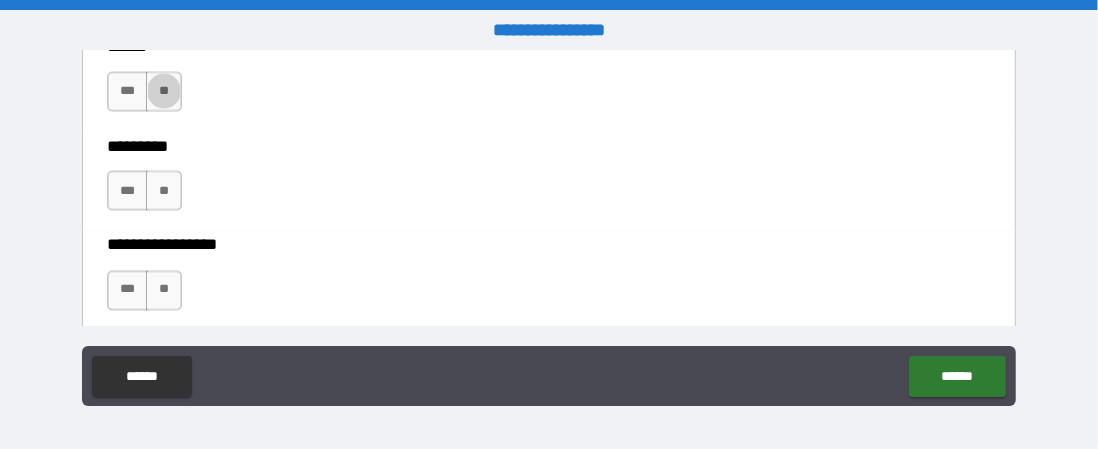 type on "****" 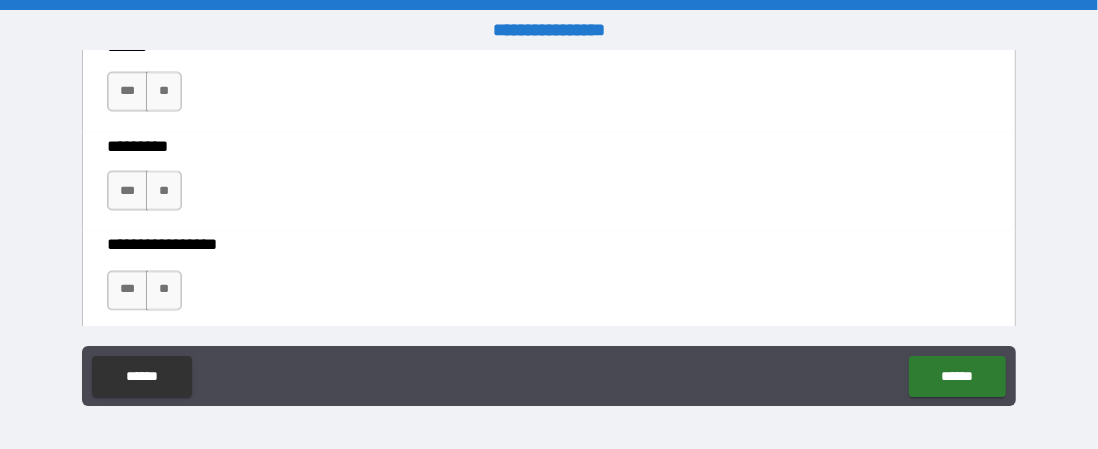 scroll, scrollTop: 1937, scrollLeft: 0, axis: vertical 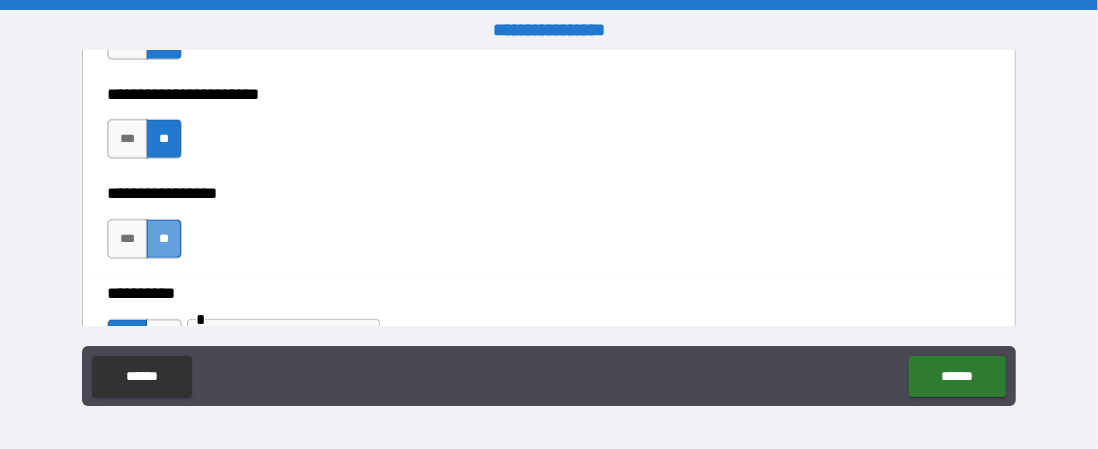 click on "**" at bounding box center (164, 239) 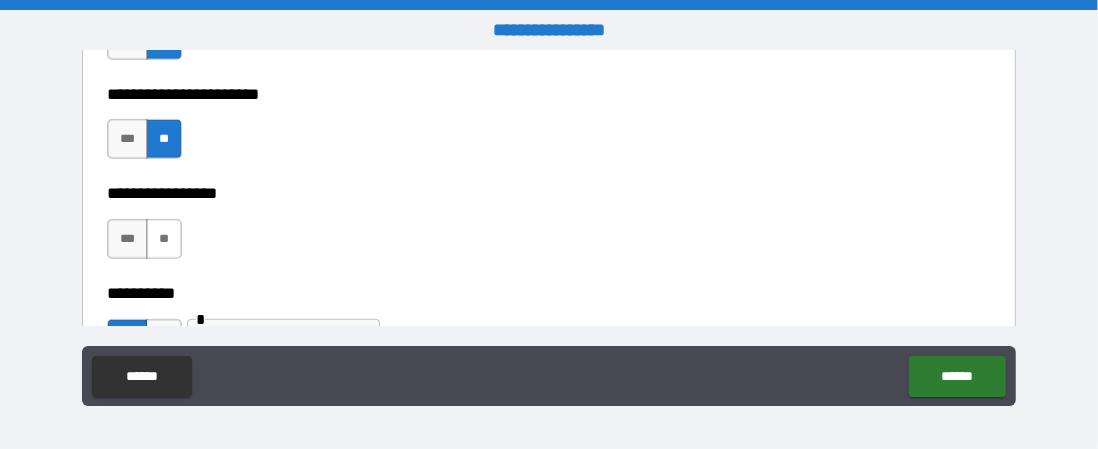 type on "*" 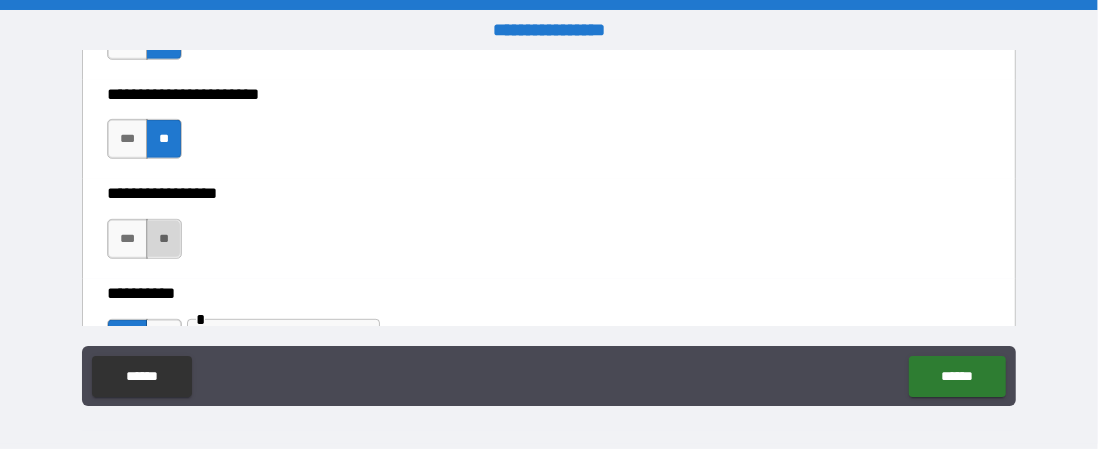 click on "**" at bounding box center [164, 239] 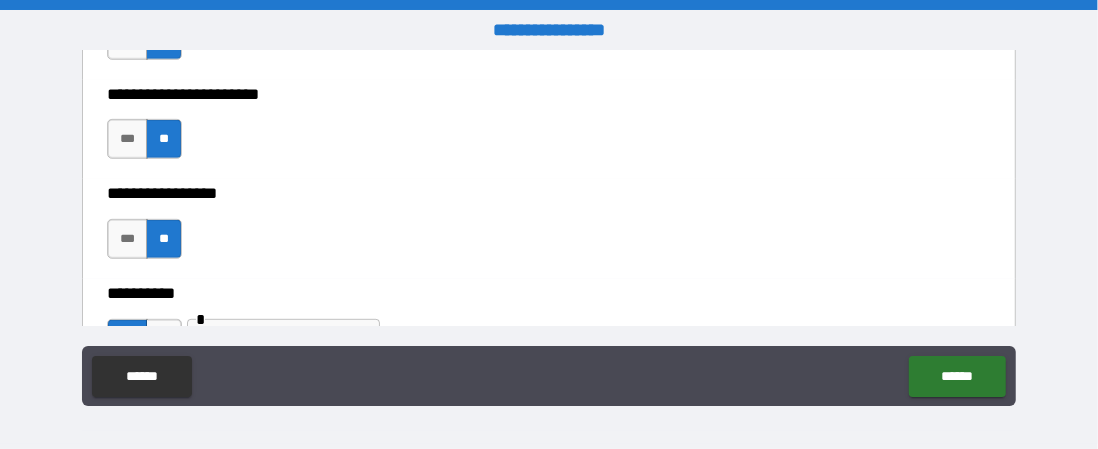 type on "*" 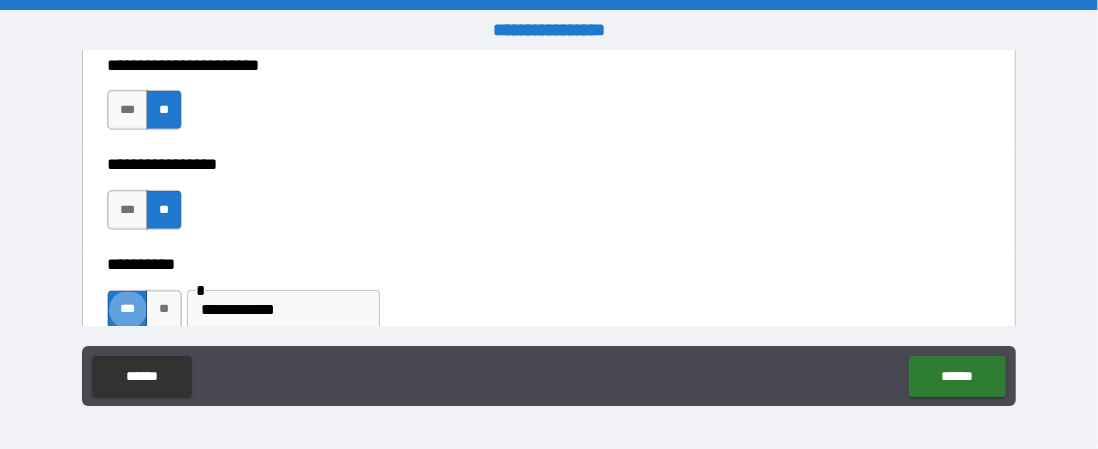 type on "****" 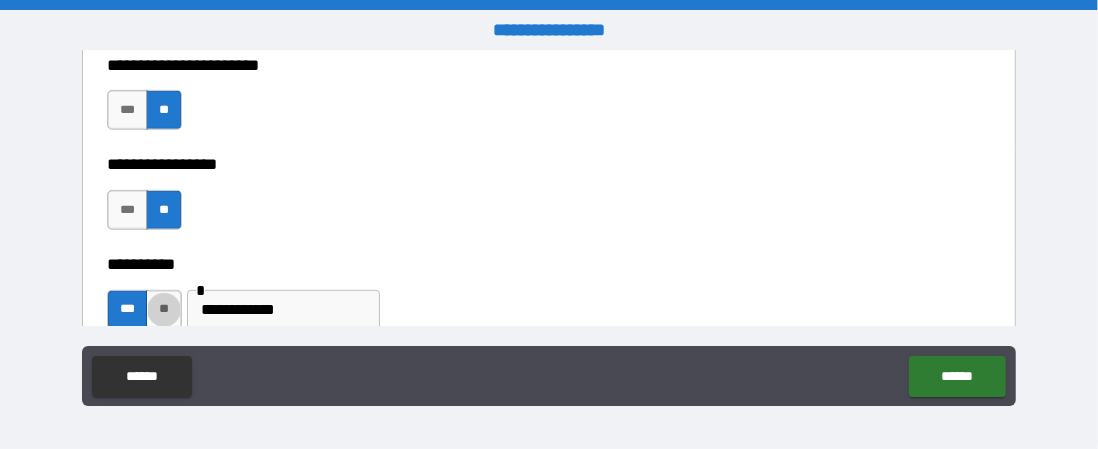 type on "*****" 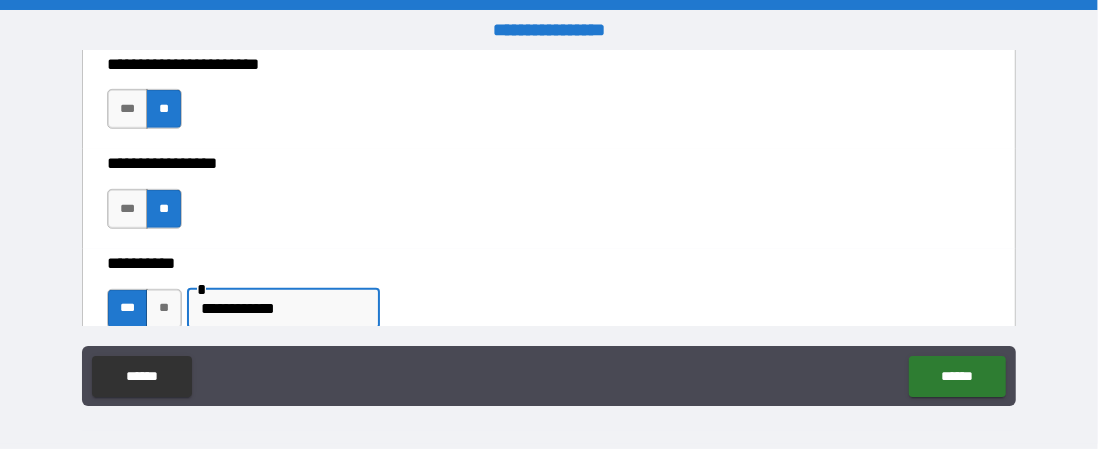 type on "*" 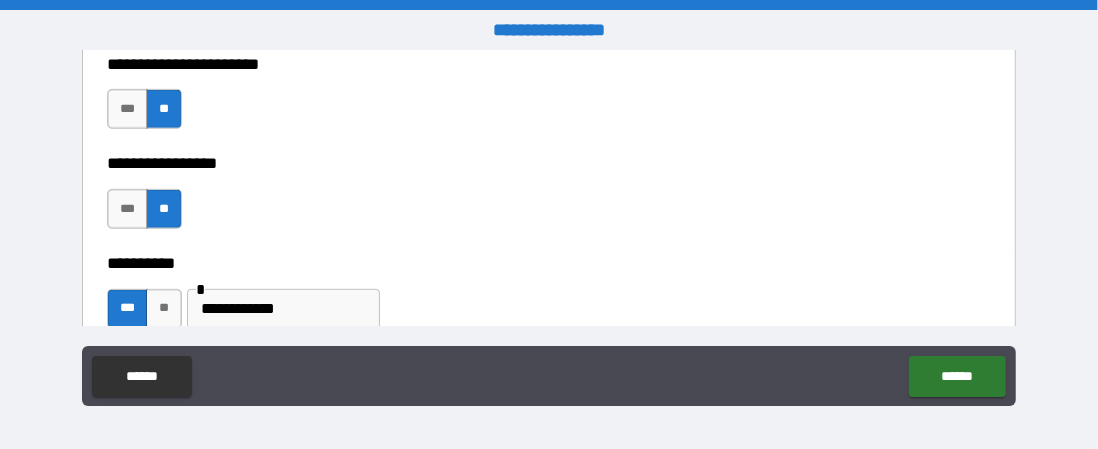 scroll, scrollTop: 741, scrollLeft: 0, axis: vertical 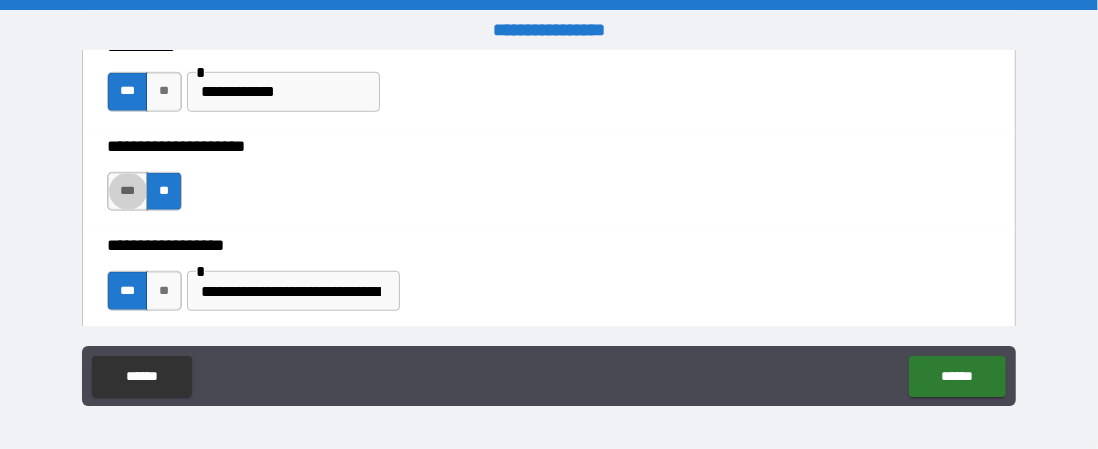 type on "*" 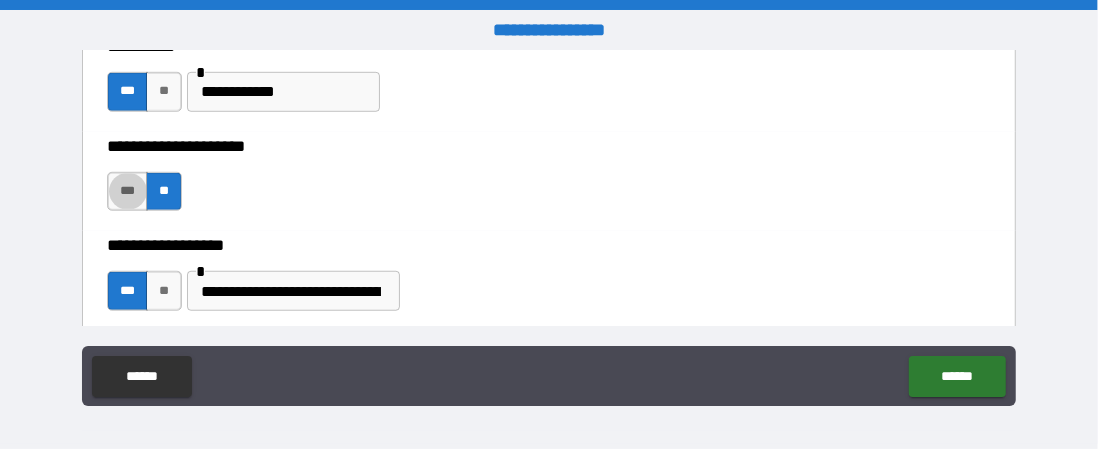 type on "*" 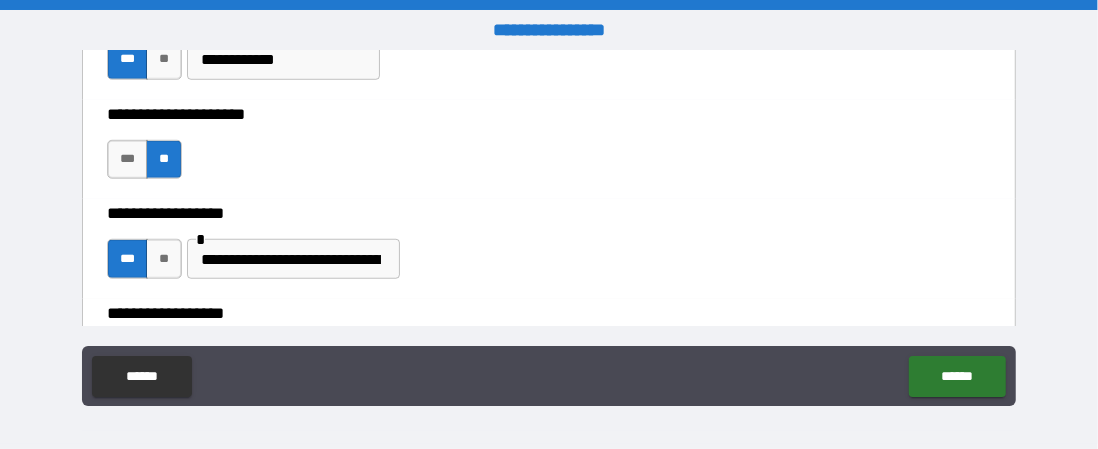 scroll, scrollTop: 773, scrollLeft: 0, axis: vertical 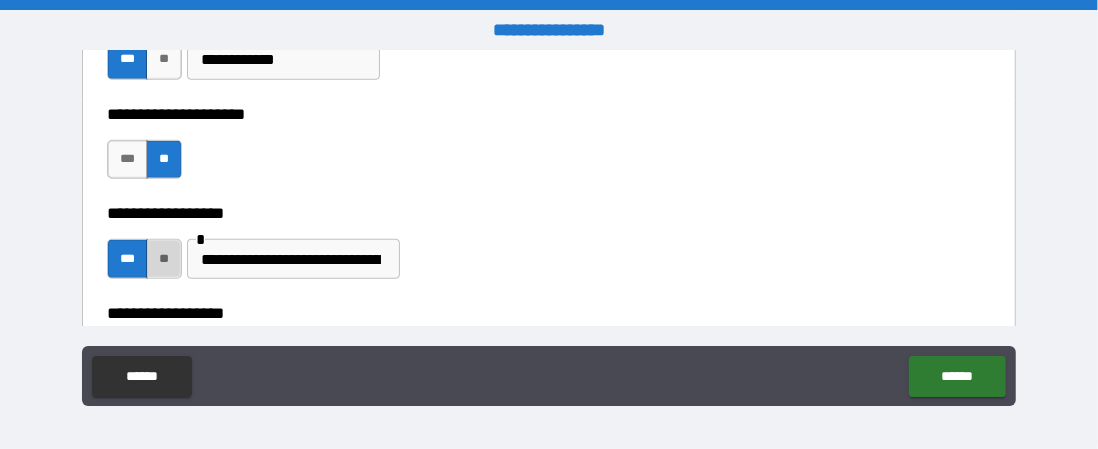 click on "**" at bounding box center (164, 259) 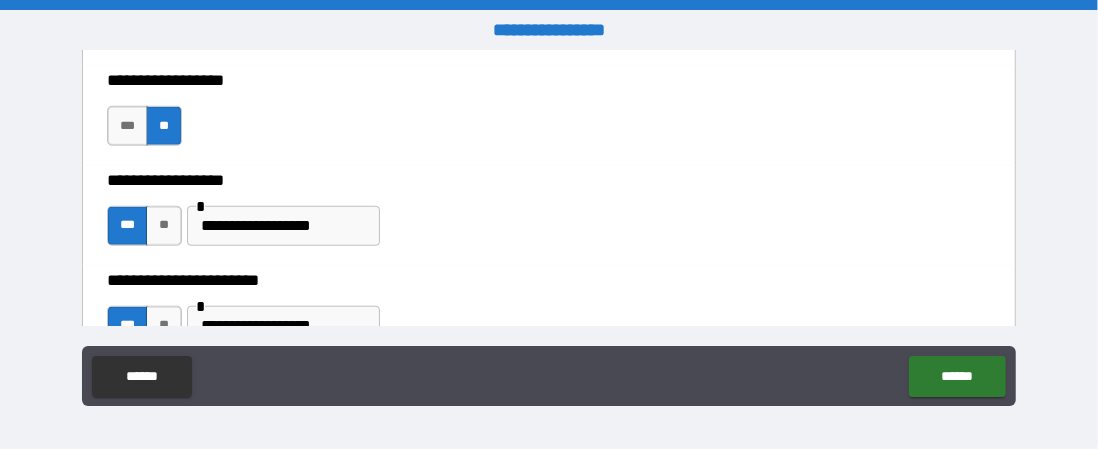 scroll, scrollTop: 909, scrollLeft: 0, axis: vertical 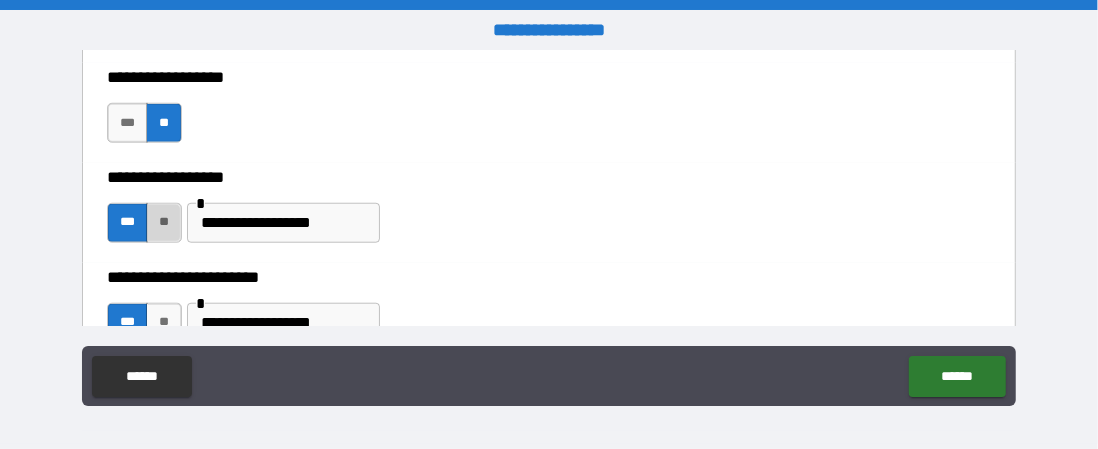 click on "**" at bounding box center [164, 223] 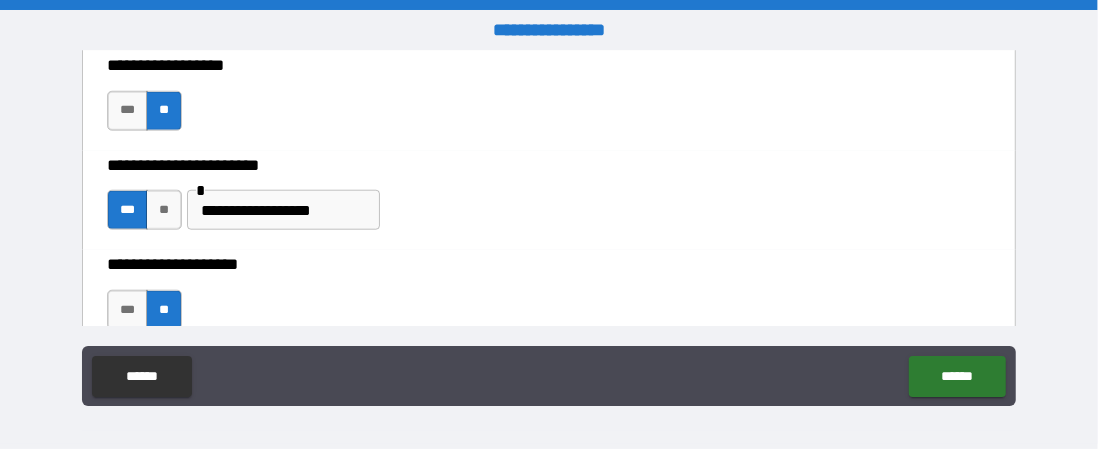 scroll, scrollTop: 1032, scrollLeft: 0, axis: vertical 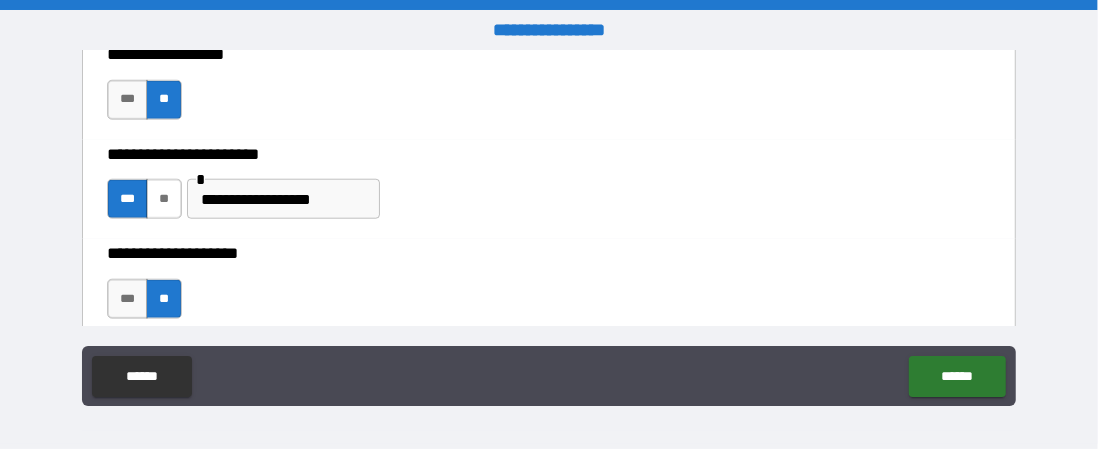 click on "**" at bounding box center [164, 199] 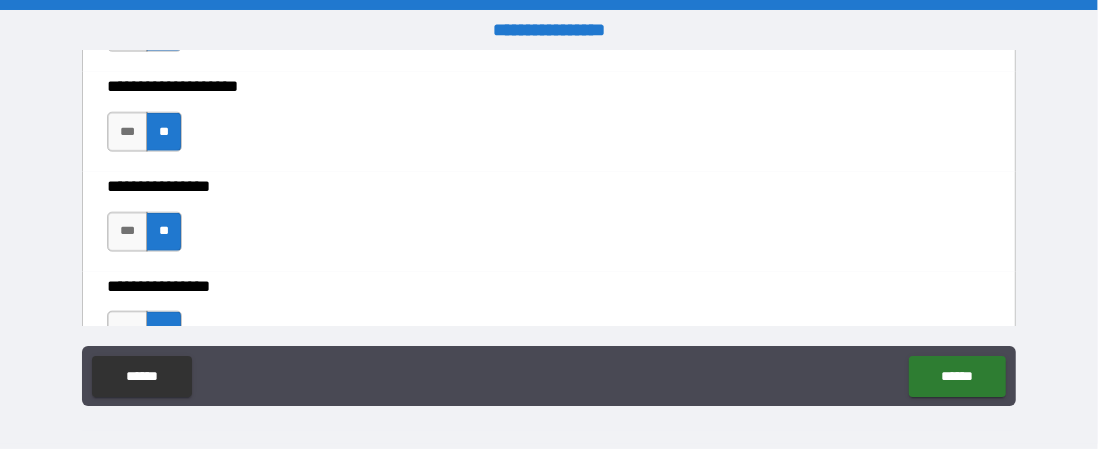 scroll, scrollTop: 1212, scrollLeft: 0, axis: vertical 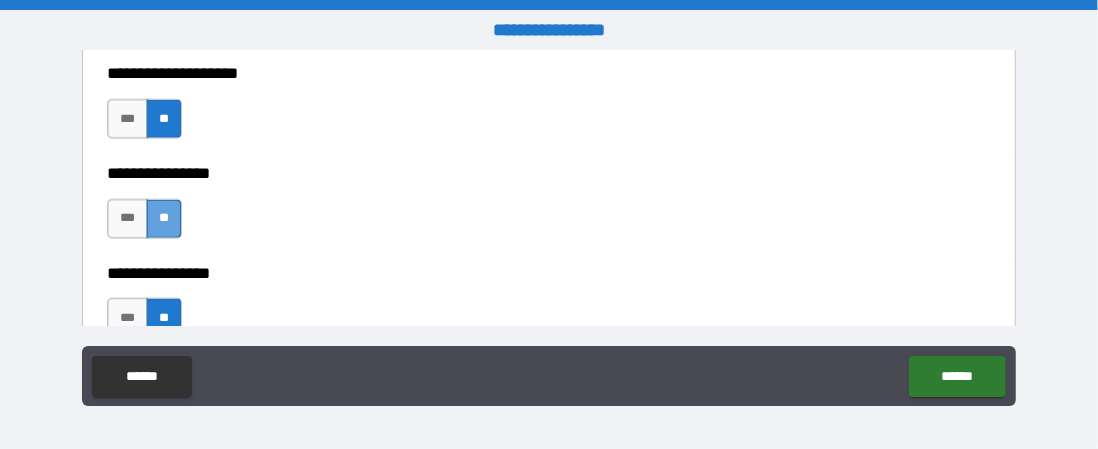 click on "**" at bounding box center [164, 219] 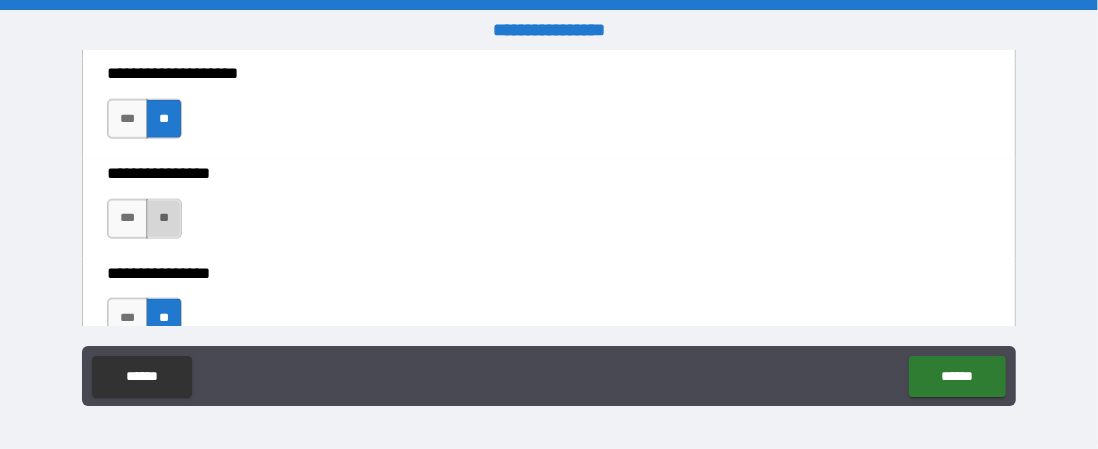 click on "**" at bounding box center [164, 219] 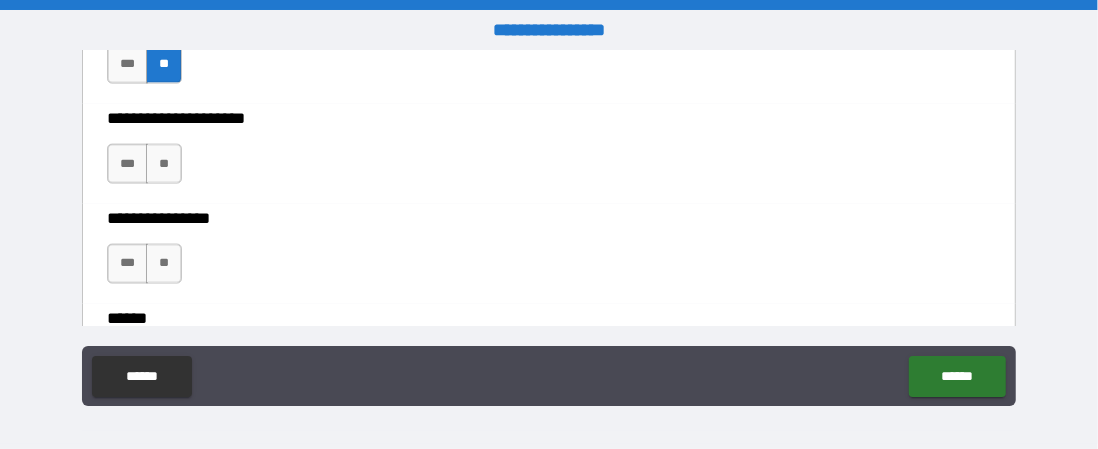 scroll, scrollTop: 1470, scrollLeft: 0, axis: vertical 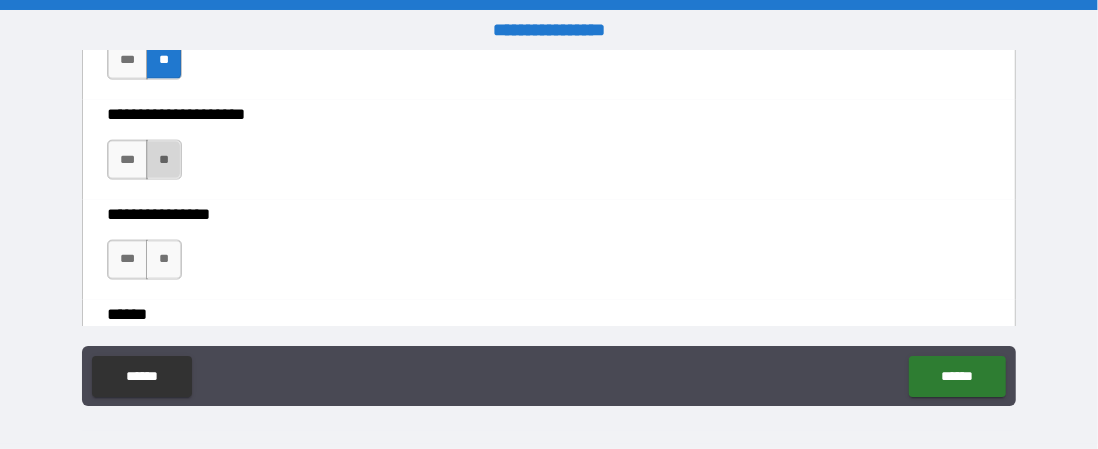 click on "**" at bounding box center (164, 160) 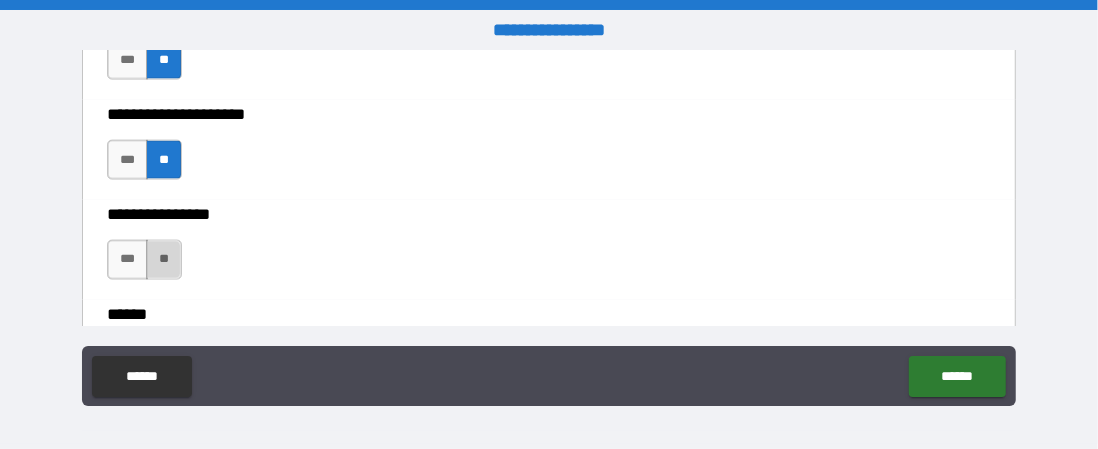 click on "**" at bounding box center [164, 260] 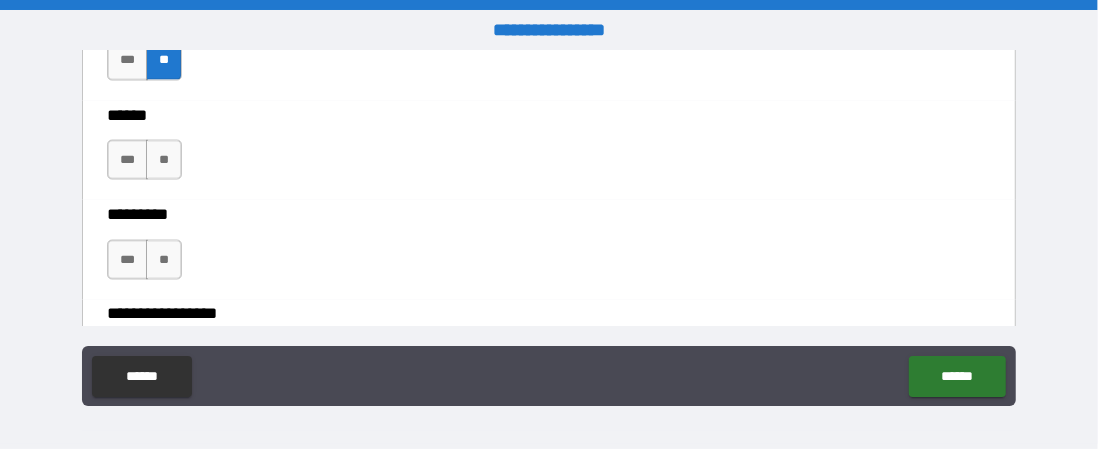 scroll, scrollTop: 1670, scrollLeft: 0, axis: vertical 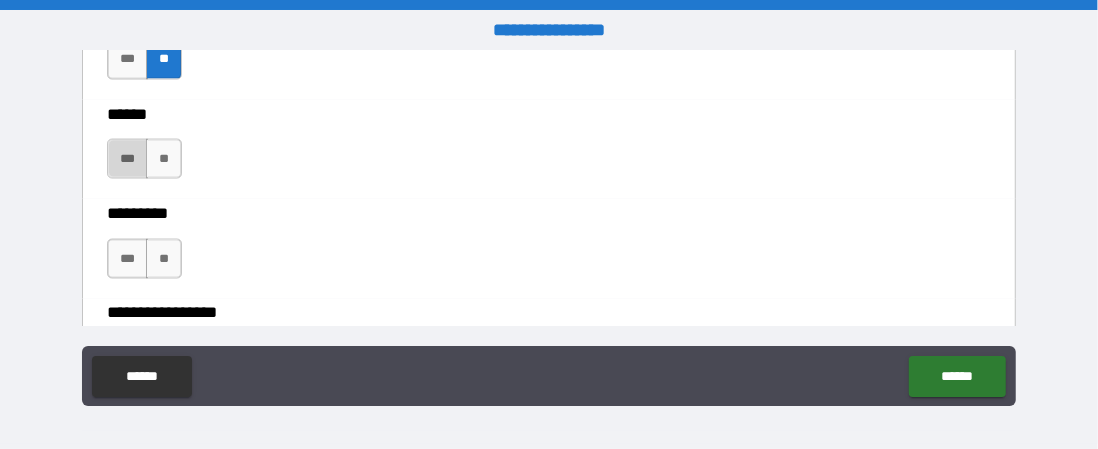 click on "***" at bounding box center [127, 159] 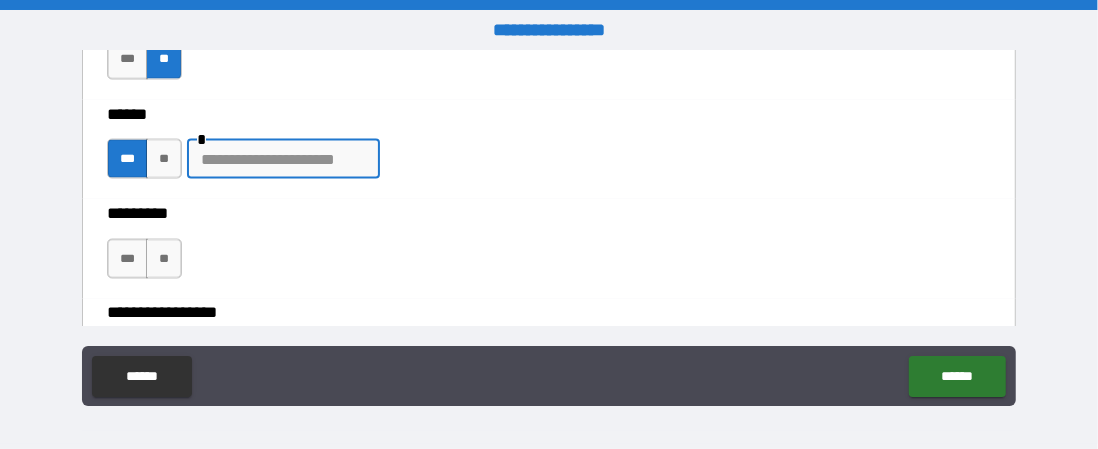 click at bounding box center [283, 159] 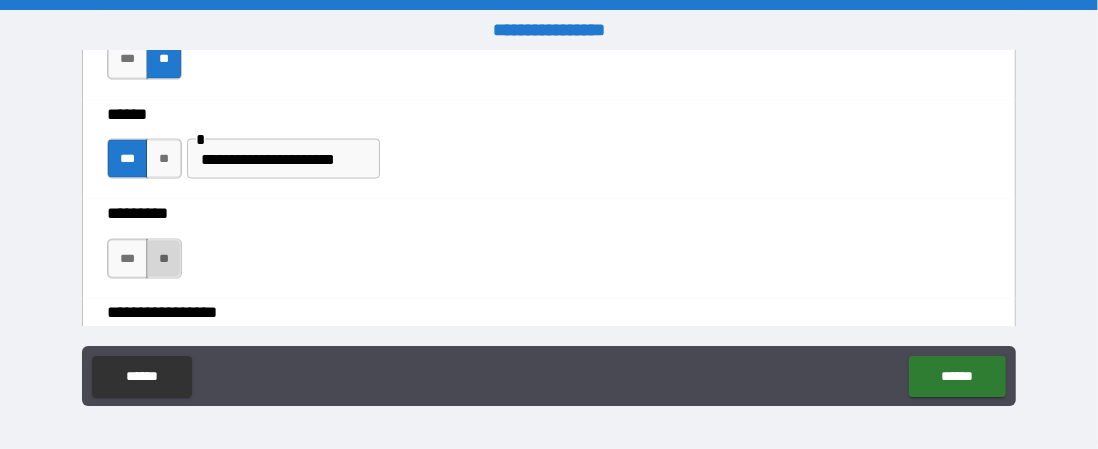 click on "**" at bounding box center [164, 259] 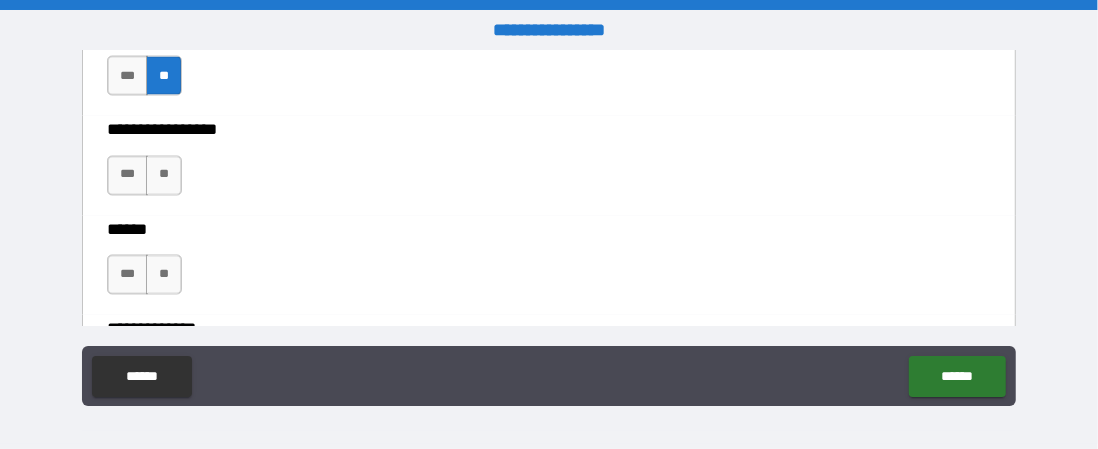 scroll, scrollTop: 1854, scrollLeft: 0, axis: vertical 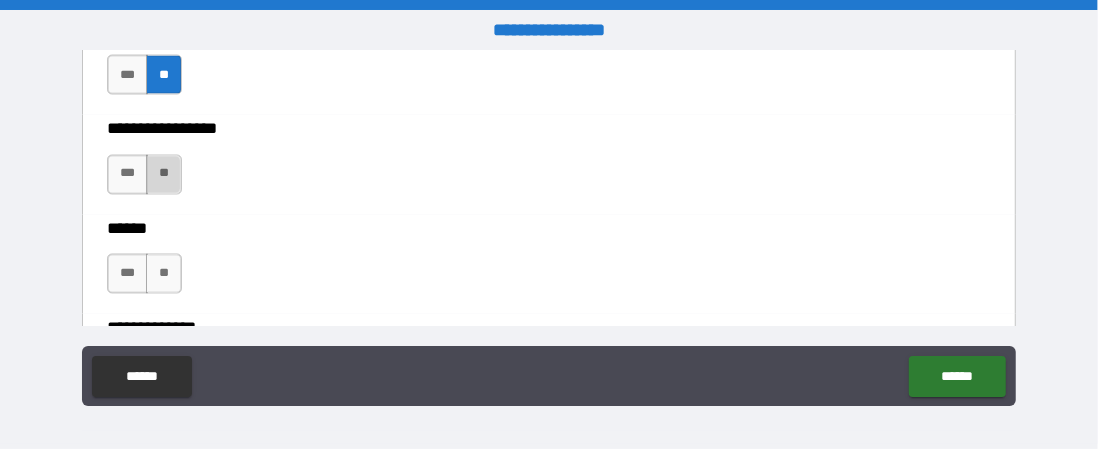 click on "**" at bounding box center (164, 175) 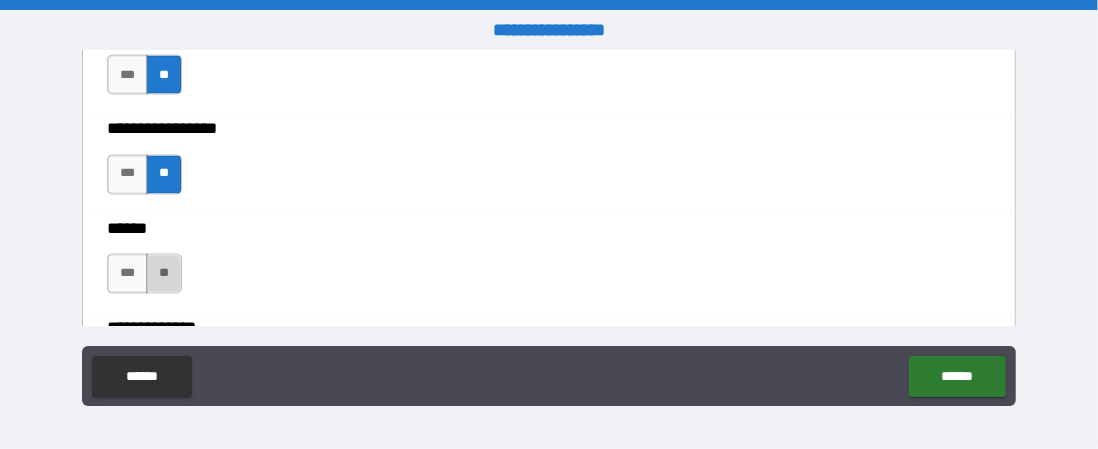click on "**" at bounding box center [164, 274] 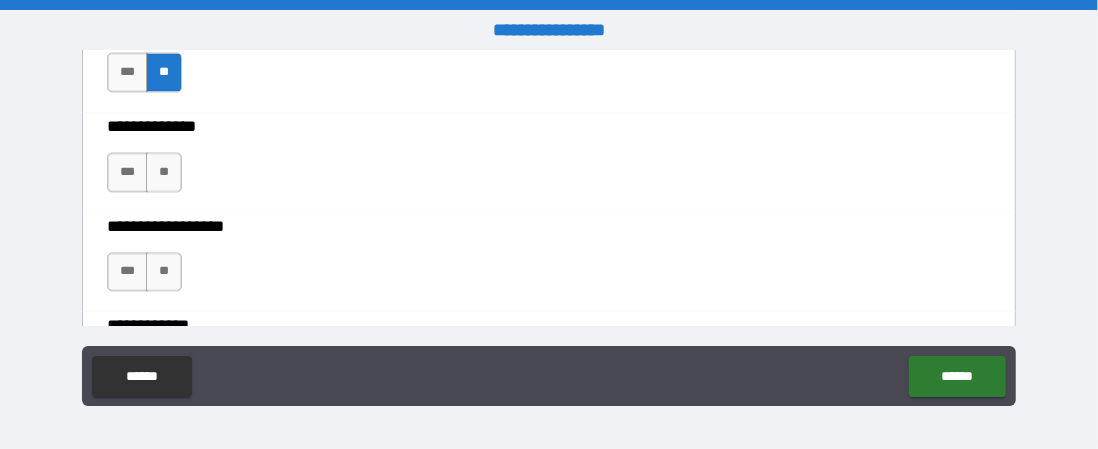 scroll, scrollTop: 2057, scrollLeft: 0, axis: vertical 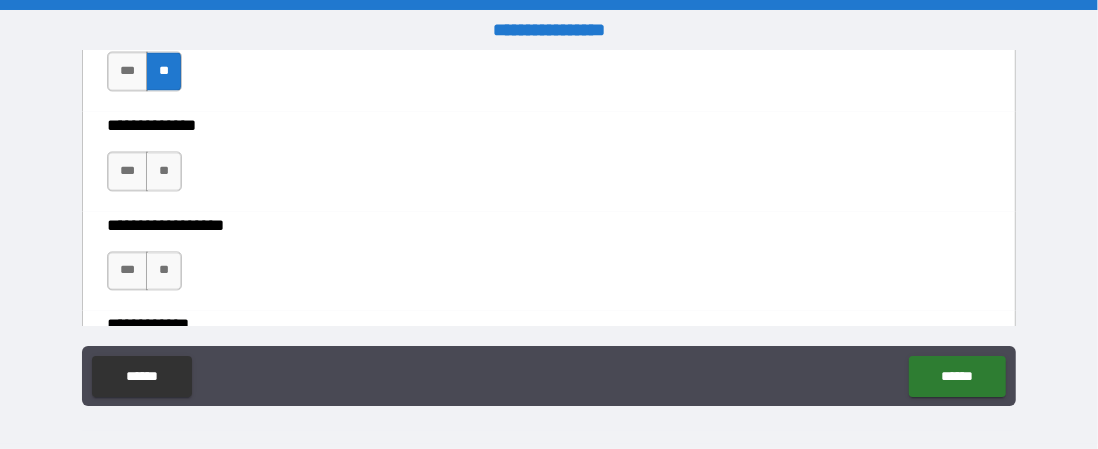 click on "**********" at bounding box center (549, 261) 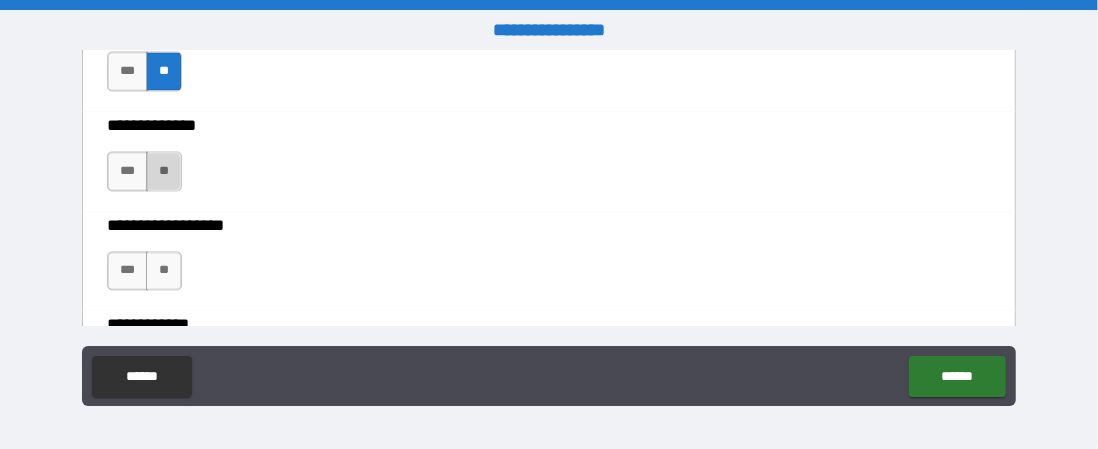 click on "**" at bounding box center (164, 171) 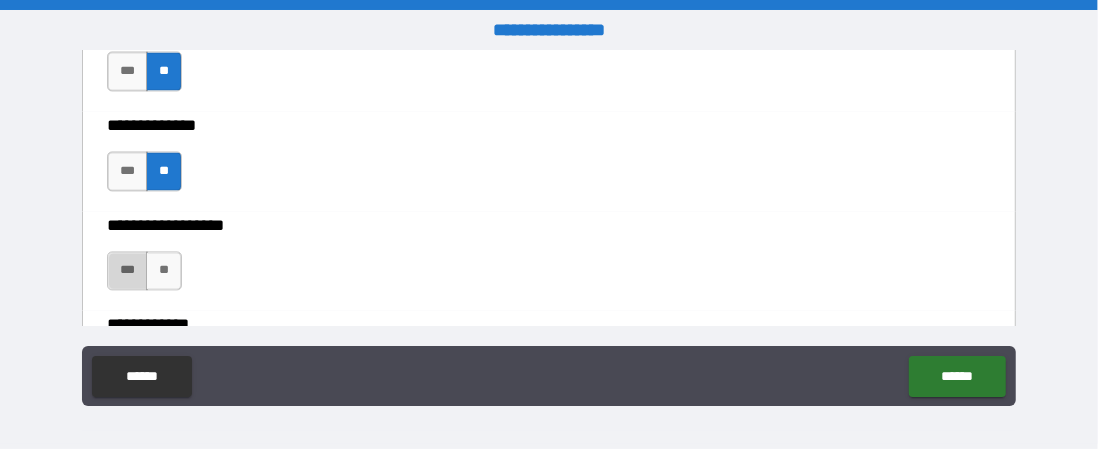 click on "***" at bounding box center (127, 271) 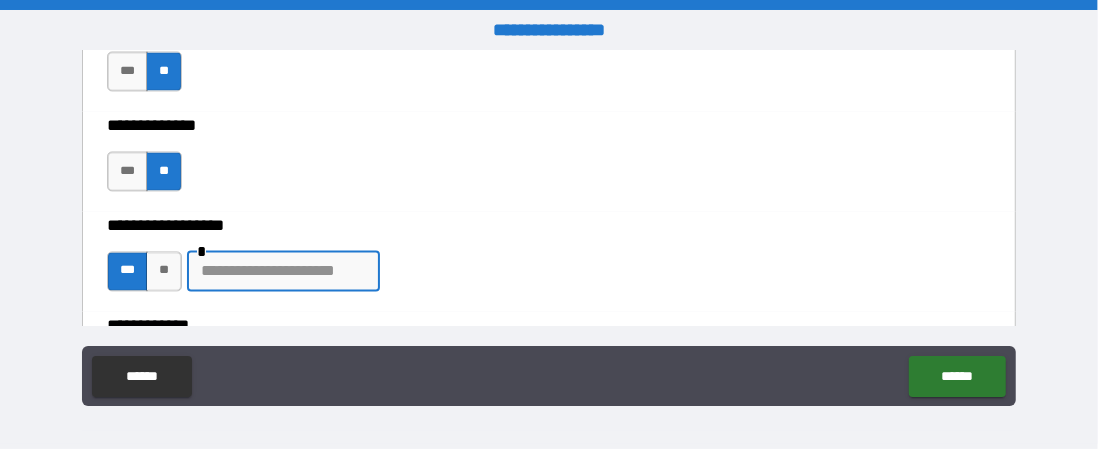 click at bounding box center (283, 271) 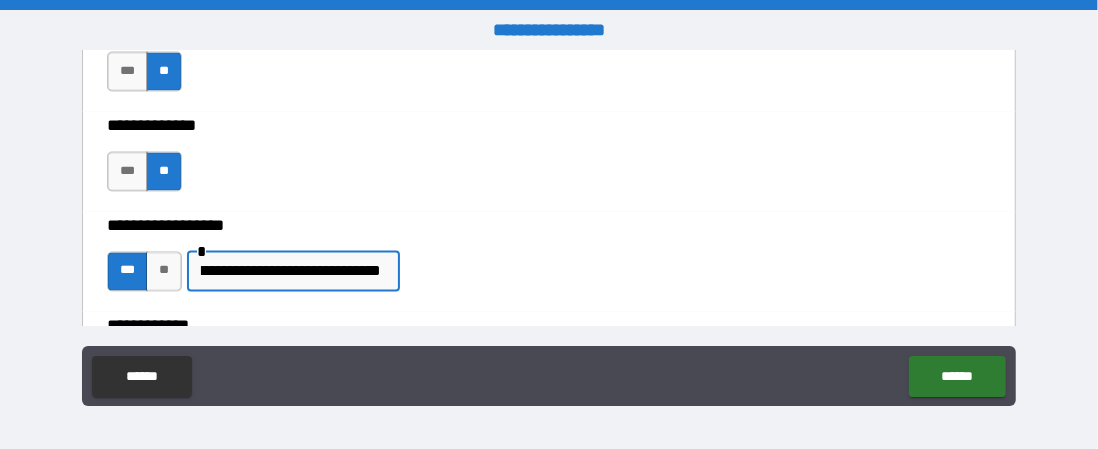 scroll, scrollTop: 0, scrollLeft: 59, axis: horizontal 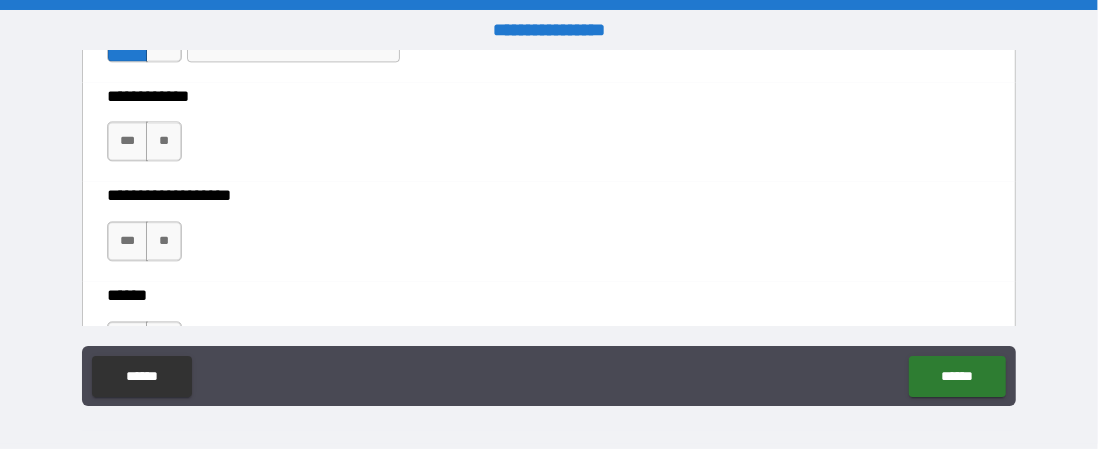 click on "**********" at bounding box center (549, 231) 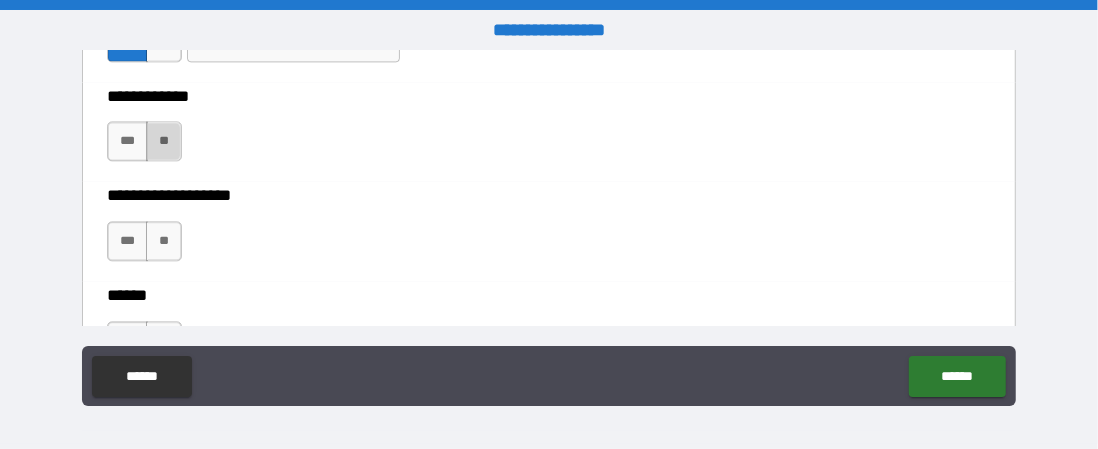click on "**" at bounding box center (164, 141) 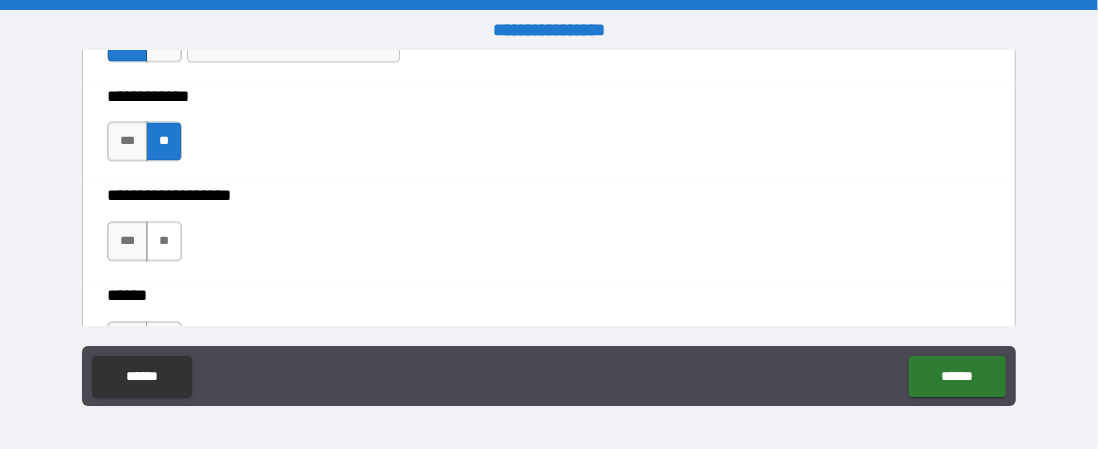 click on "**" at bounding box center (164, 241) 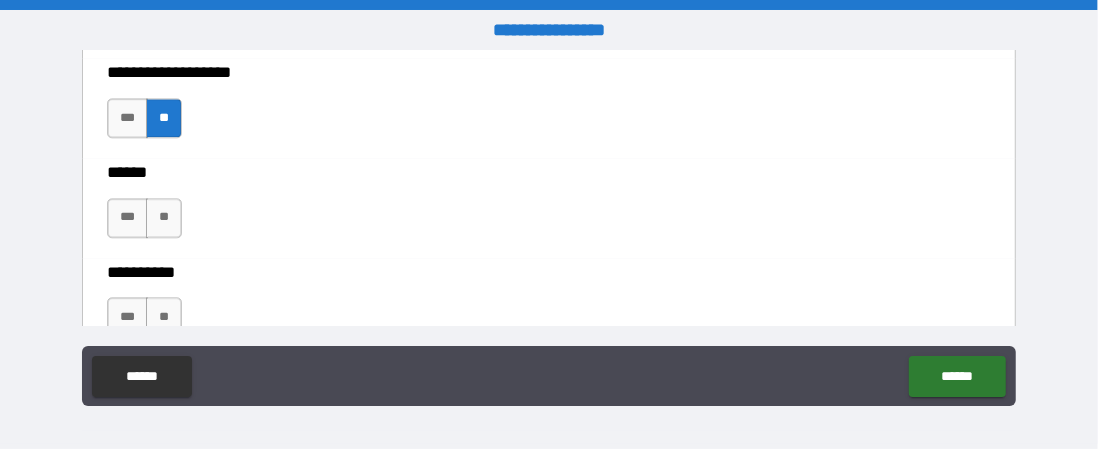 scroll, scrollTop: 2408, scrollLeft: 0, axis: vertical 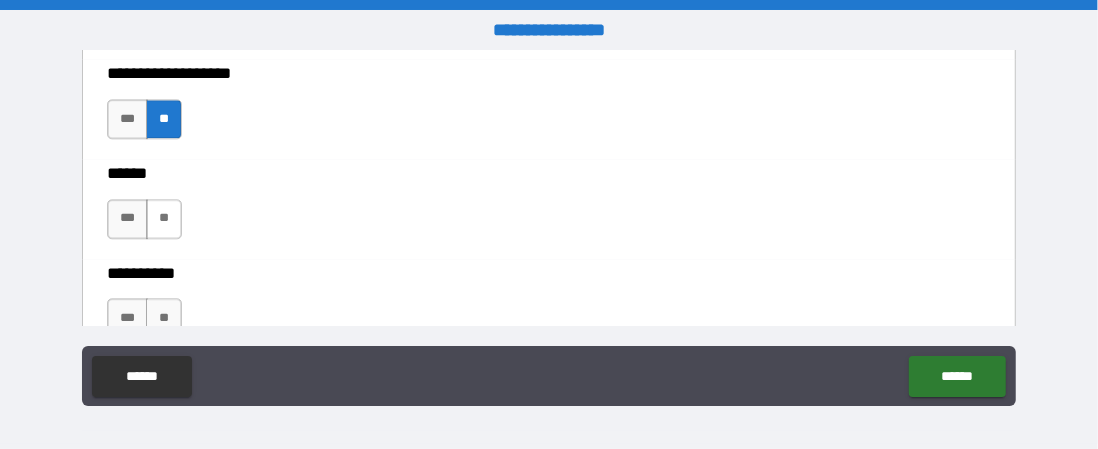 click on "**" at bounding box center (164, 219) 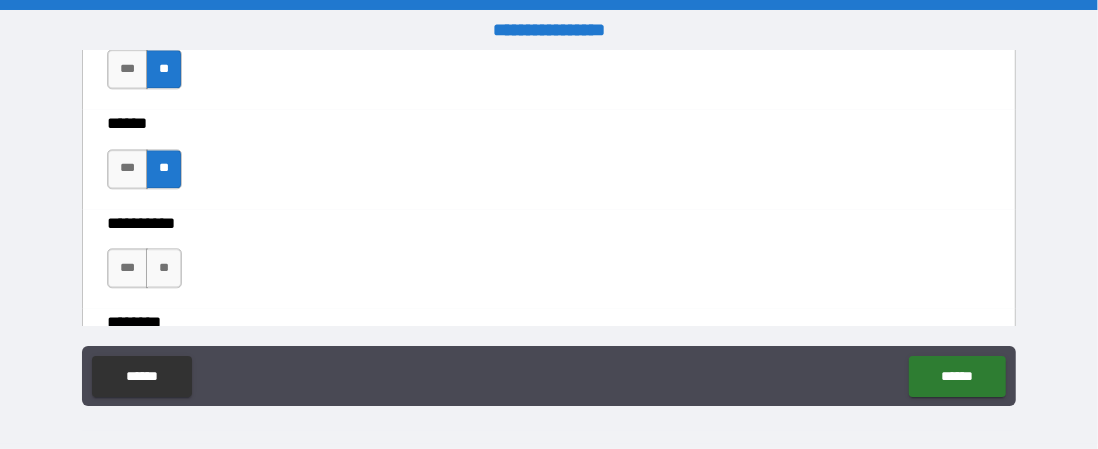 scroll, scrollTop: 2465, scrollLeft: 0, axis: vertical 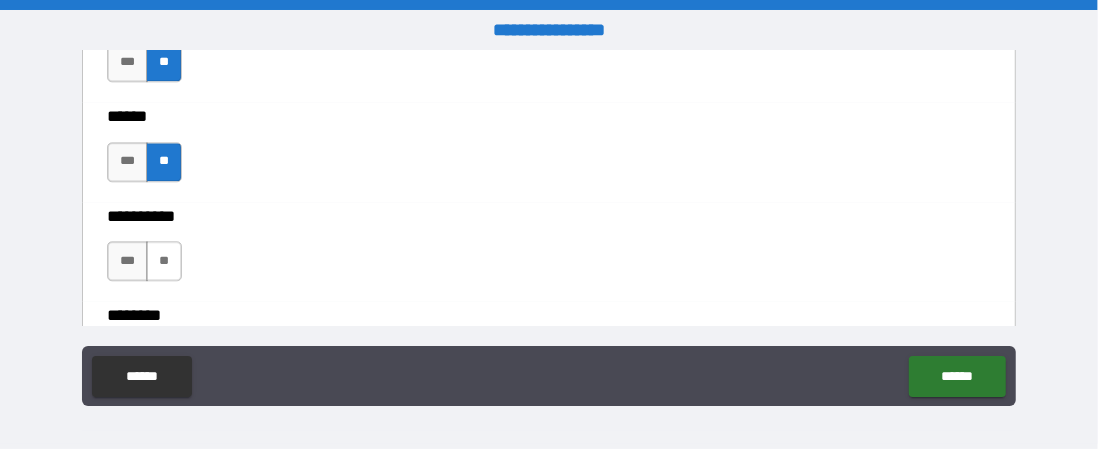 click on "**" at bounding box center [164, 261] 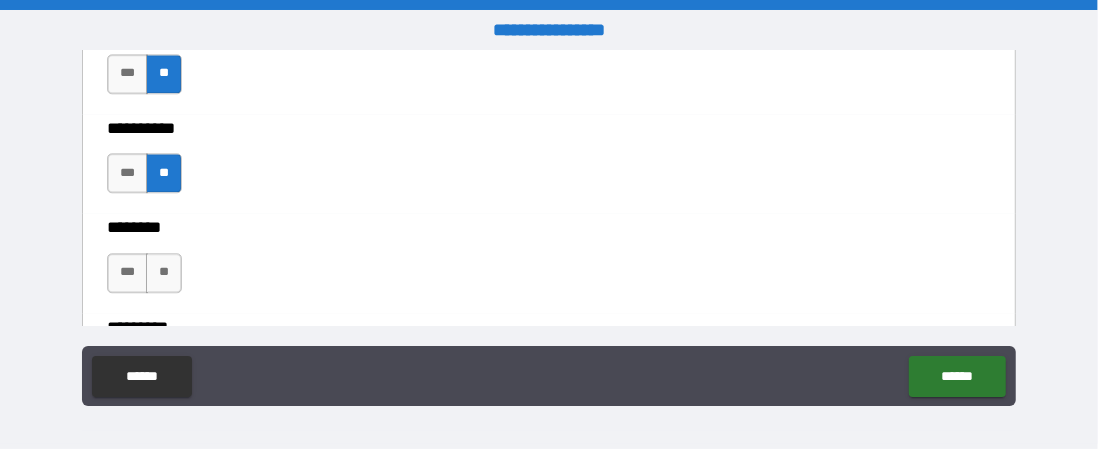 scroll, scrollTop: 2556, scrollLeft: 0, axis: vertical 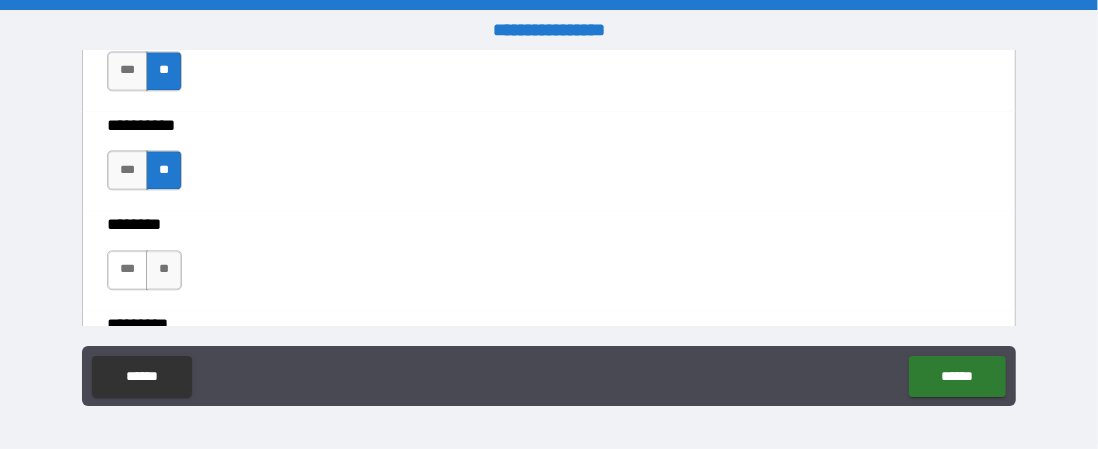 click on "***" at bounding box center (127, 270) 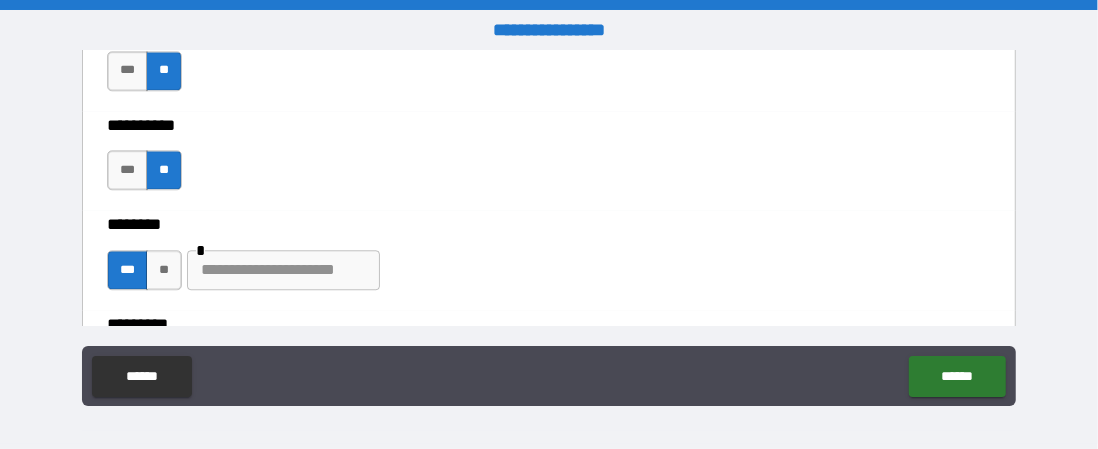click at bounding box center (283, 270) 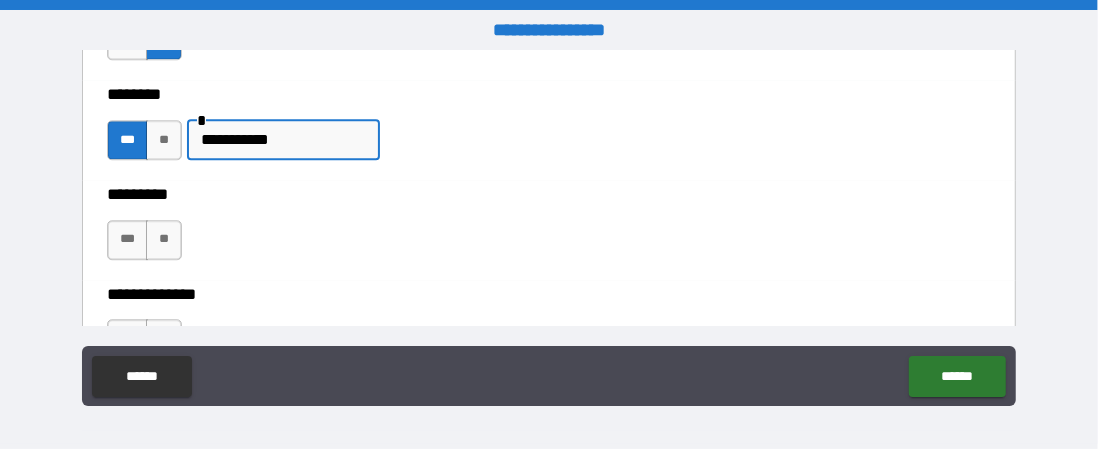 scroll, scrollTop: 2687, scrollLeft: 0, axis: vertical 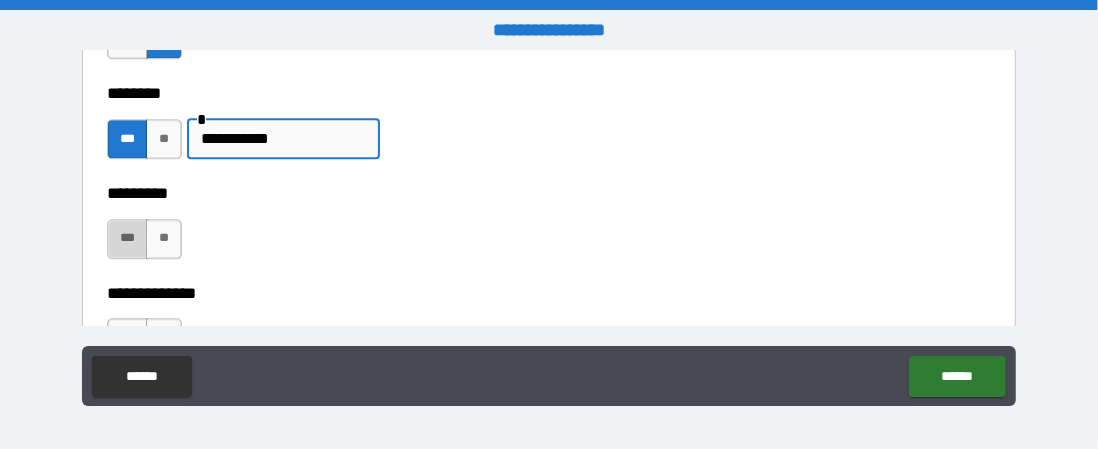click on "***" at bounding box center (127, 239) 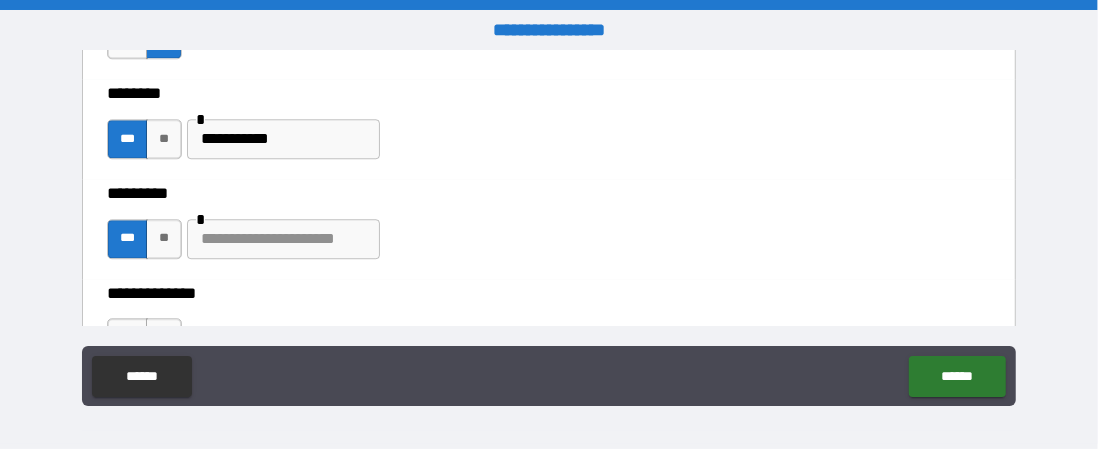 click at bounding box center (283, 239) 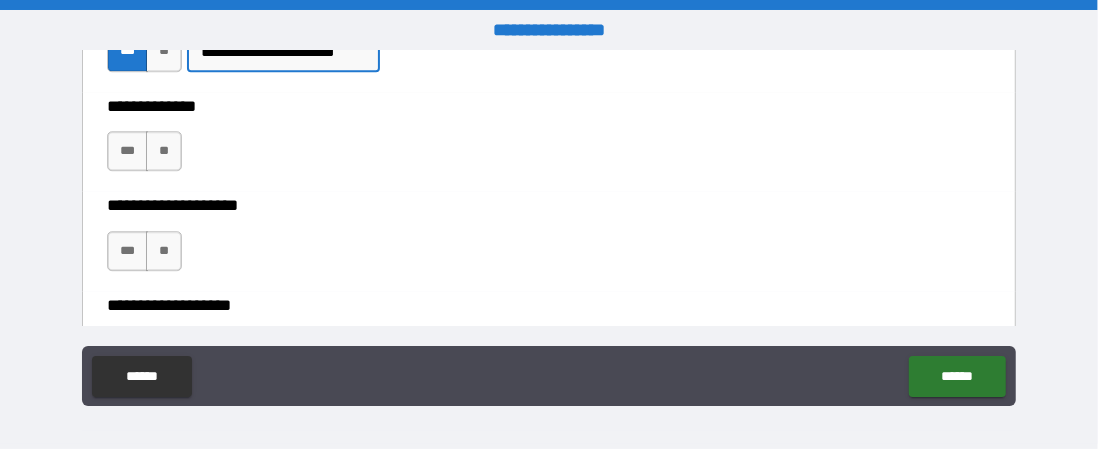 scroll, scrollTop: 2878, scrollLeft: 0, axis: vertical 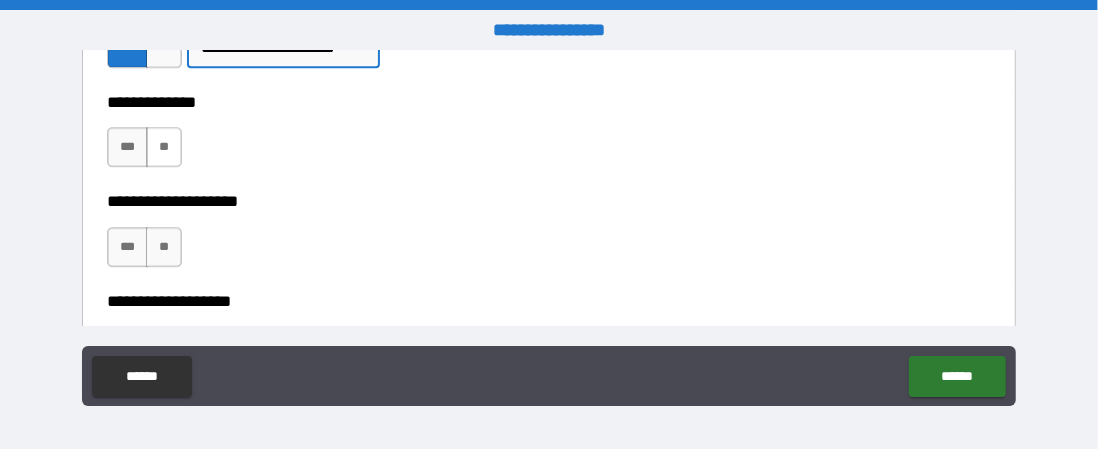 click on "**" at bounding box center (164, 147) 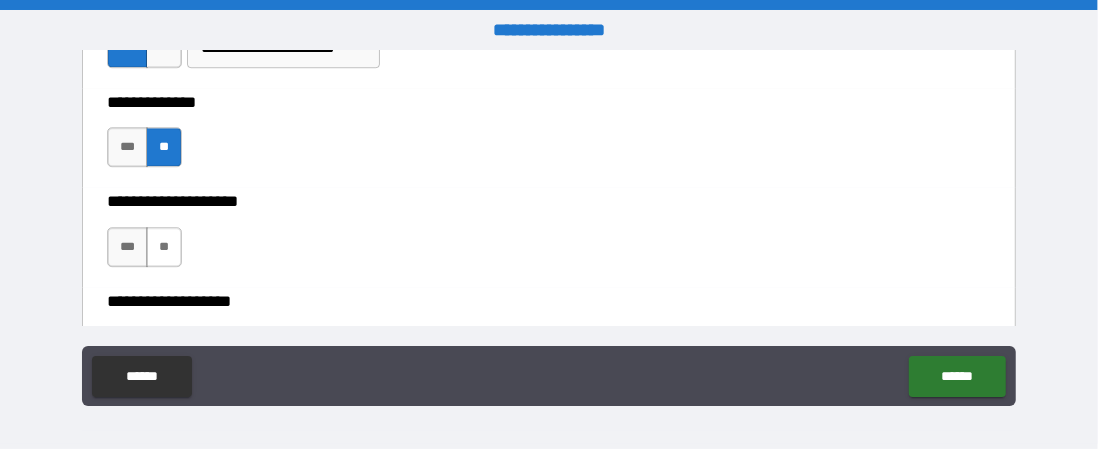 click on "**" at bounding box center [164, 247] 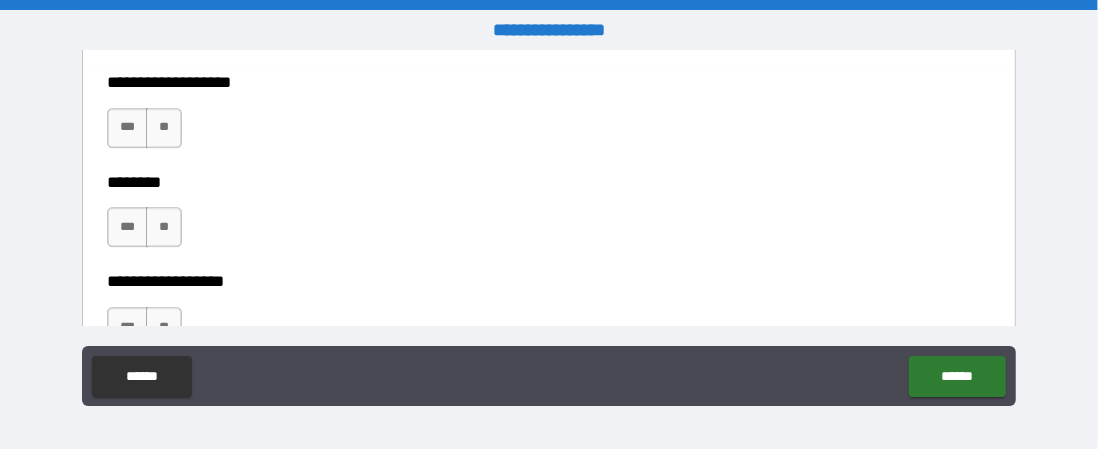 scroll, scrollTop: 3098, scrollLeft: 0, axis: vertical 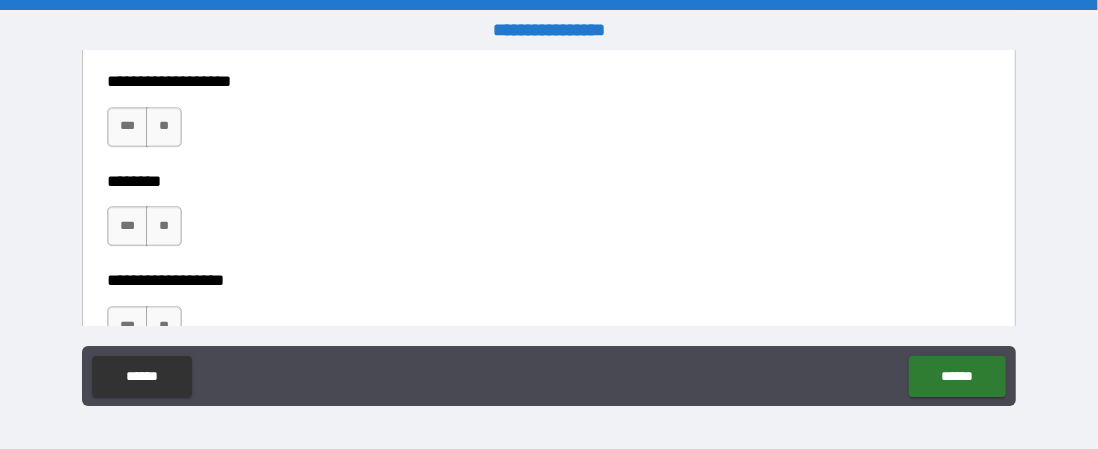 click on "**********" at bounding box center [549, 227] 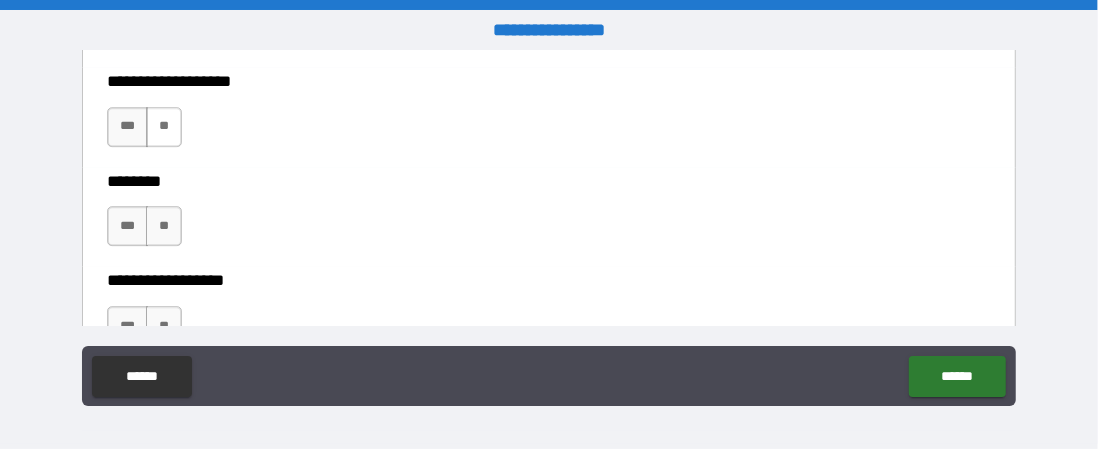 click on "**" at bounding box center [164, 127] 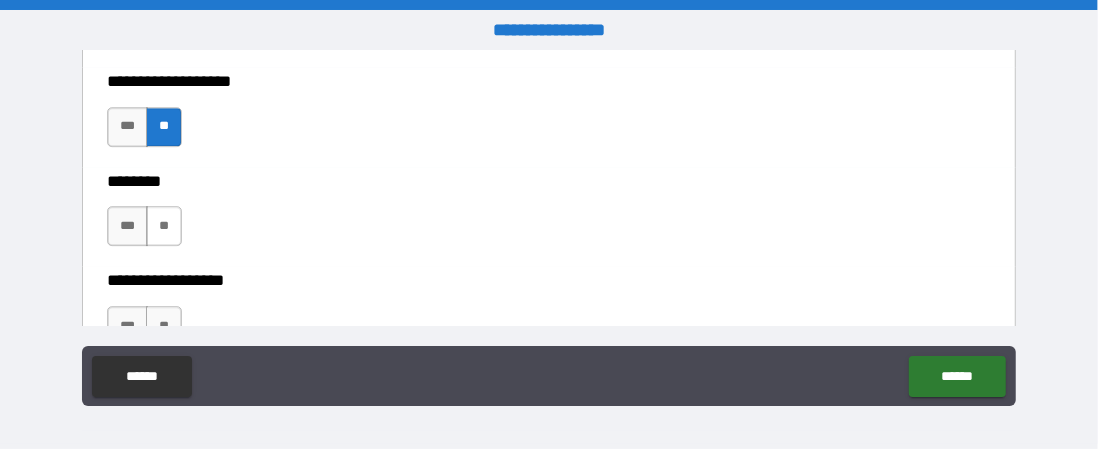 click on "**" at bounding box center [164, 226] 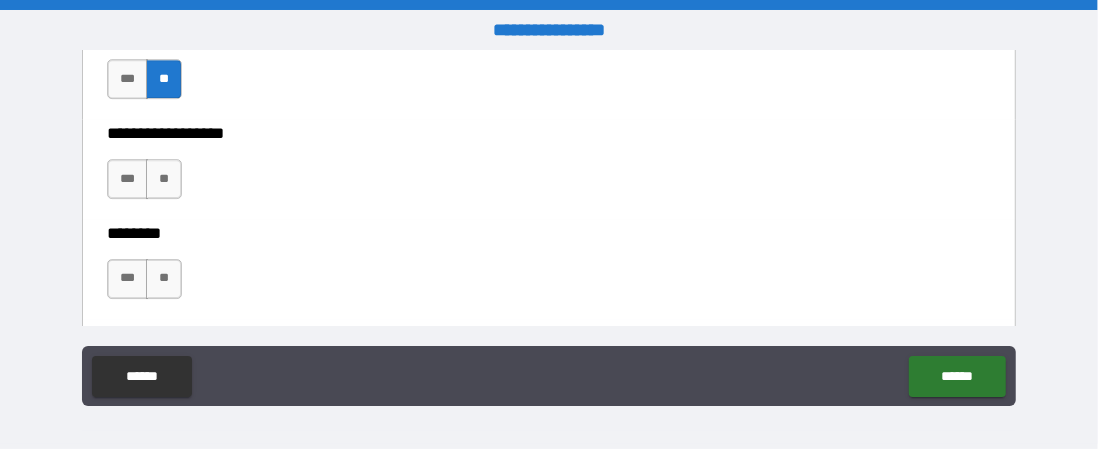 scroll, scrollTop: 3273, scrollLeft: 0, axis: vertical 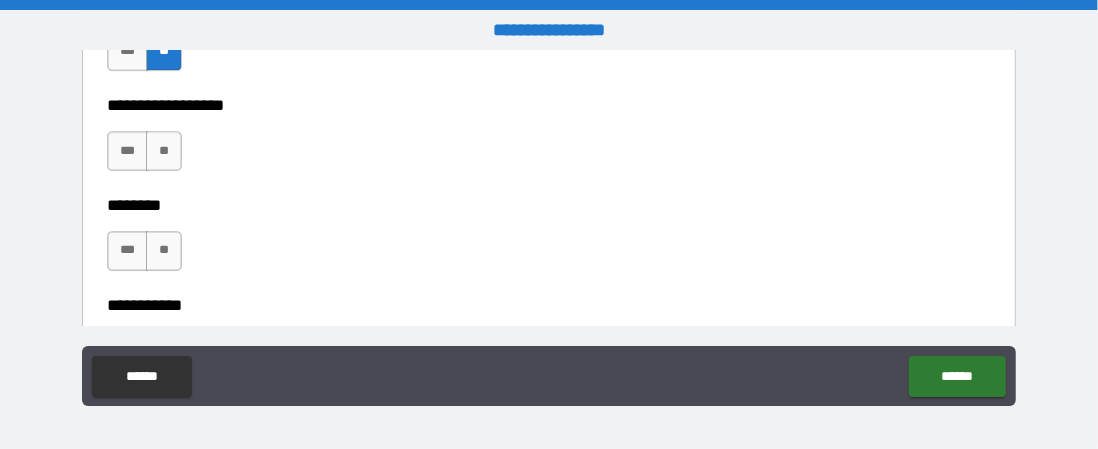 click on "**********" at bounding box center (549, 227) 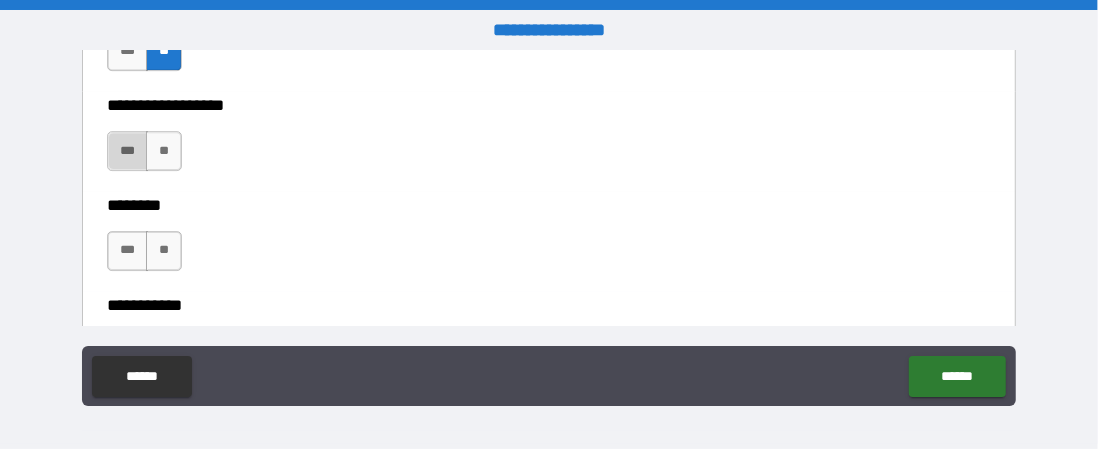 click on "***" at bounding box center [127, 151] 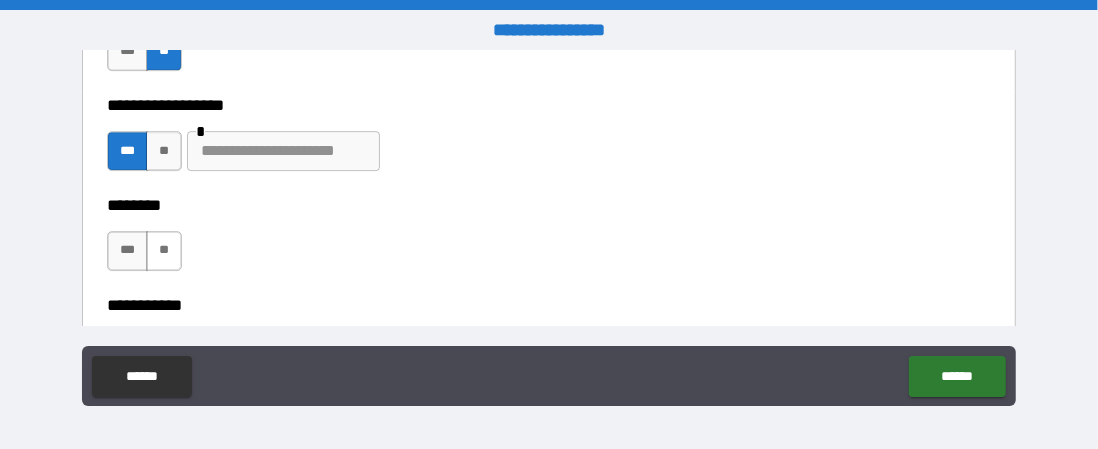 click on "**" at bounding box center [164, 251] 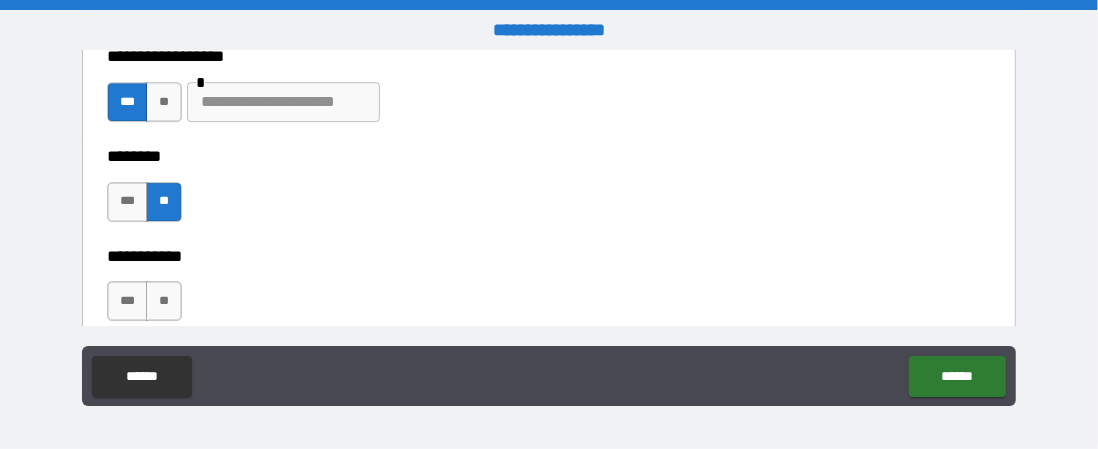 scroll, scrollTop: 3328, scrollLeft: 0, axis: vertical 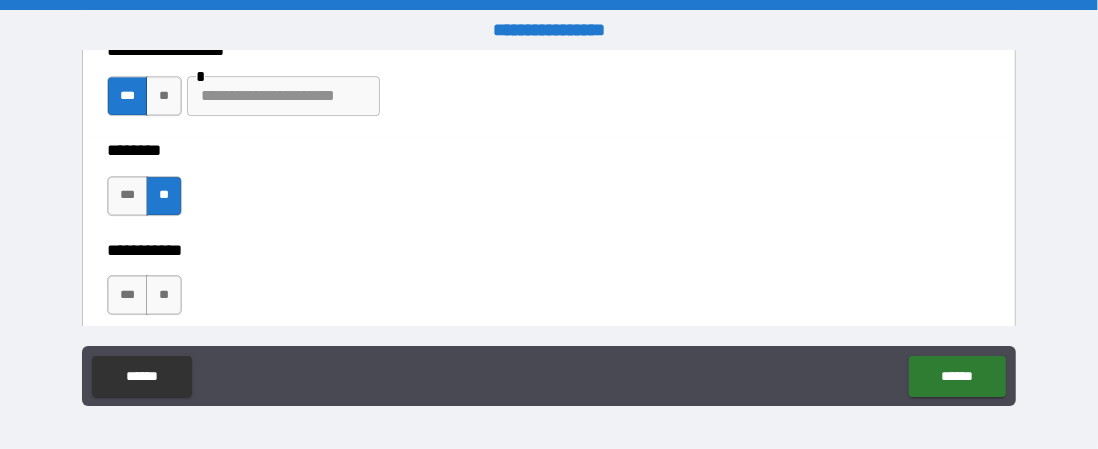 click at bounding box center (283, 96) 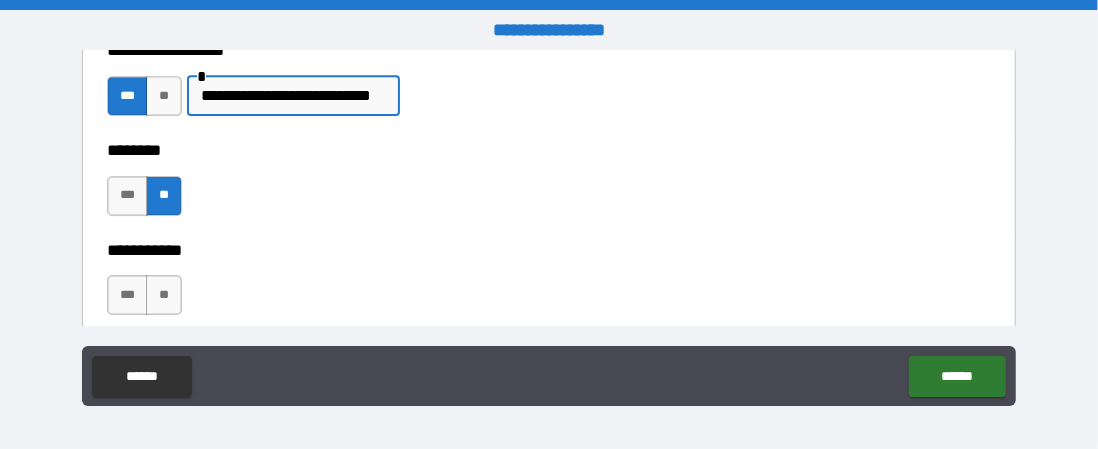 scroll, scrollTop: 0, scrollLeft: 45, axis: horizontal 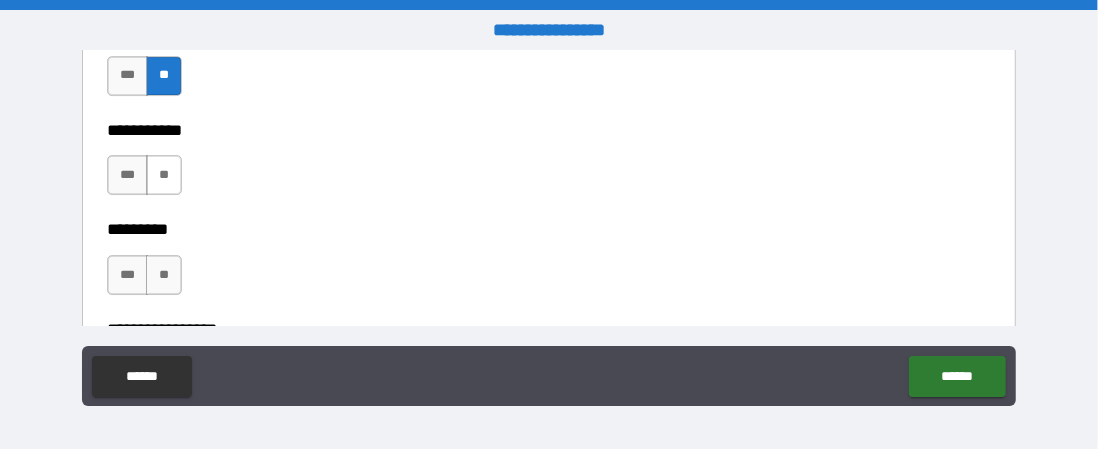 click on "**" at bounding box center [164, 175] 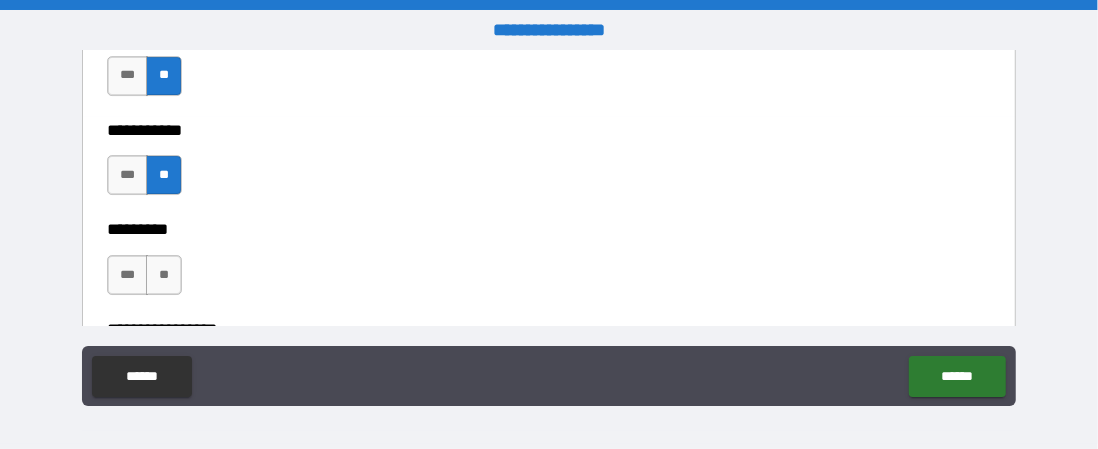 scroll, scrollTop: 0, scrollLeft: 0, axis: both 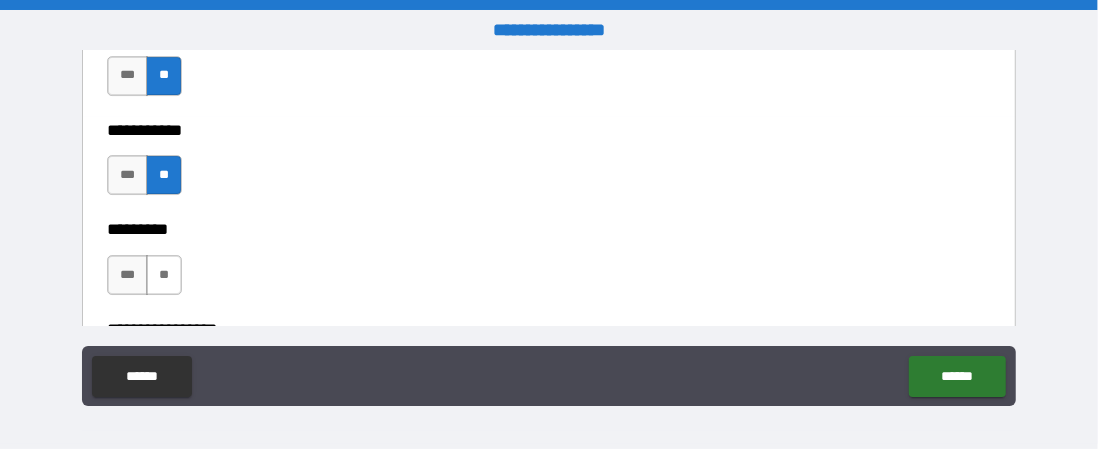 click on "**" at bounding box center (164, 275) 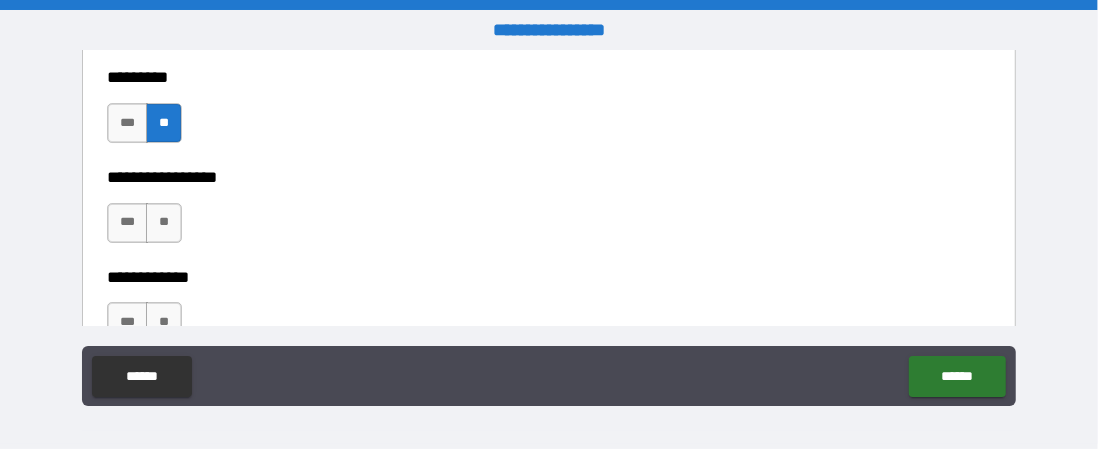 scroll, scrollTop: 3618, scrollLeft: 0, axis: vertical 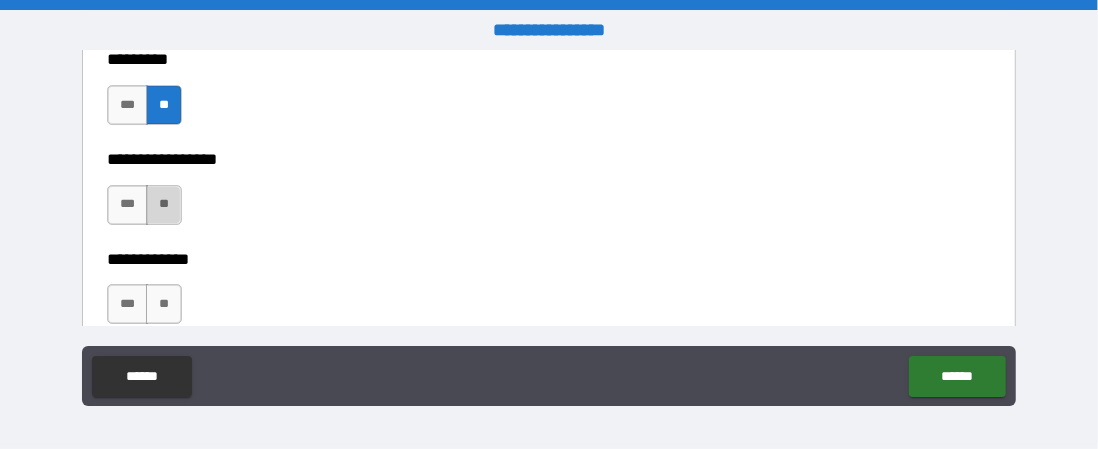 click on "**" at bounding box center [164, 205] 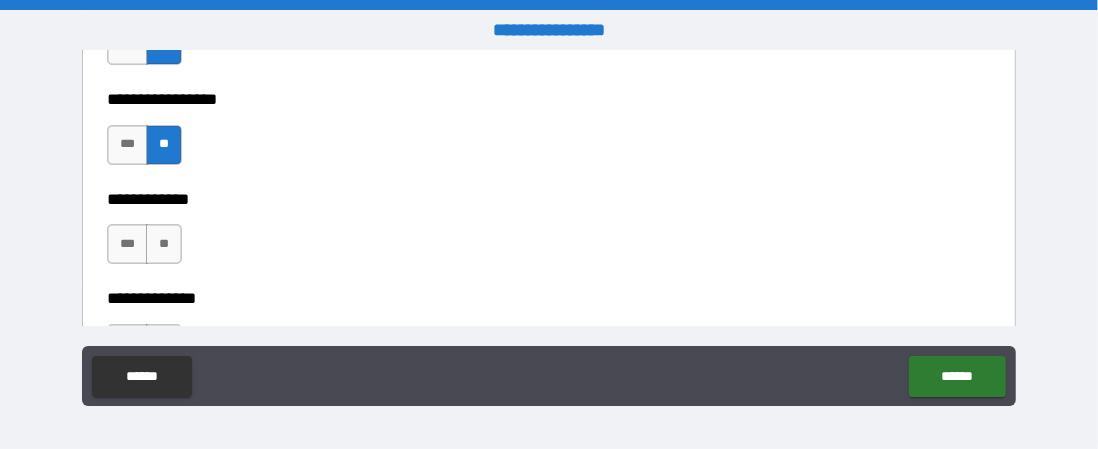 scroll, scrollTop: 3687, scrollLeft: 0, axis: vertical 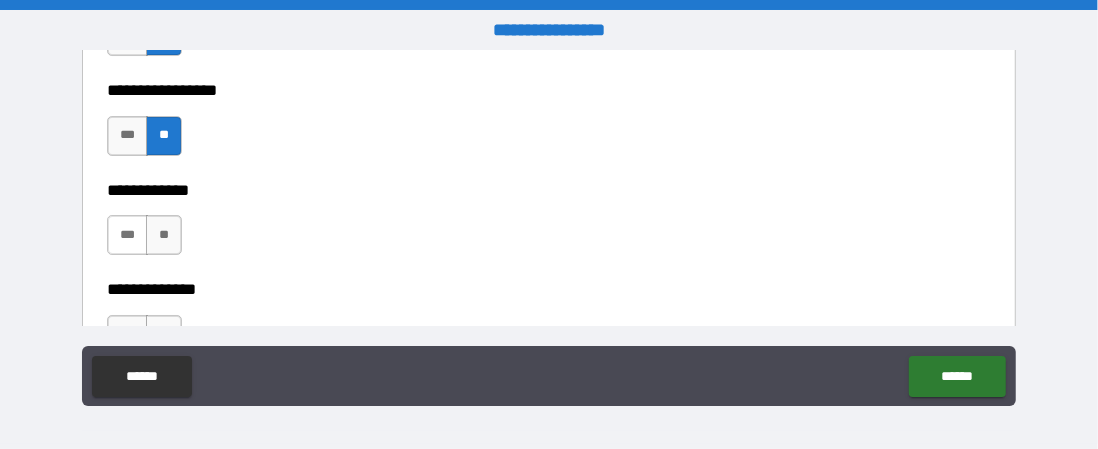 click on "***" at bounding box center (127, 235) 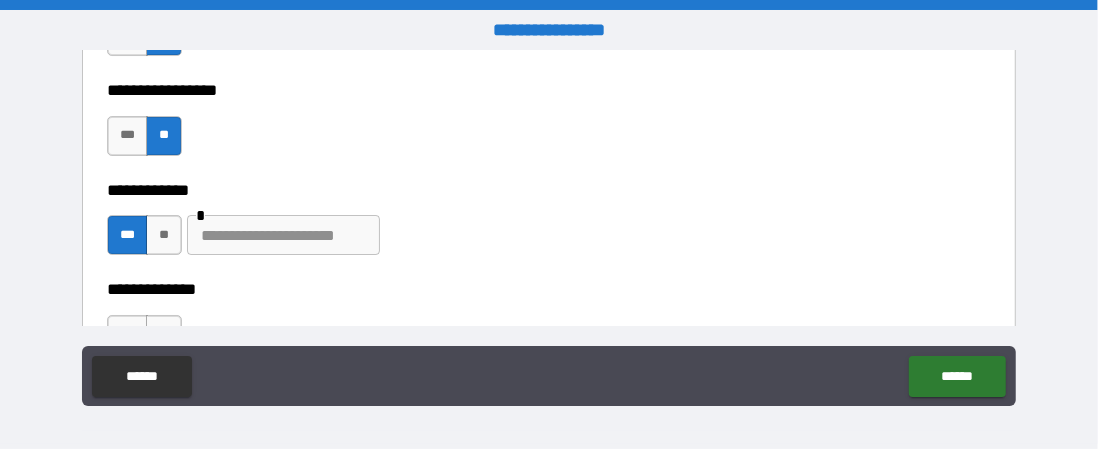 click at bounding box center [283, 235] 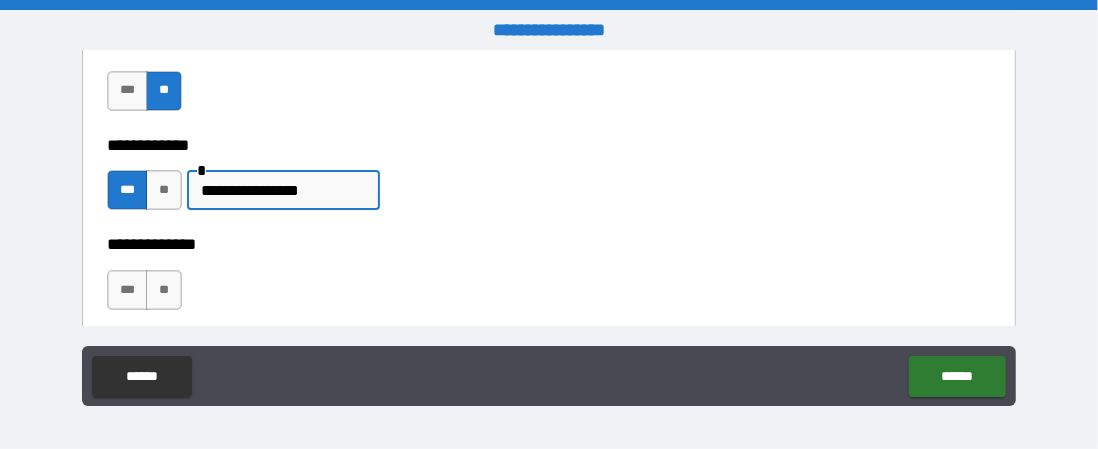 scroll, scrollTop: 3798, scrollLeft: 0, axis: vertical 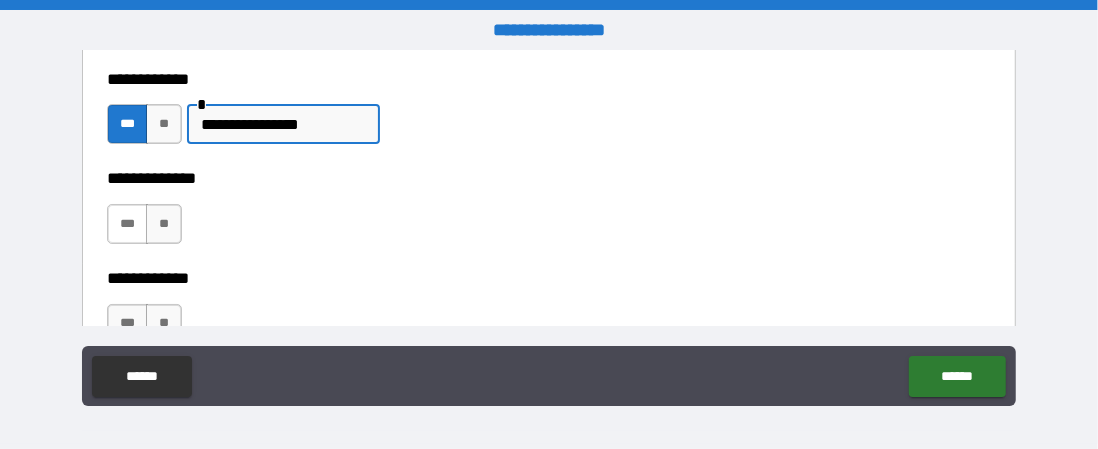 click on "***" at bounding box center [127, 224] 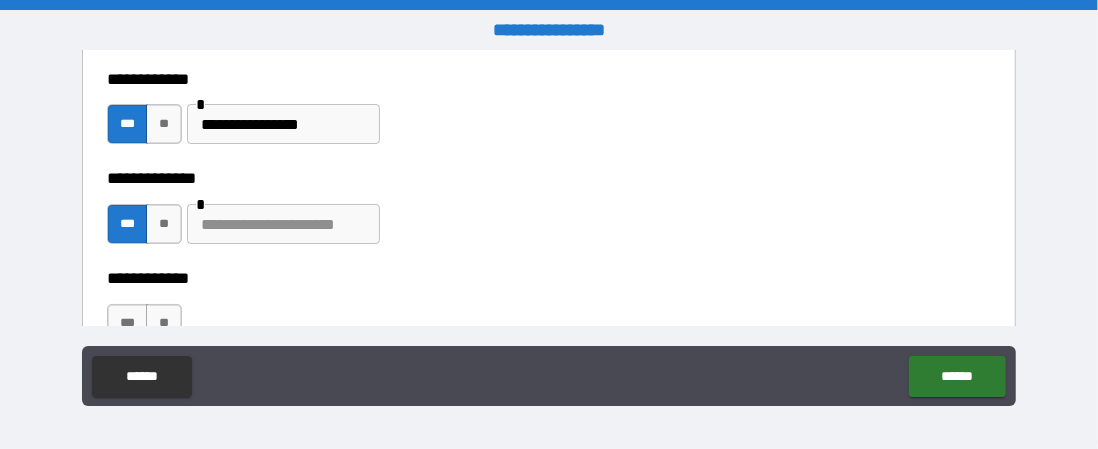 click at bounding box center (283, 224) 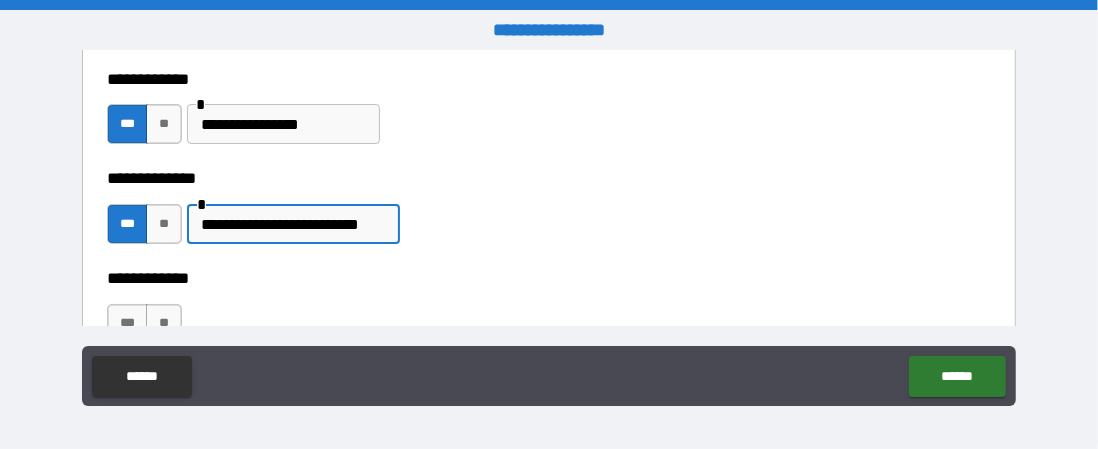 scroll, scrollTop: 0, scrollLeft: 21, axis: horizontal 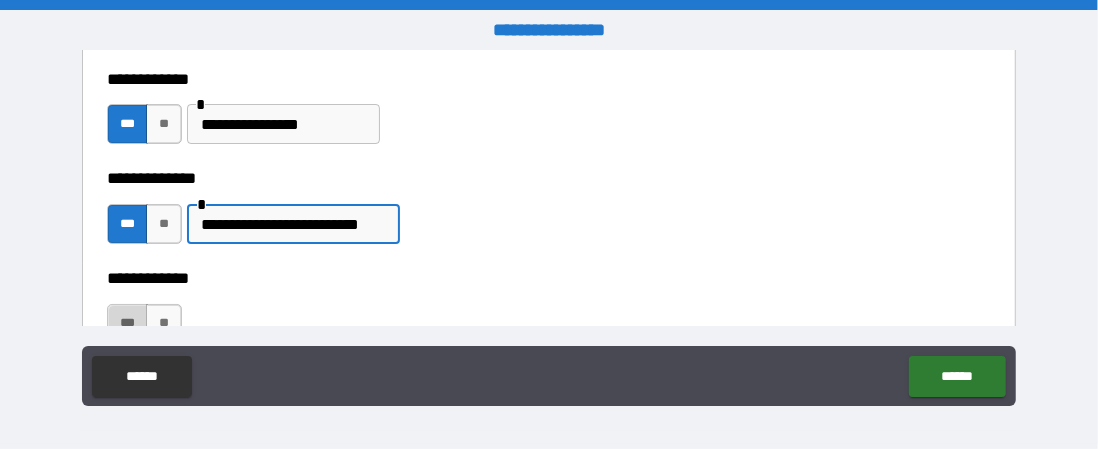 click on "***" at bounding box center [127, 324] 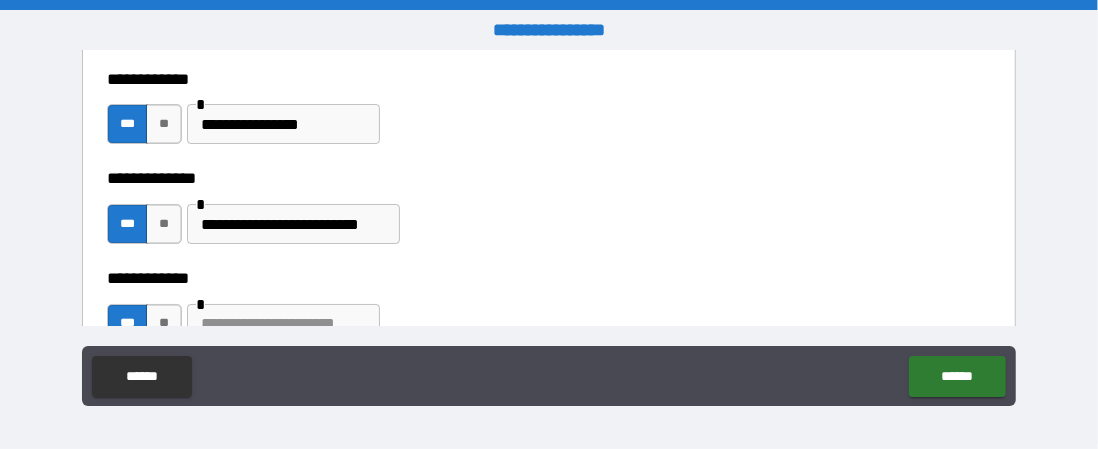 scroll, scrollTop: 0, scrollLeft: 0, axis: both 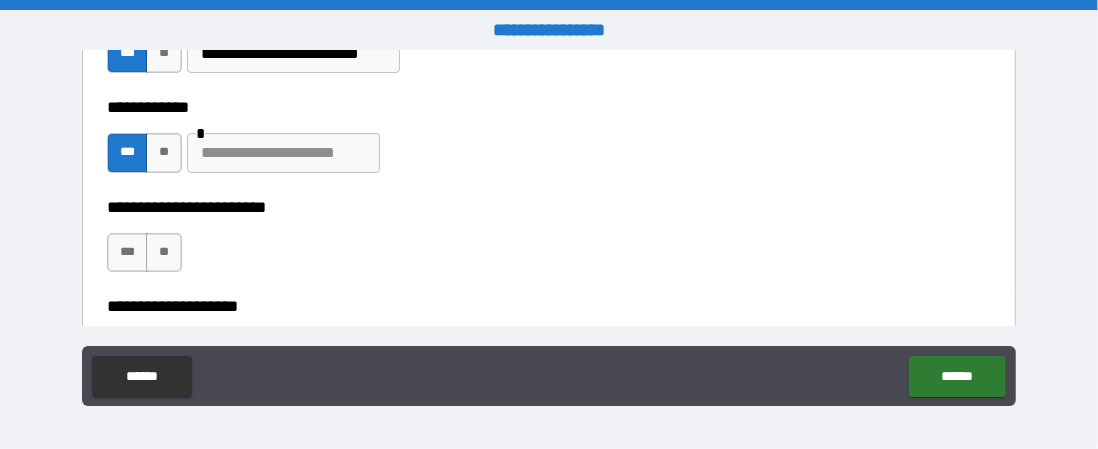 click at bounding box center (283, 153) 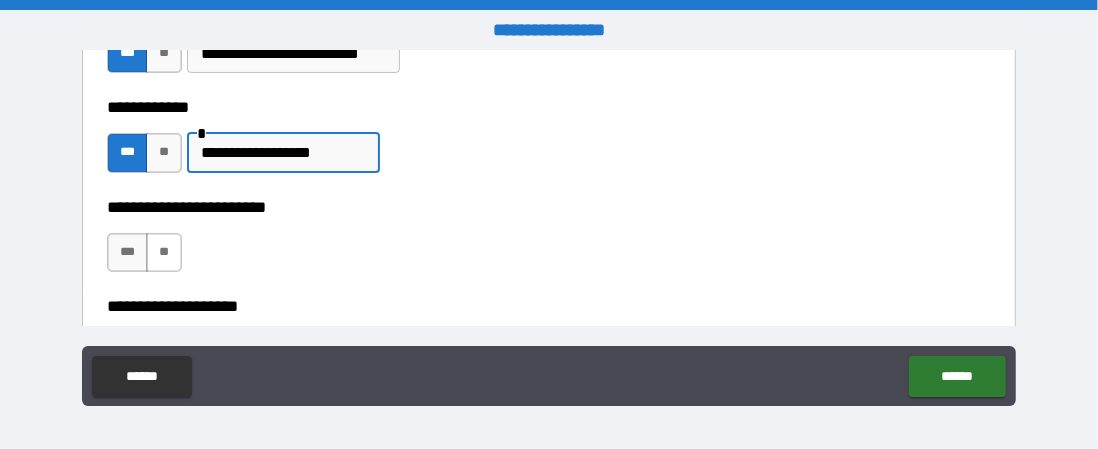 click on "**" at bounding box center (164, 253) 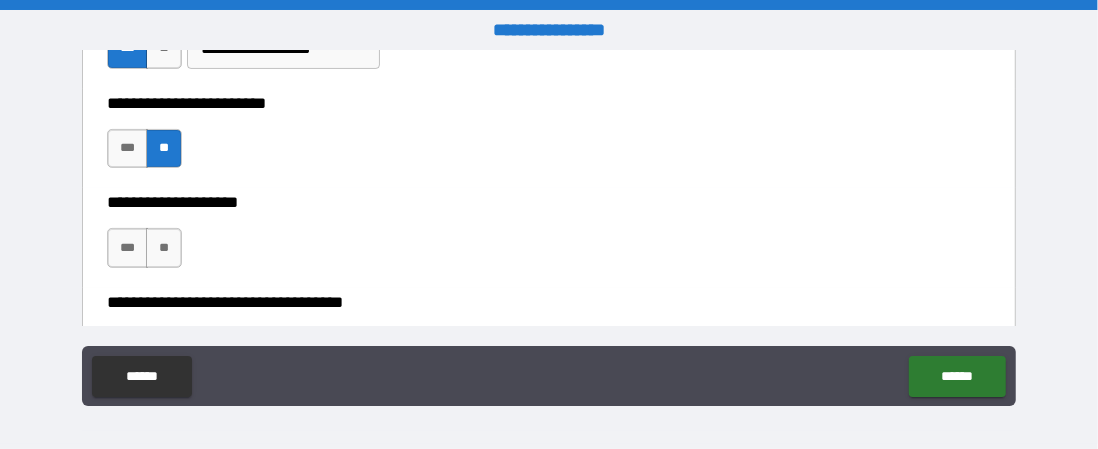 scroll, scrollTop: 4102, scrollLeft: 0, axis: vertical 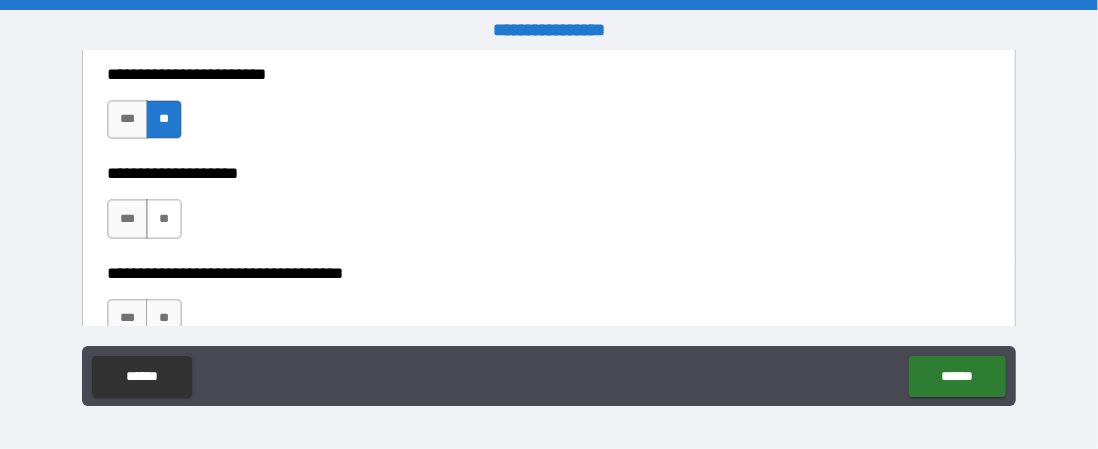 click on "**" at bounding box center [164, 219] 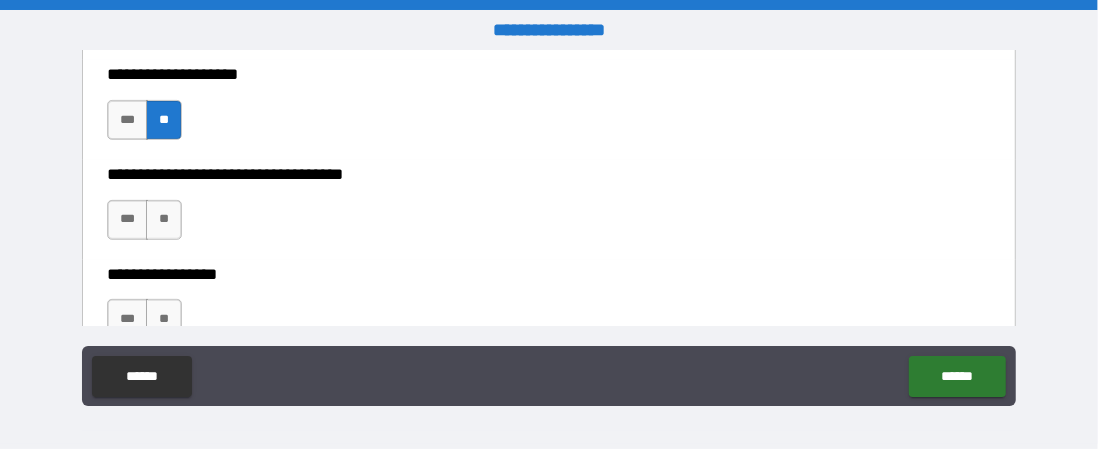 scroll, scrollTop: 4202, scrollLeft: 0, axis: vertical 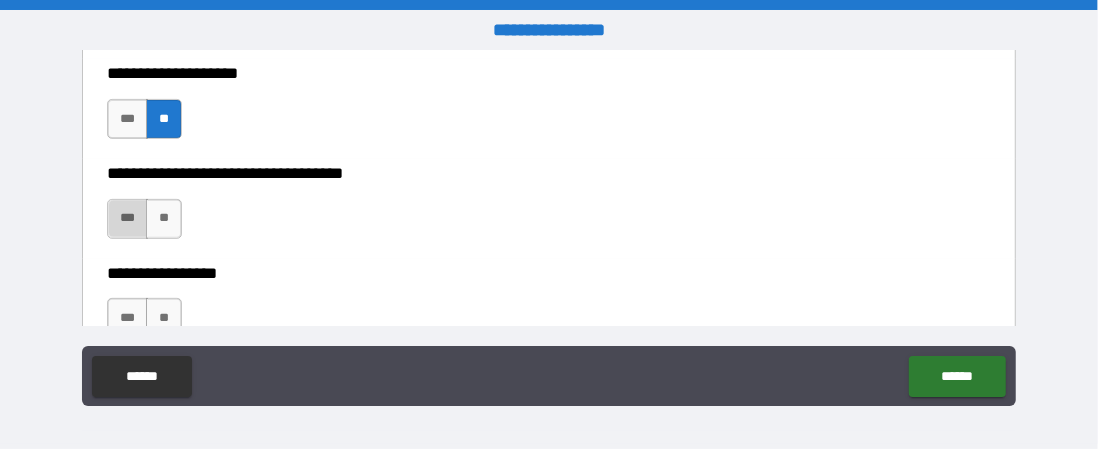 click on "***" at bounding box center [127, 219] 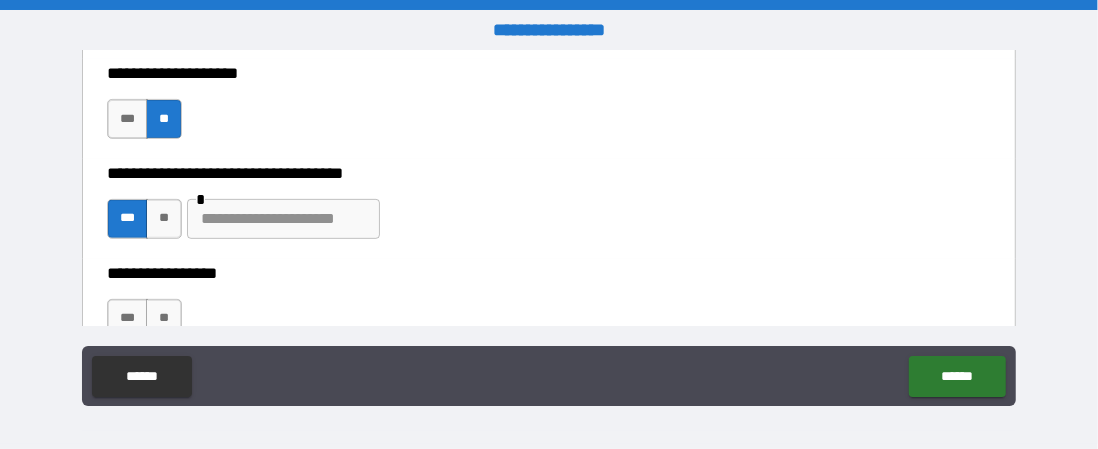 click on "**********" at bounding box center (549, 309) 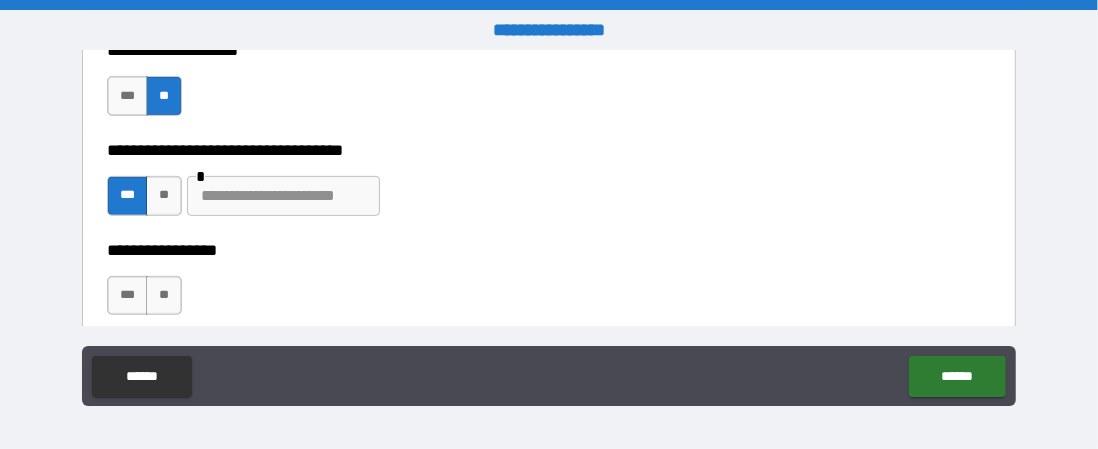 scroll, scrollTop: 4228, scrollLeft: 0, axis: vertical 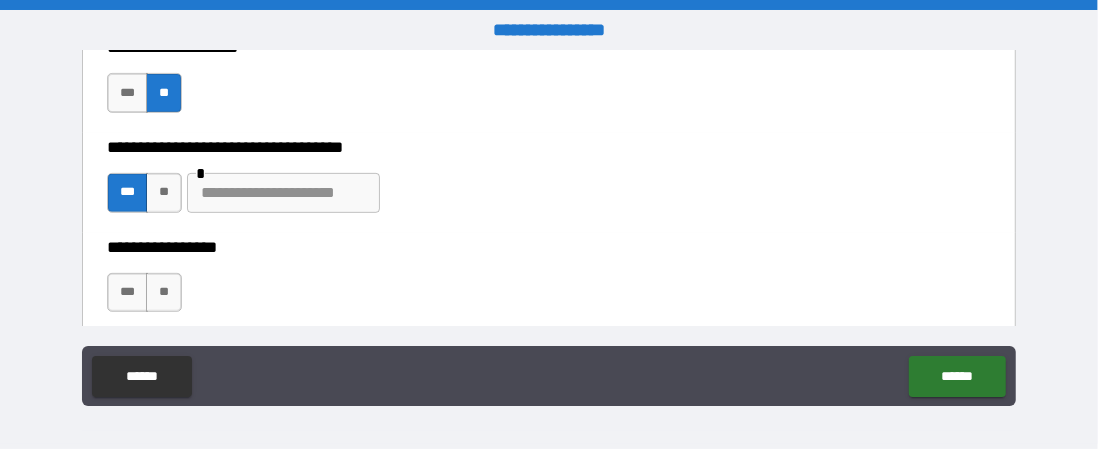 click at bounding box center [283, 193] 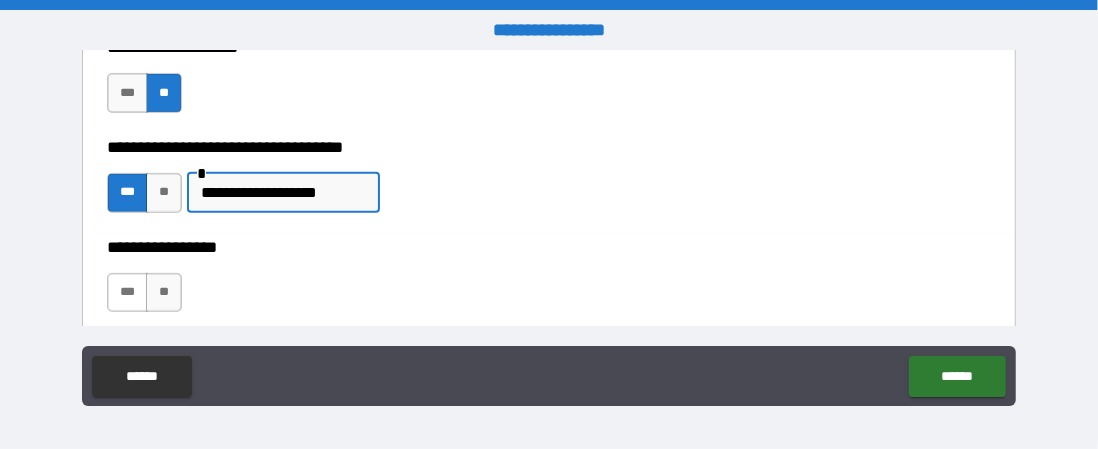 click on "***" at bounding box center [127, 293] 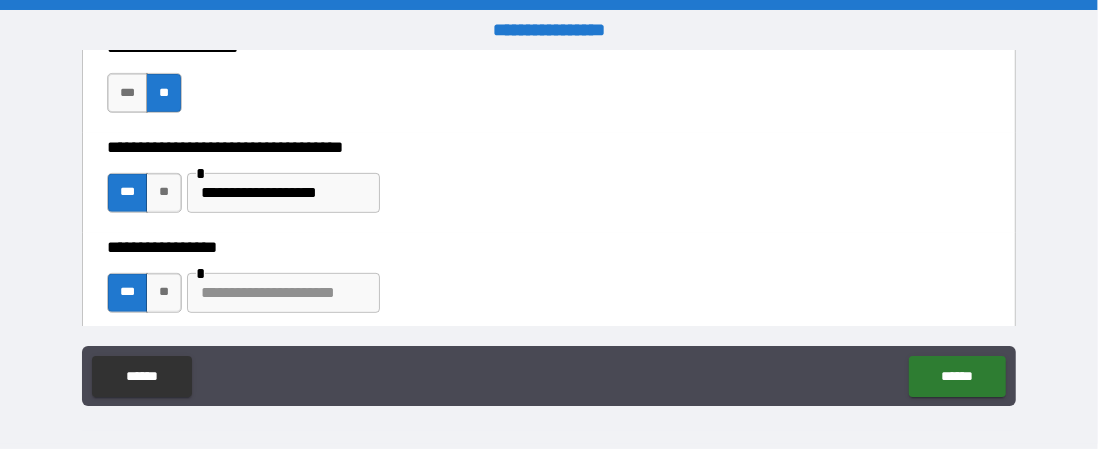 click at bounding box center [283, 293] 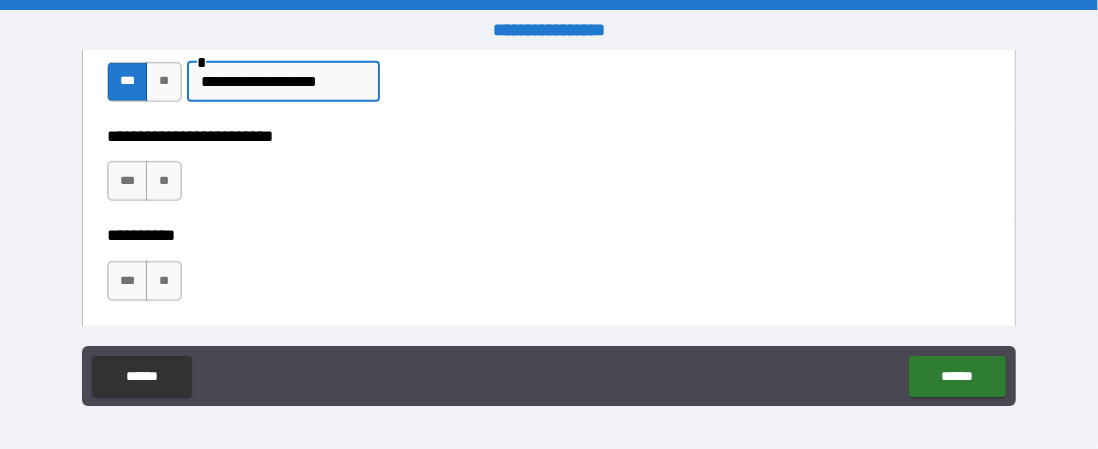 scroll, scrollTop: 4444, scrollLeft: 0, axis: vertical 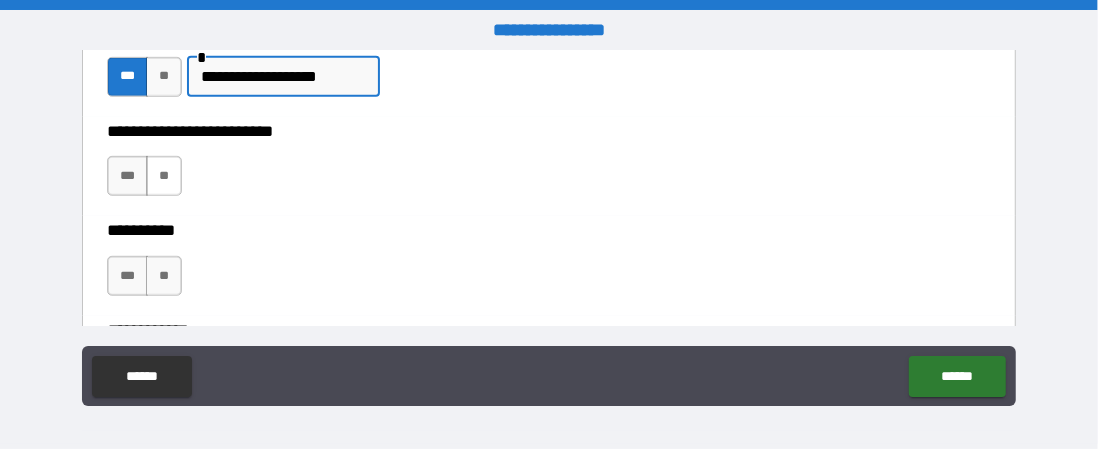 click on "**" at bounding box center (164, 176) 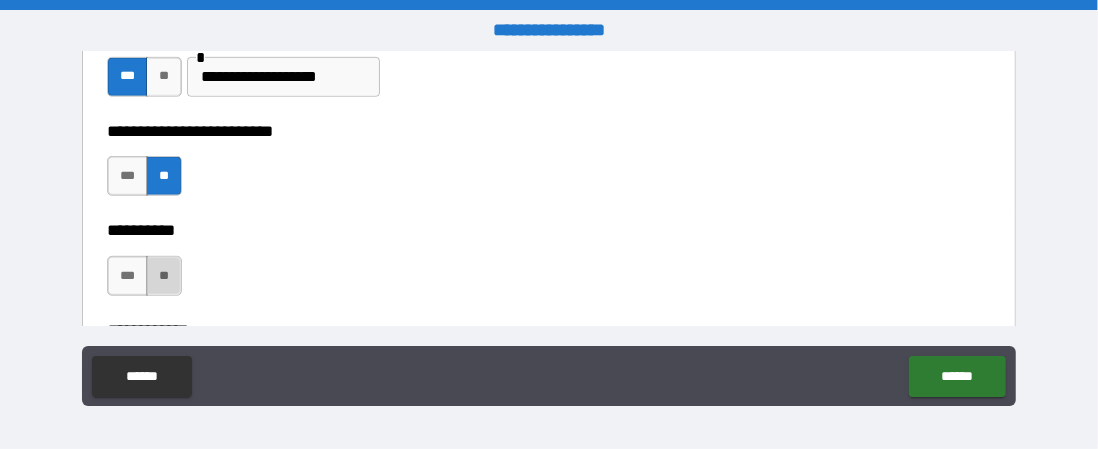click on "**" at bounding box center [164, 276] 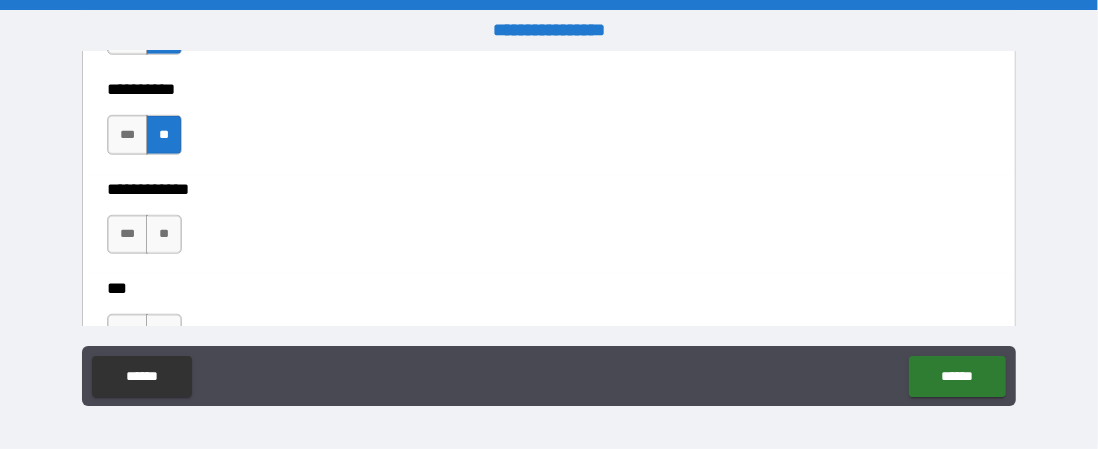 scroll, scrollTop: 4590, scrollLeft: 0, axis: vertical 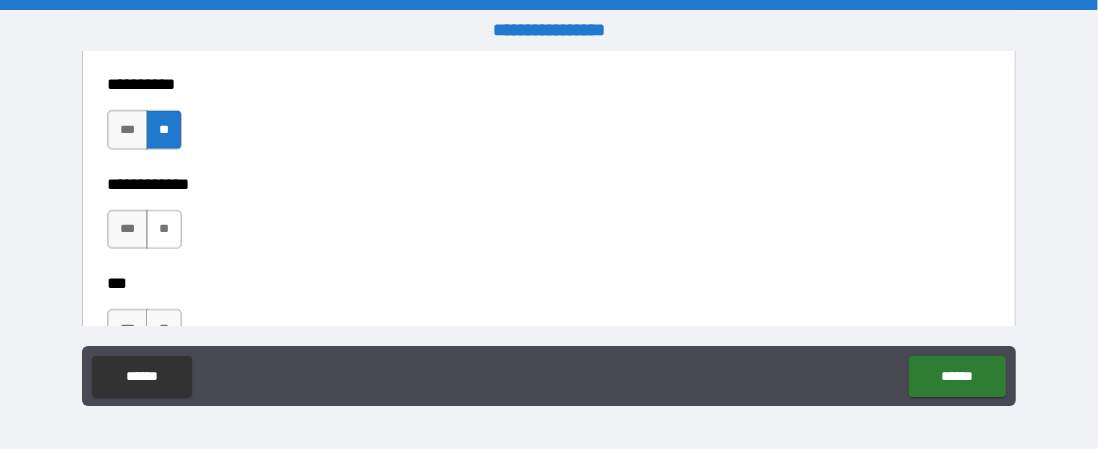 click on "**" at bounding box center [164, 230] 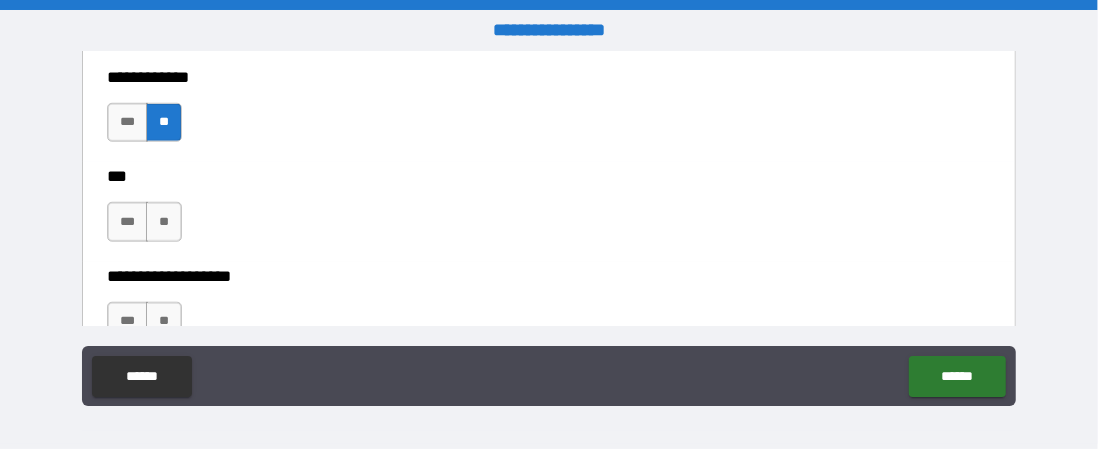 scroll, scrollTop: 4705, scrollLeft: 0, axis: vertical 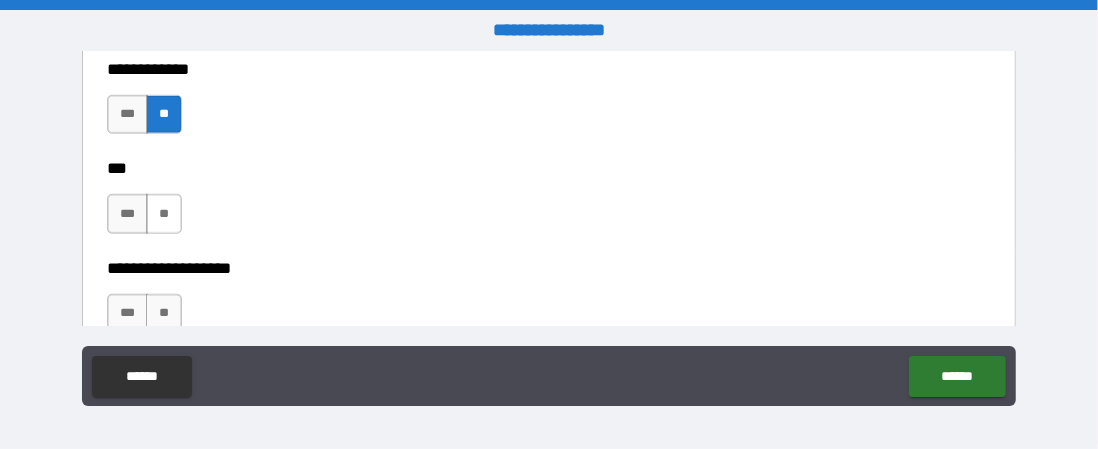 click on "**" at bounding box center (164, 214) 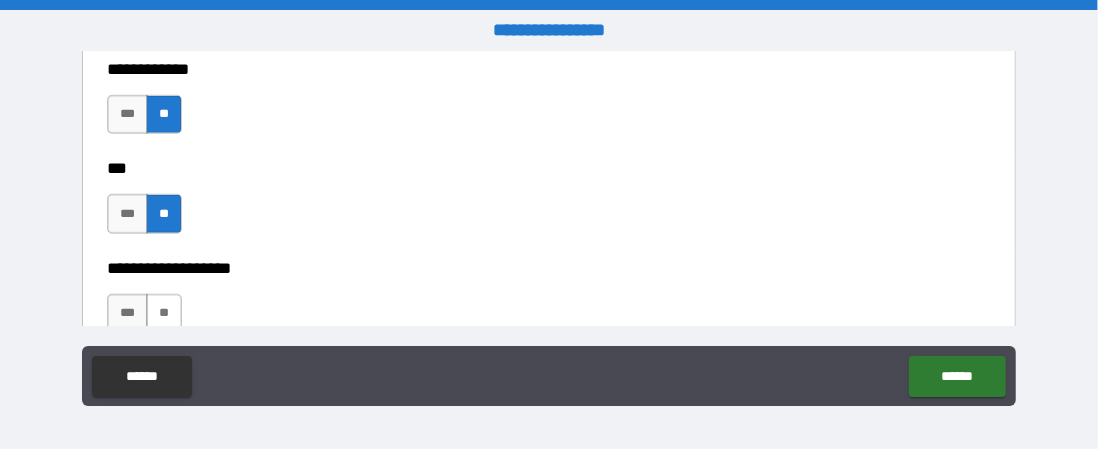 click on "**" at bounding box center (164, 314) 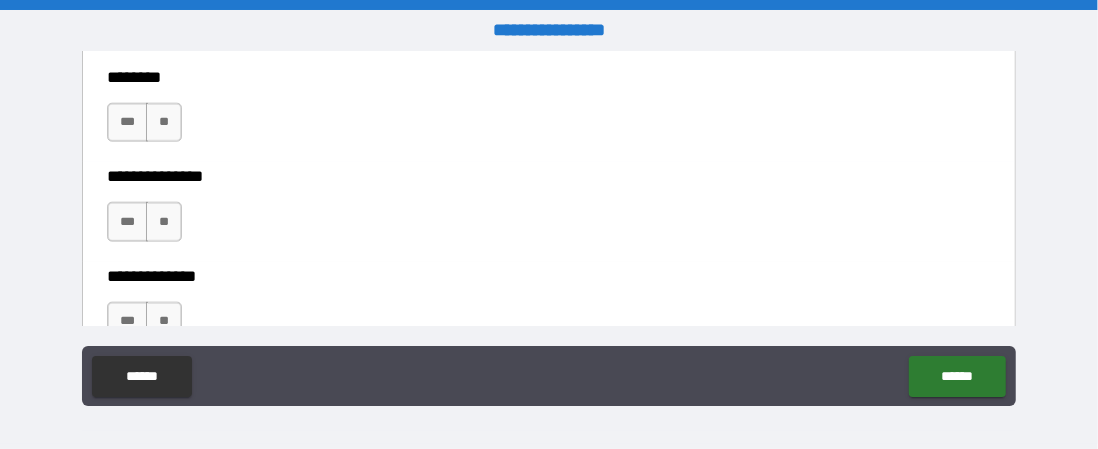 scroll, scrollTop: 4999, scrollLeft: 0, axis: vertical 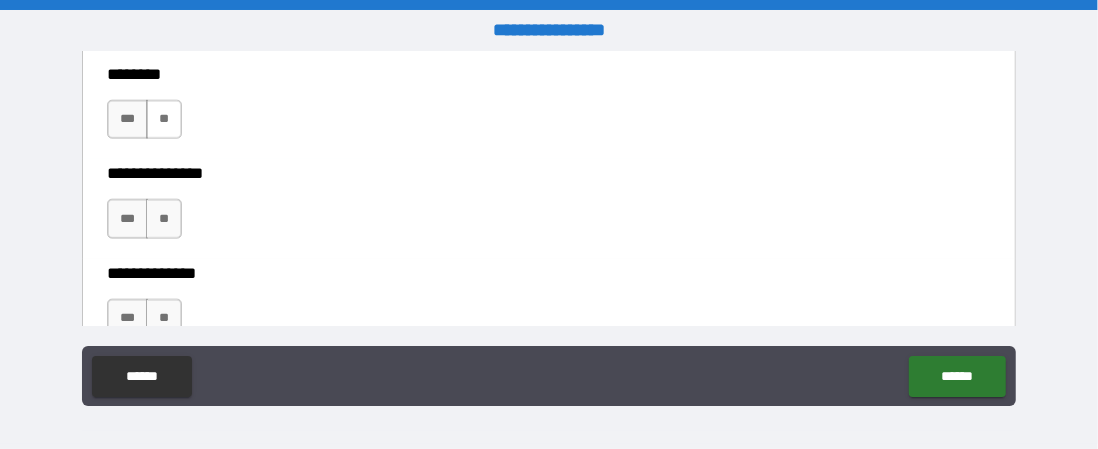 click on "**" at bounding box center (164, 120) 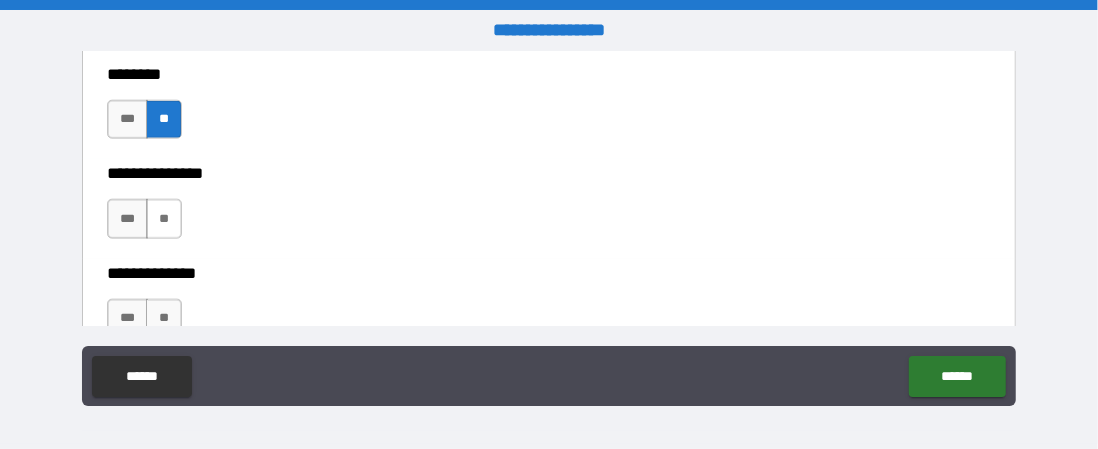 click on "**" at bounding box center [164, 219] 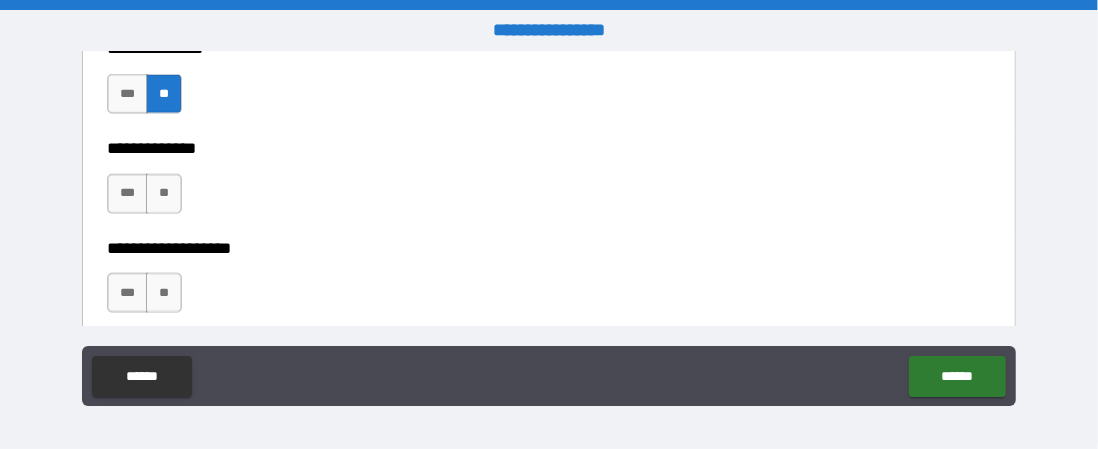 scroll, scrollTop: 5137, scrollLeft: 0, axis: vertical 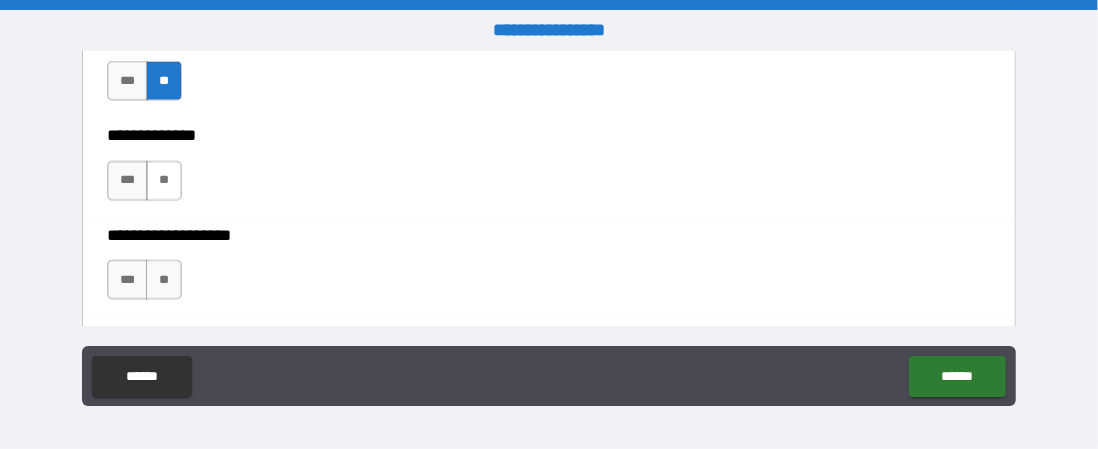 click on "**" at bounding box center (164, 181) 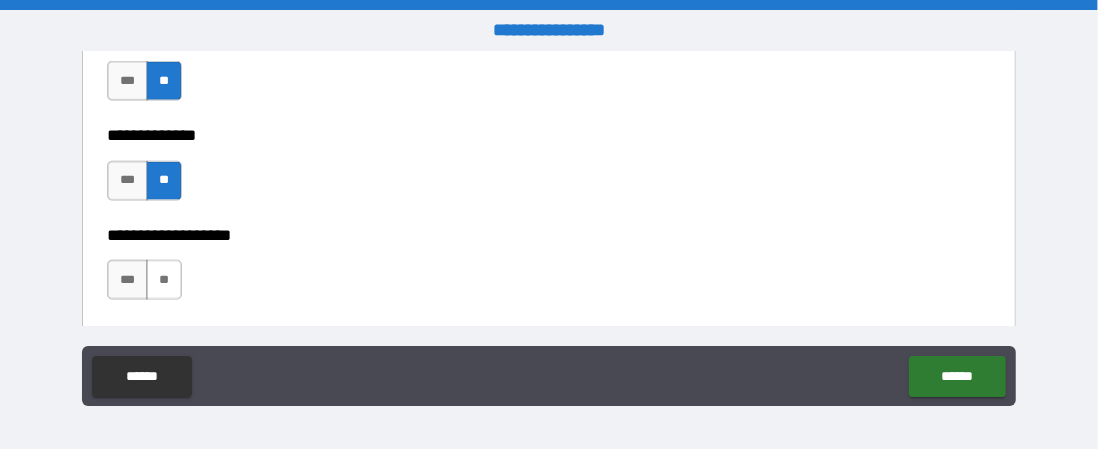 click on "**" at bounding box center (164, 280) 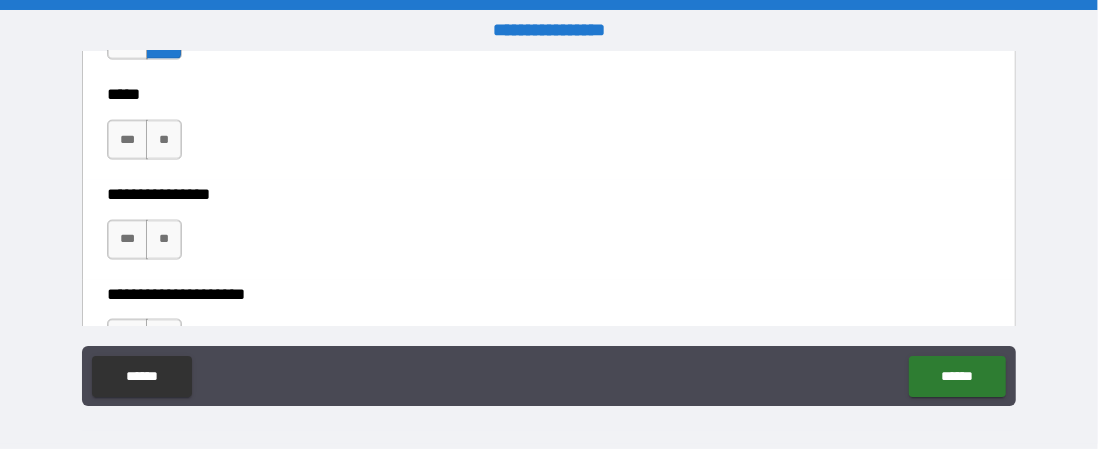 scroll, scrollTop: 5387, scrollLeft: 0, axis: vertical 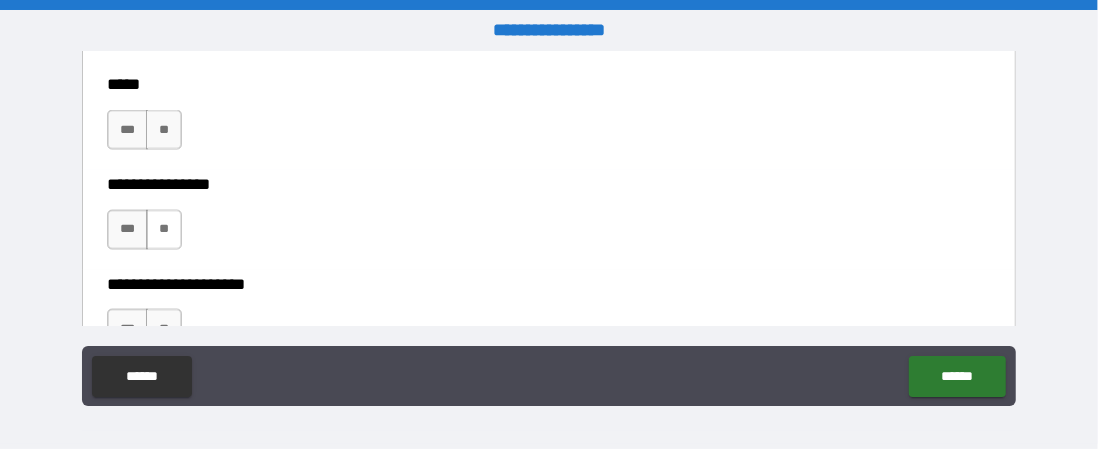 click on "**" at bounding box center (164, 230) 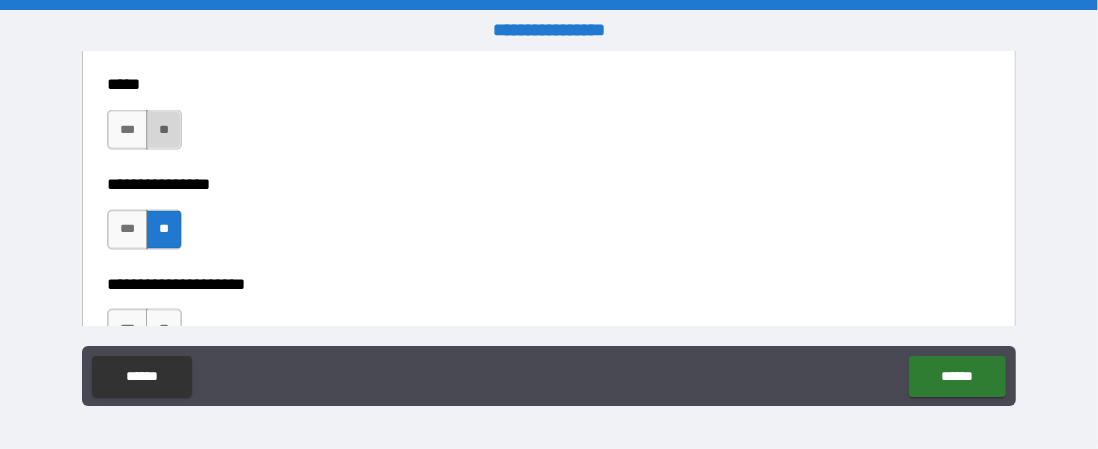 click on "**" at bounding box center (164, 130) 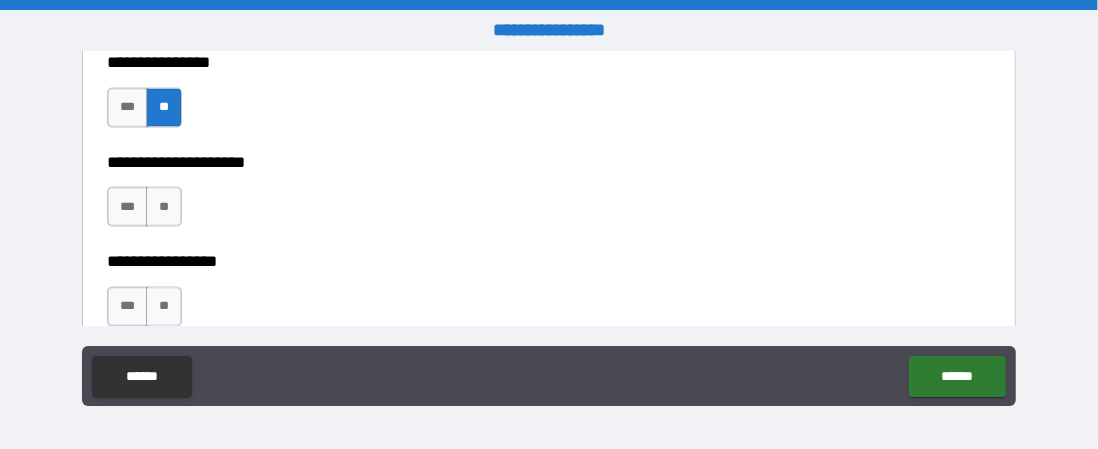 scroll, scrollTop: 5542, scrollLeft: 0, axis: vertical 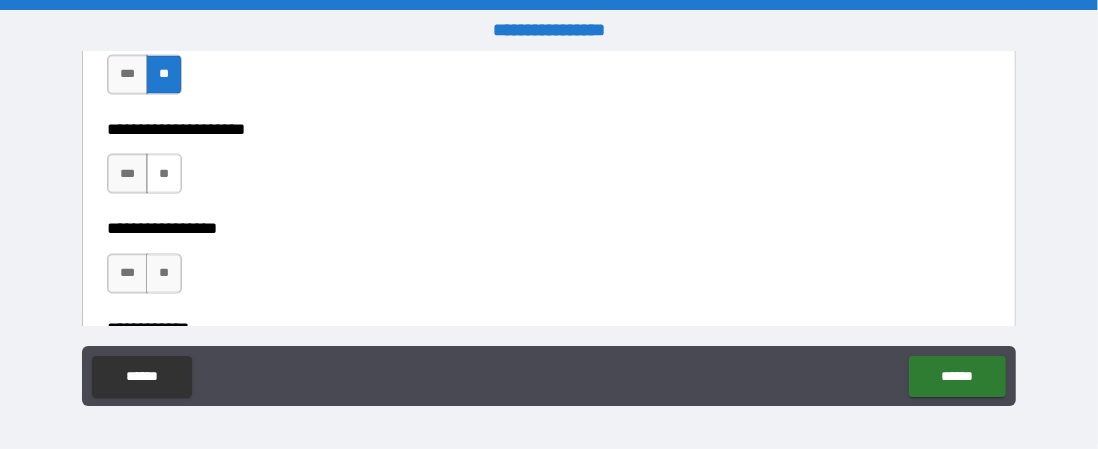 click on "**" at bounding box center [164, 174] 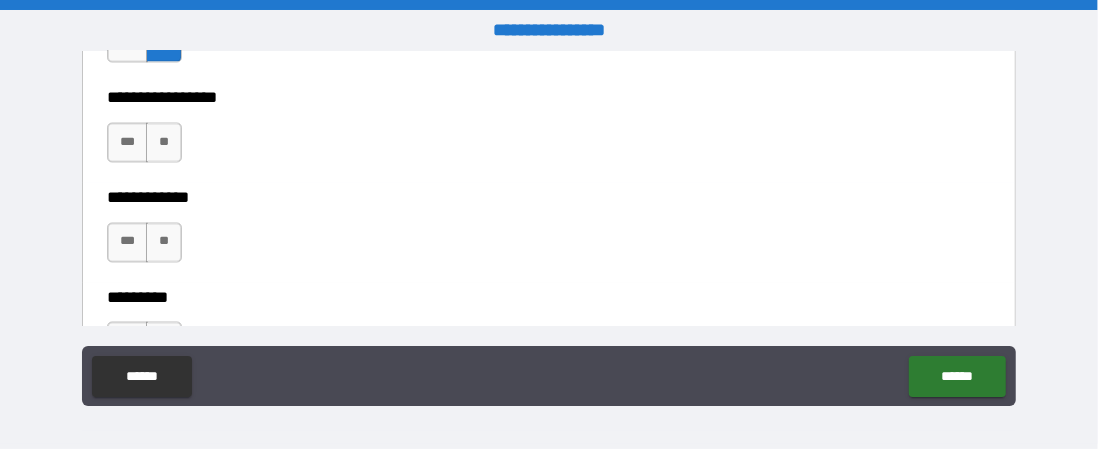 scroll, scrollTop: 5681, scrollLeft: 0, axis: vertical 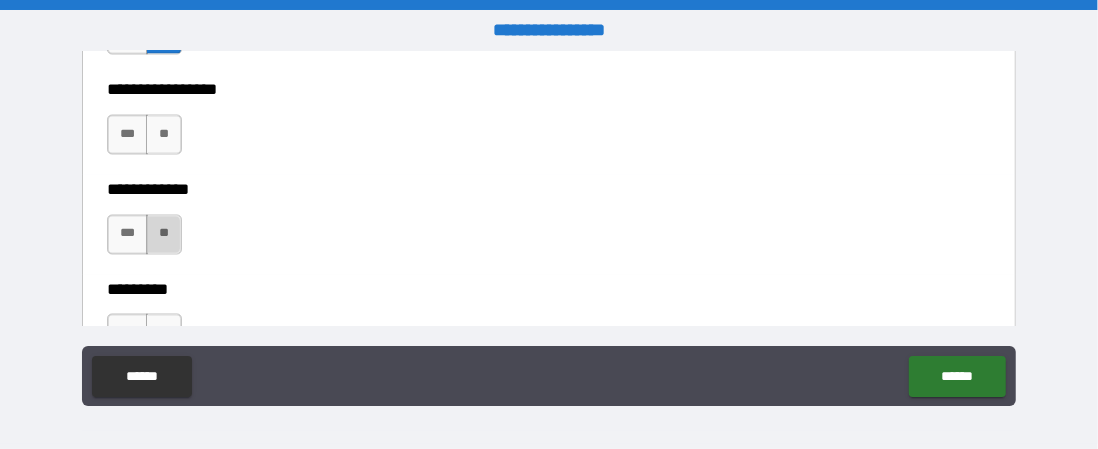 click on "**" at bounding box center (164, 235) 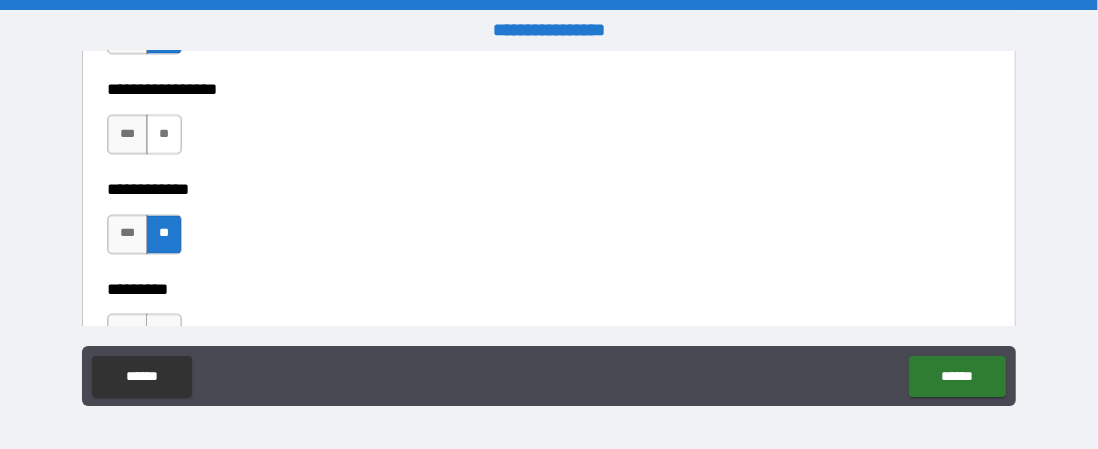 click on "**" at bounding box center [164, 135] 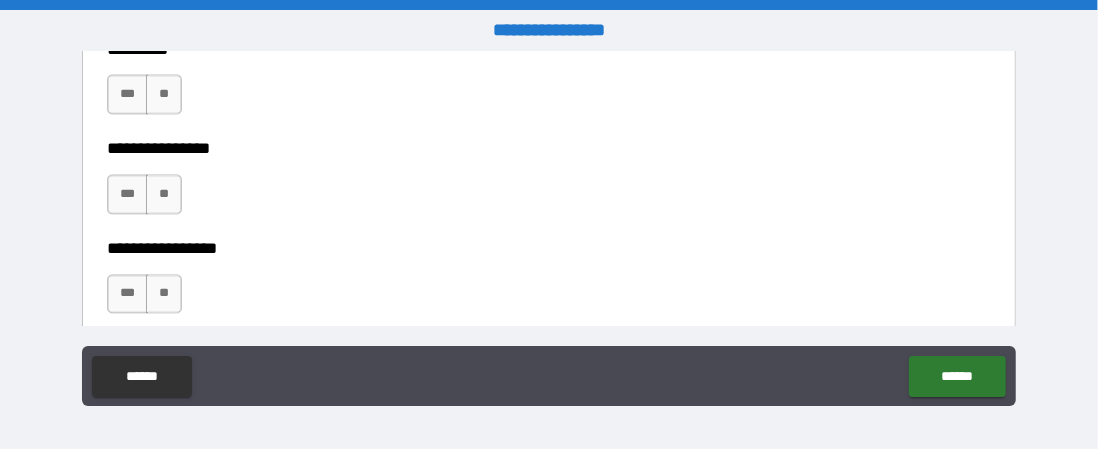 scroll, scrollTop: 5925, scrollLeft: 0, axis: vertical 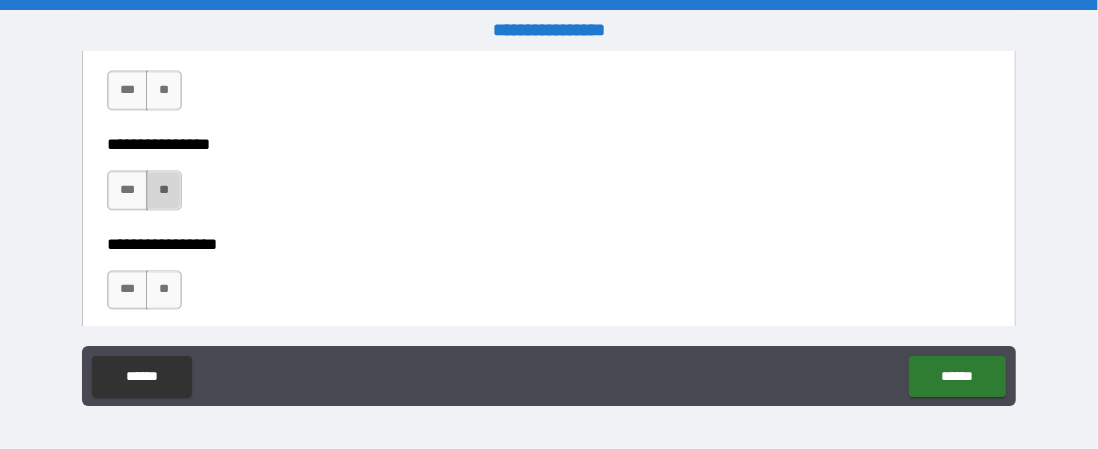 click on "**" at bounding box center [164, 190] 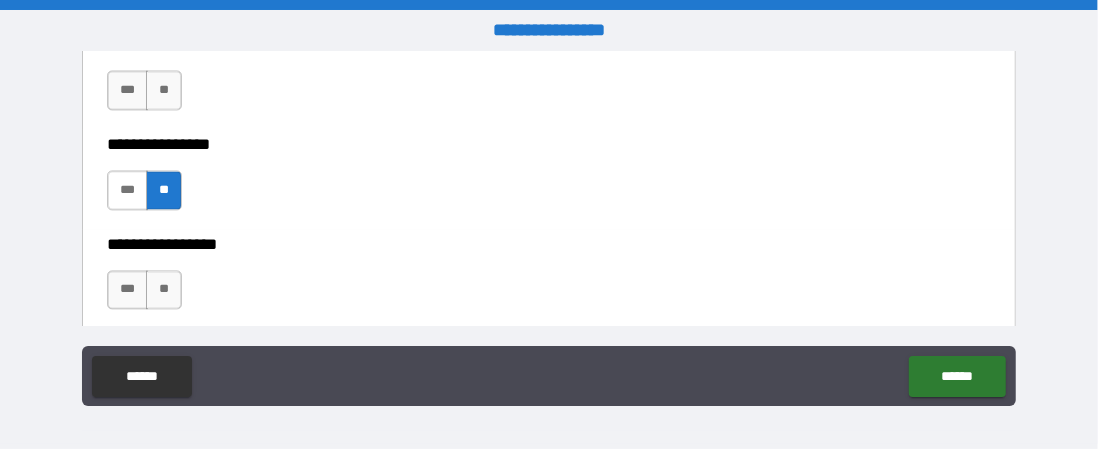 click on "***" at bounding box center (127, 190) 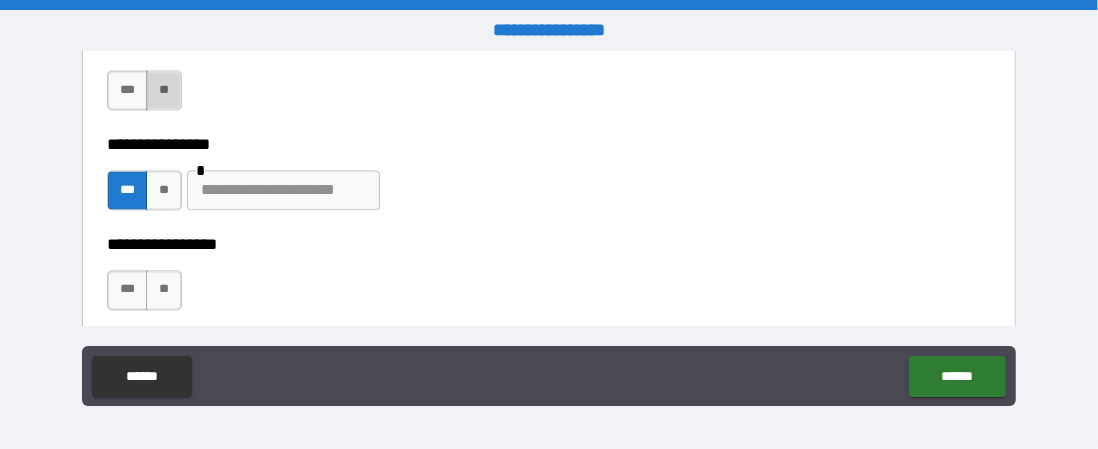 click on "**" at bounding box center [164, 90] 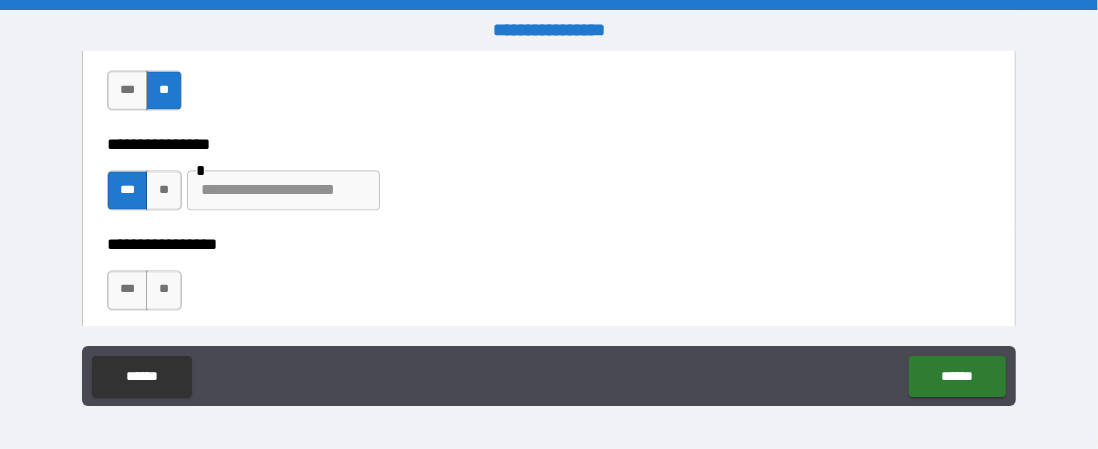 click at bounding box center [283, 190] 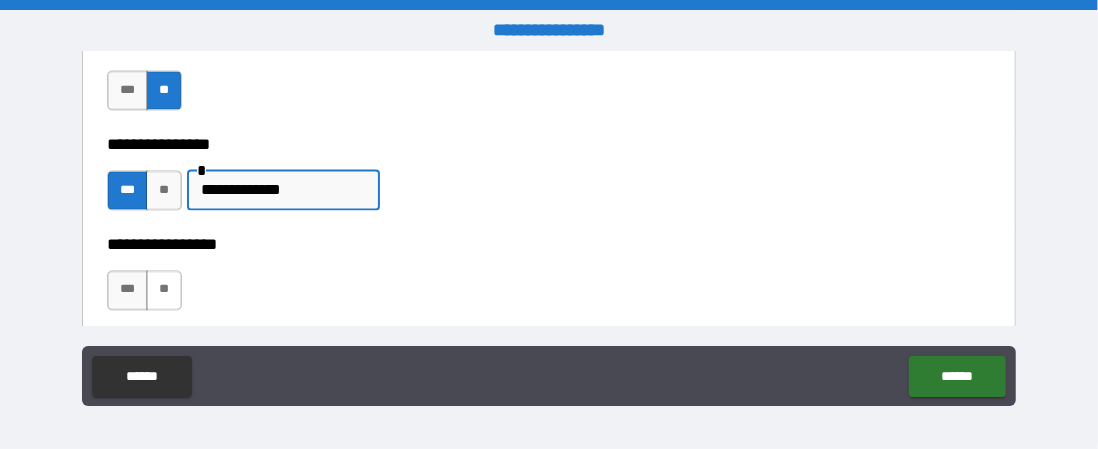 click on "**" at bounding box center [164, 290] 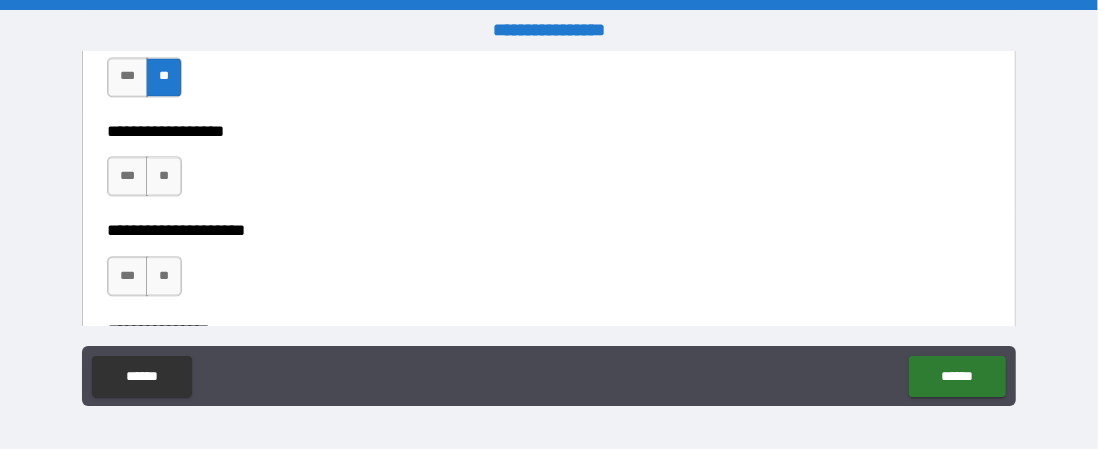 scroll, scrollTop: 6142, scrollLeft: 0, axis: vertical 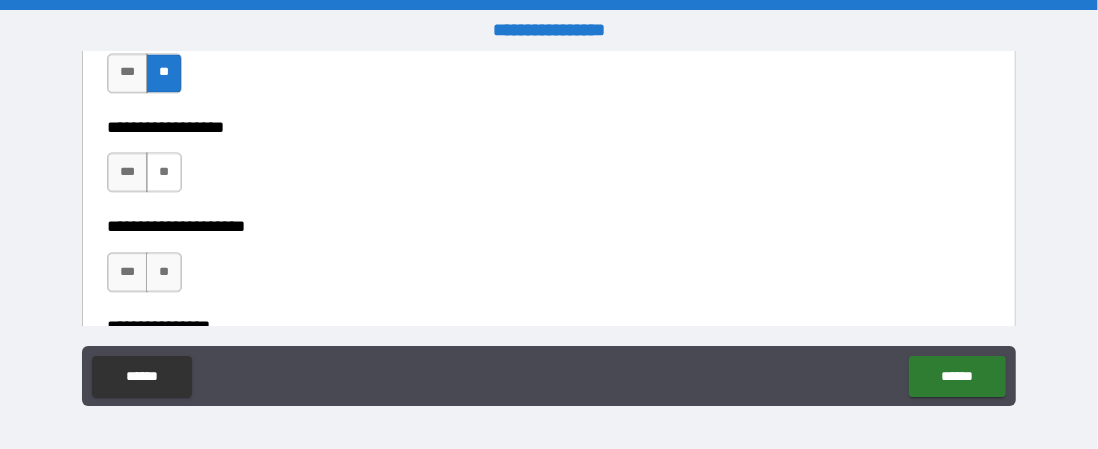 click on "**" at bounding box center (164, 172) 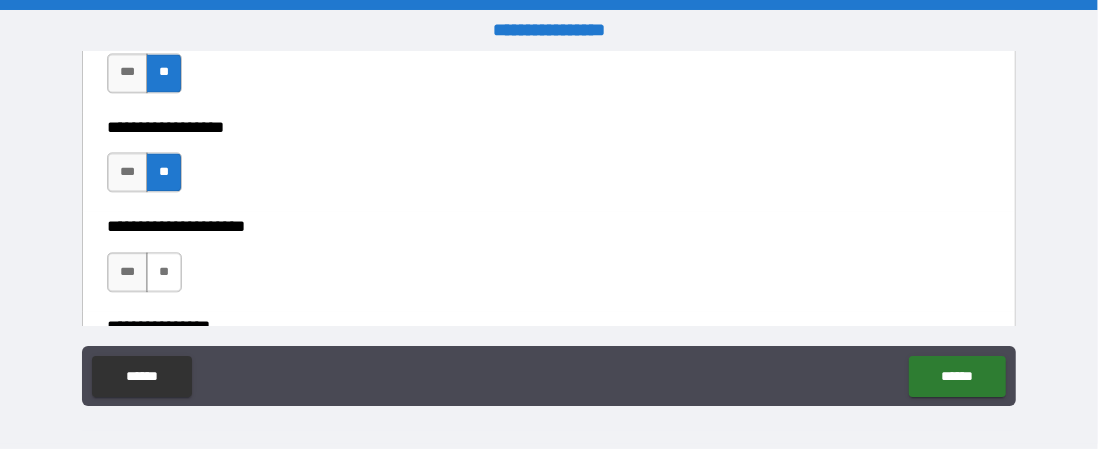 click on "**" at bounding box center (164, 272) 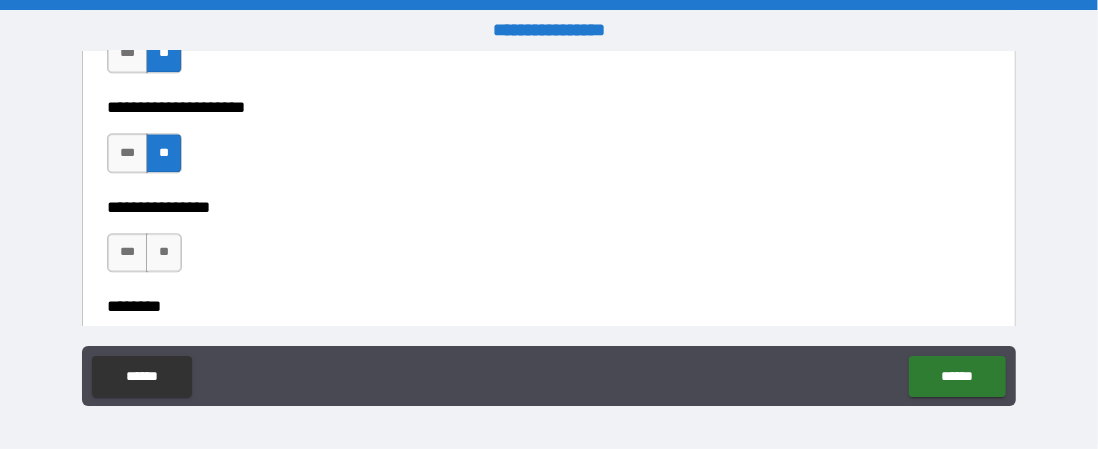 scroll, scrollTop: 6278, scrollLeft: 0, axis: vertical 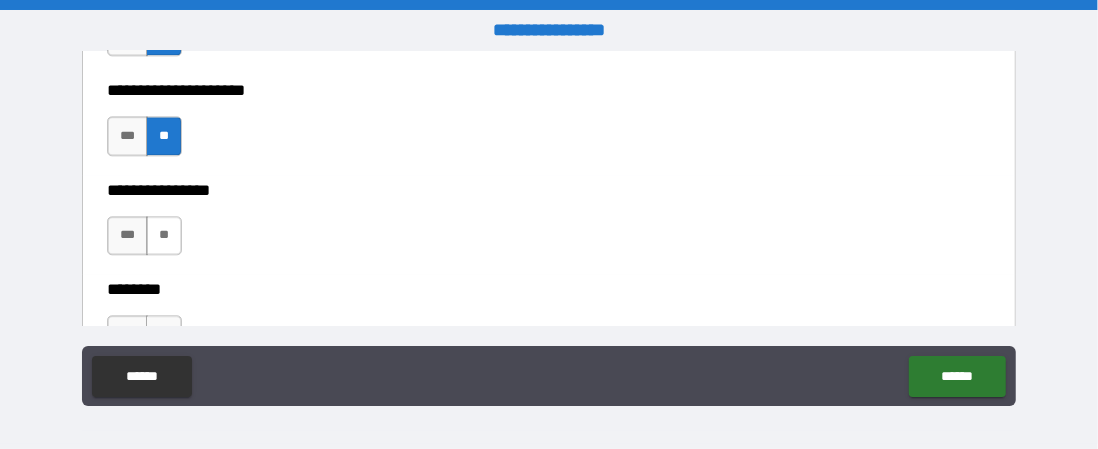 click on "**" at bounding box center [164, 236] 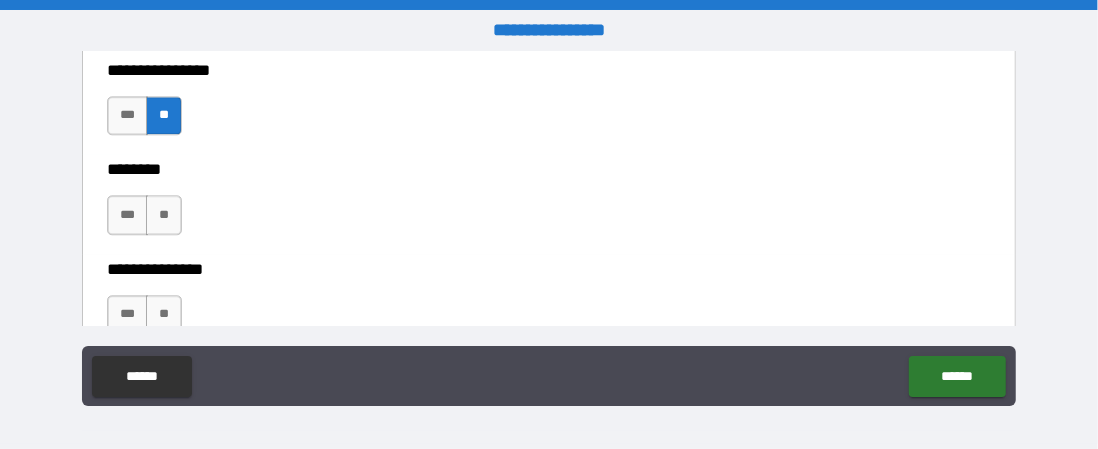 scroll, scrollTop: 6398, scrollLeft: 0, axis: vertical 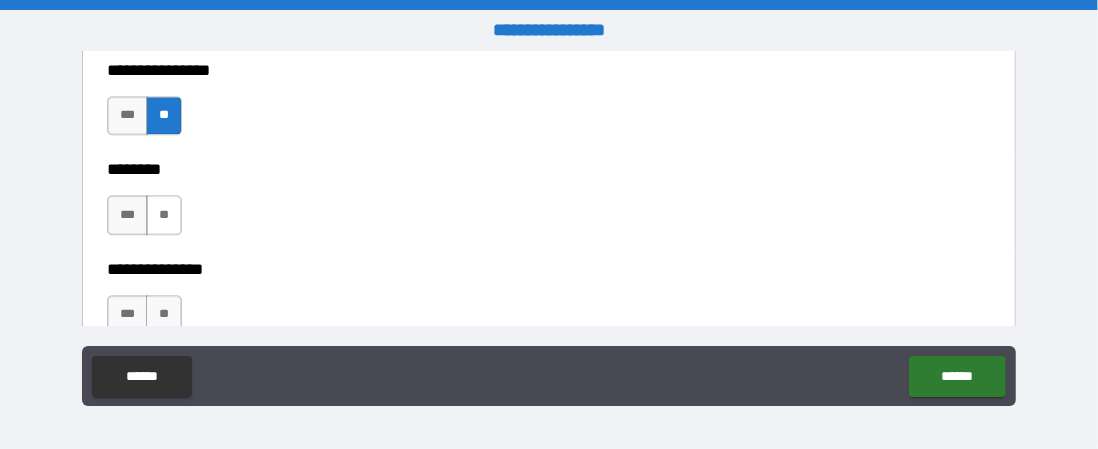 click on "**" at bounding box center (164, 215) 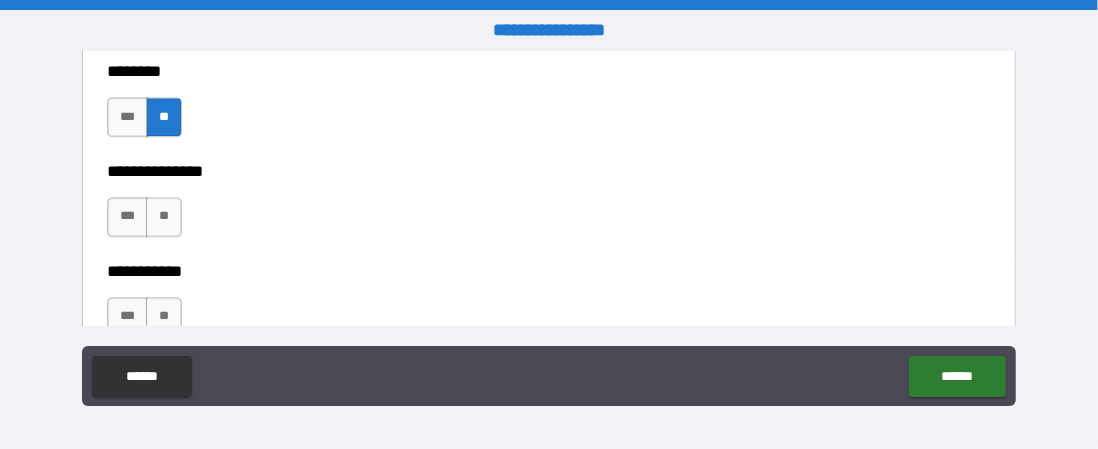 scroll, scrollTop: 6512, scrollLeft: 0, axis: vertical 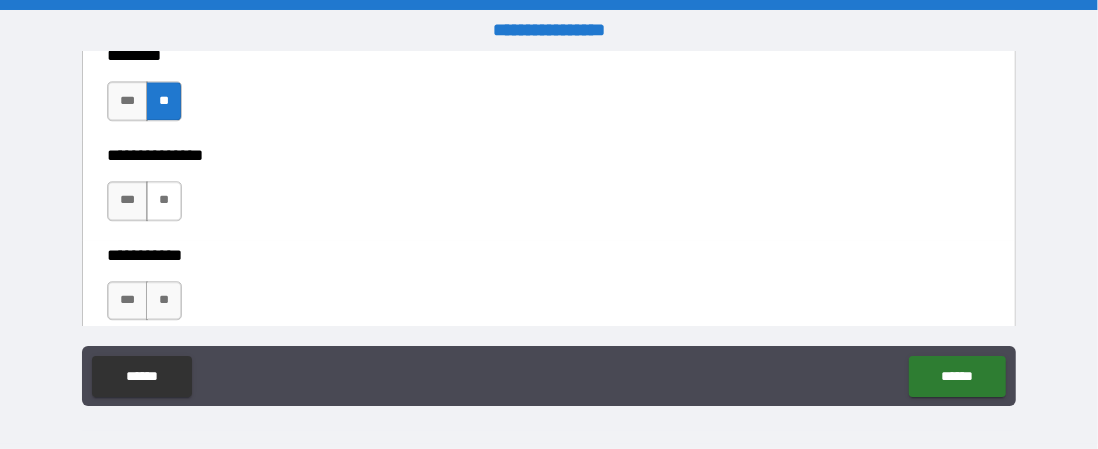 click on "**" at bounding box center [164, 201] 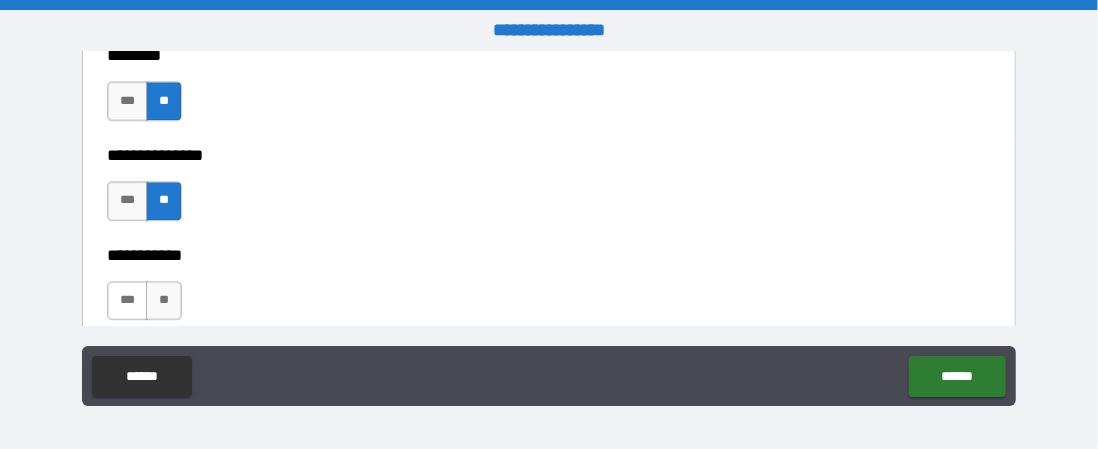 click on "***" at bounding box center [127, 301] 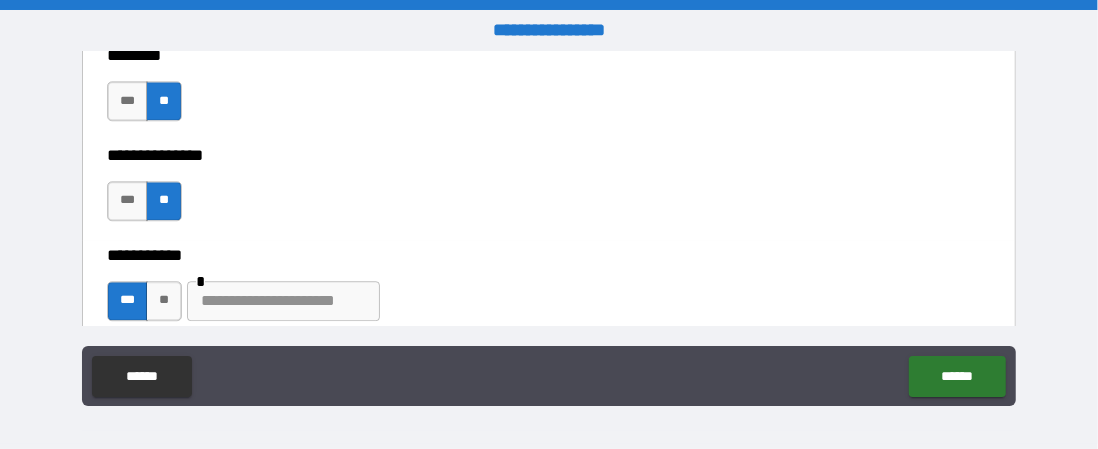 click at bounding box center [283, 301] 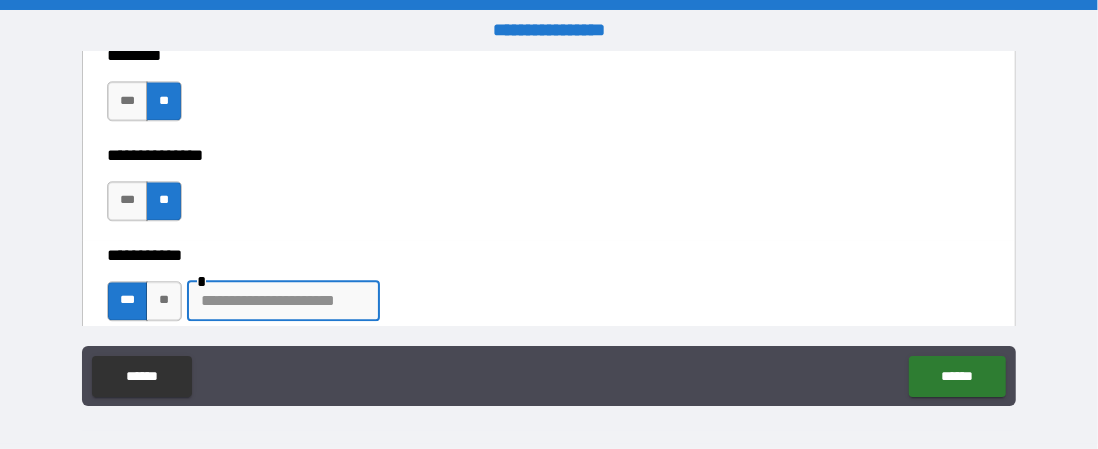 click on "**********" at bounding box center [549, 227] 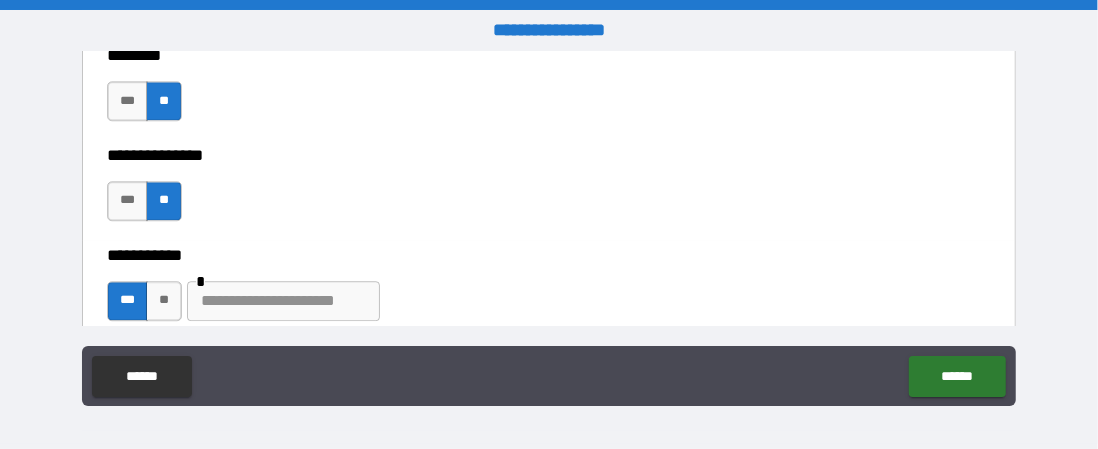 click at bounding box center (283, 301) 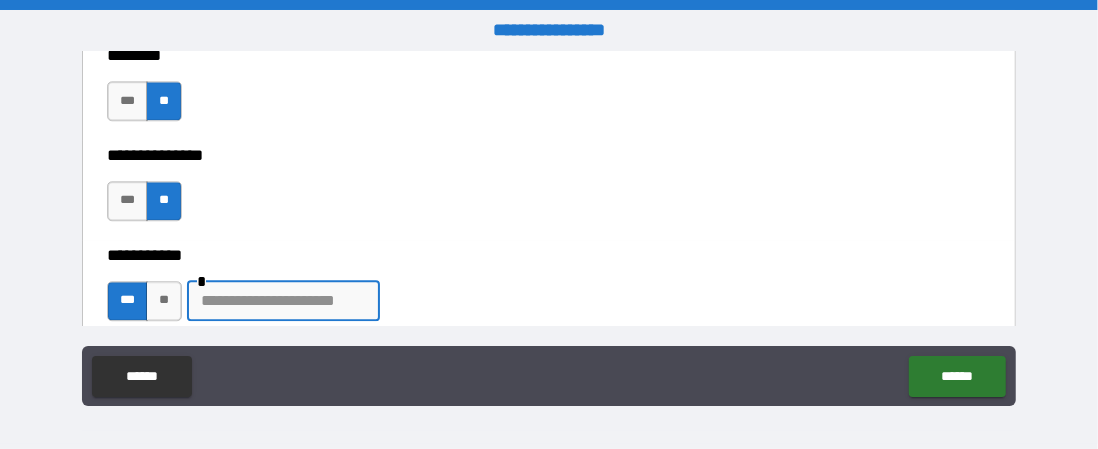 click at bounding box center [283, 301] 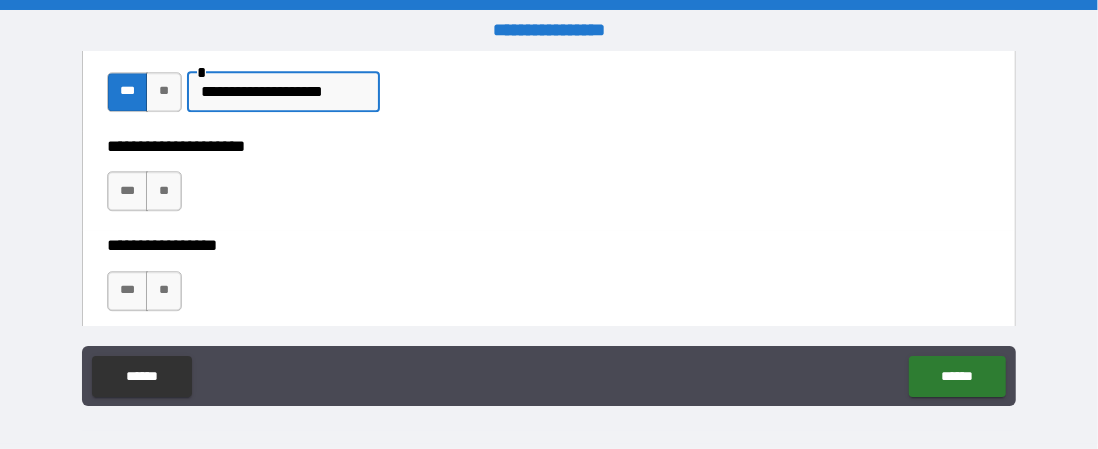 scroll, scrollTop: 6723, scrollLeft: 0, axis: vertical 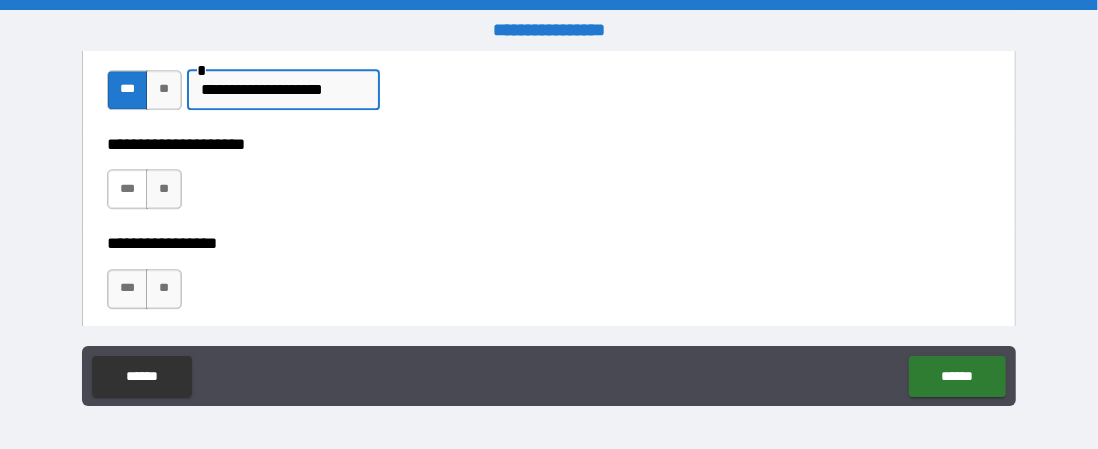 click on "***" at bounding box center (127, 189) 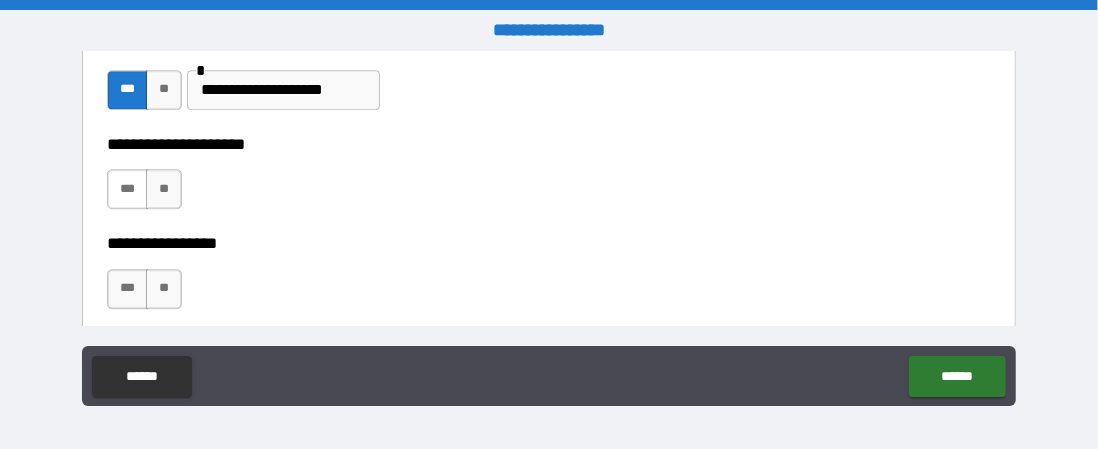 click on "***" at bounding box center (127, 189) 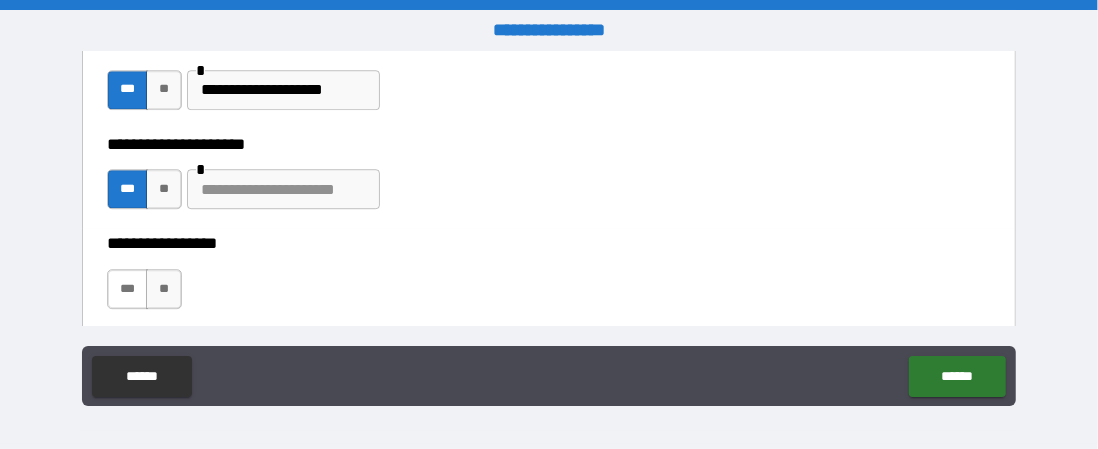 click on "***" at bounding box center (127, 289) 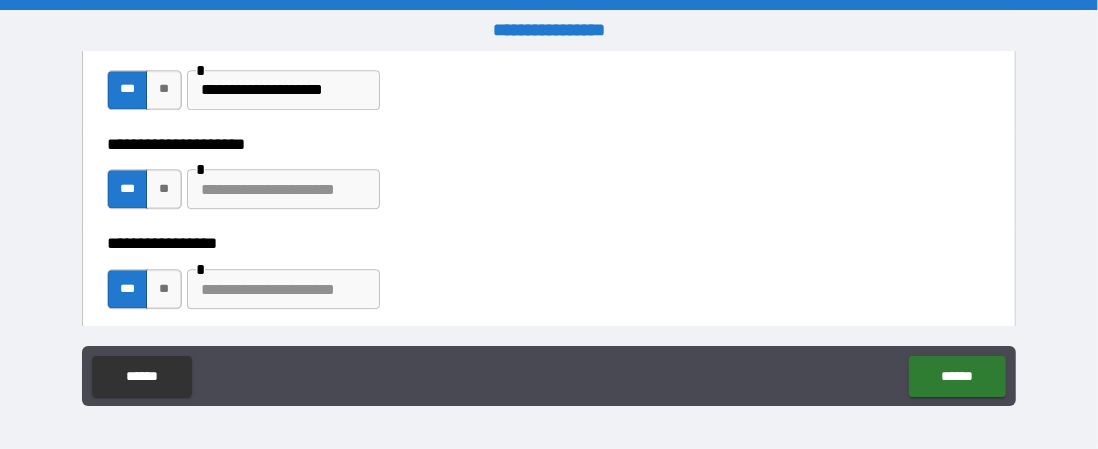 click at bounding box center [283, 289] 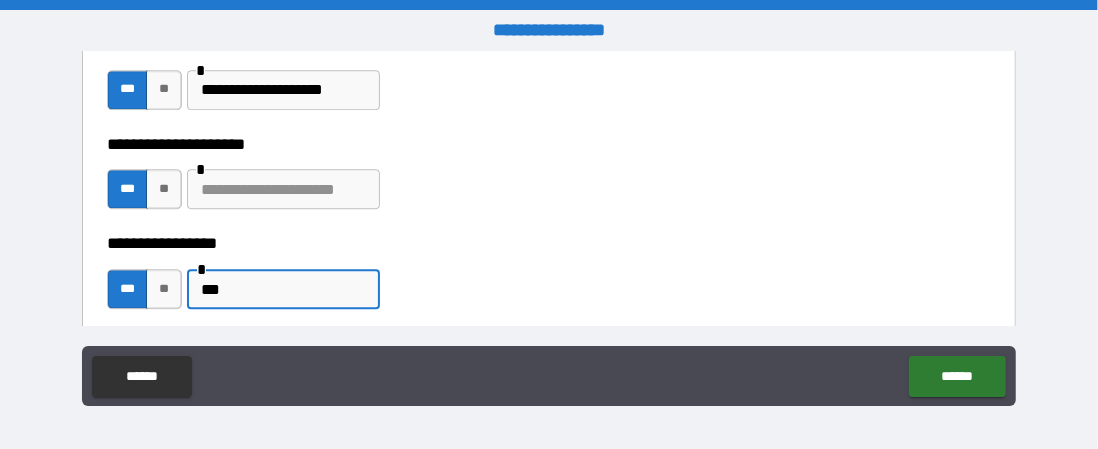 click on "***" at bounding box center [283, 289] 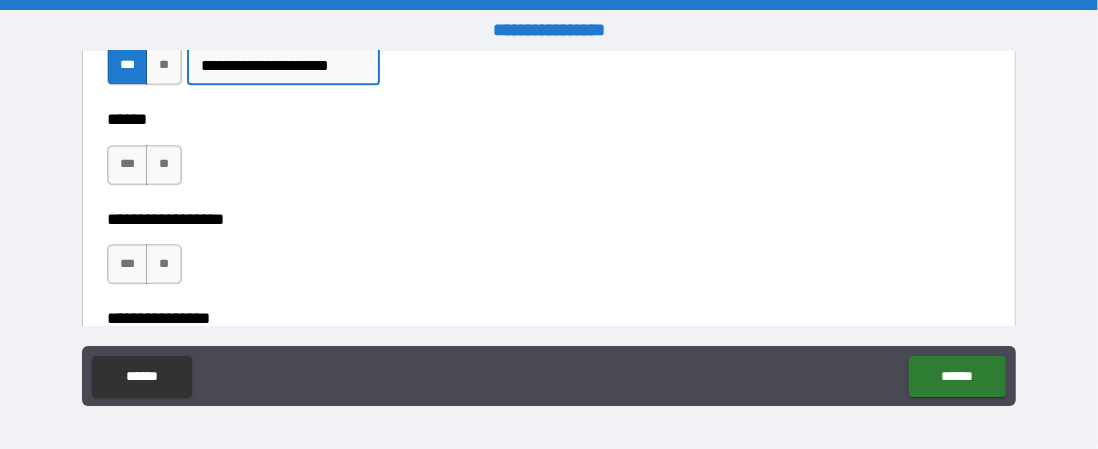 scroll, scrollTop: 6950, scrollLeft: 0, axis: vertical 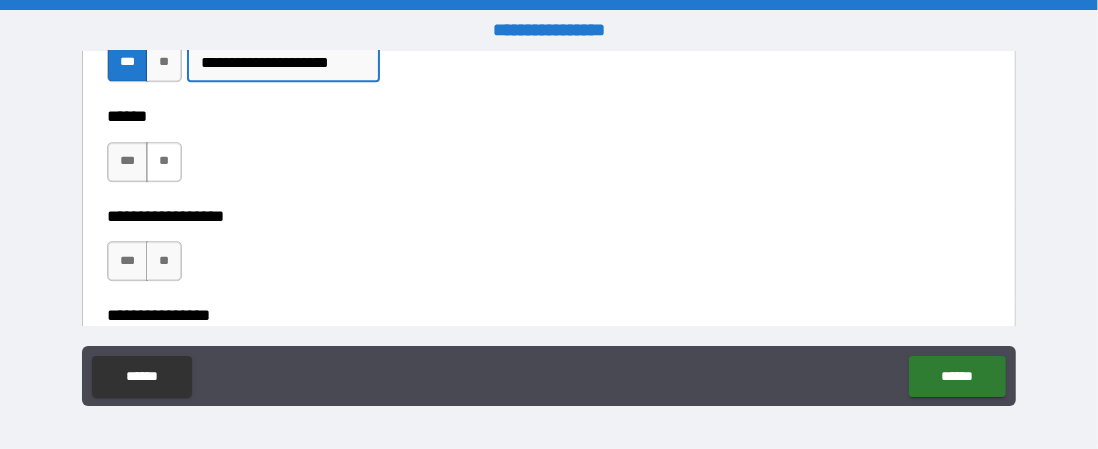 click on "**" at bounding box center [164, 162] 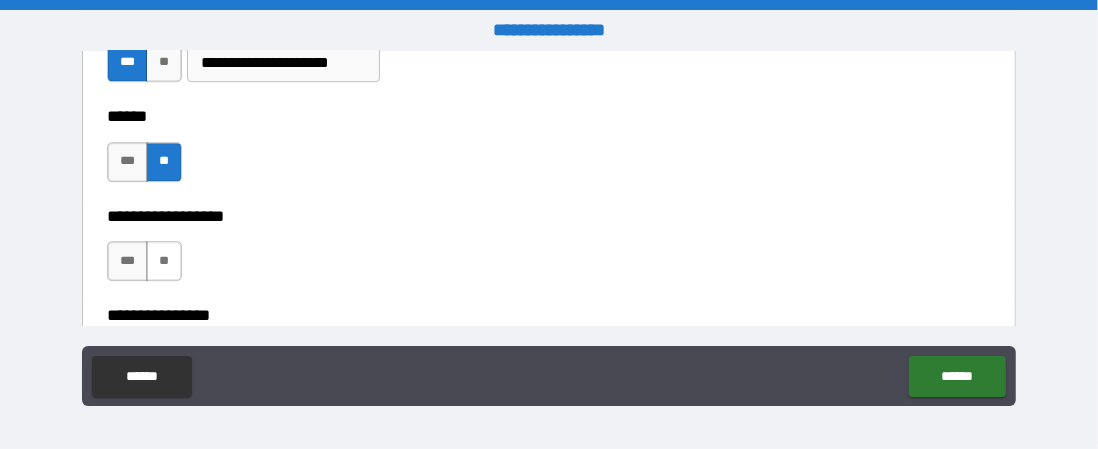 click on "**" at bounding box center (164, 261) 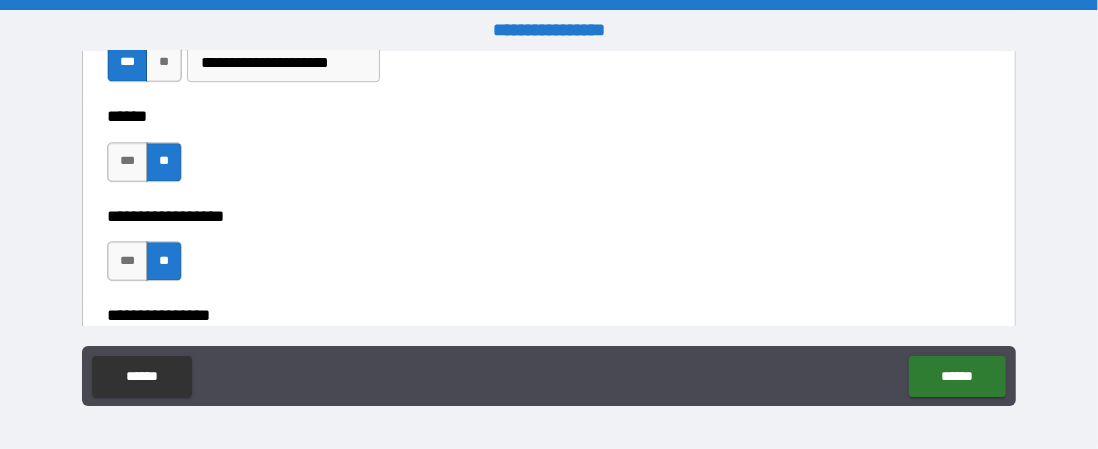 click on "**********" at bounding box center (549, 351) 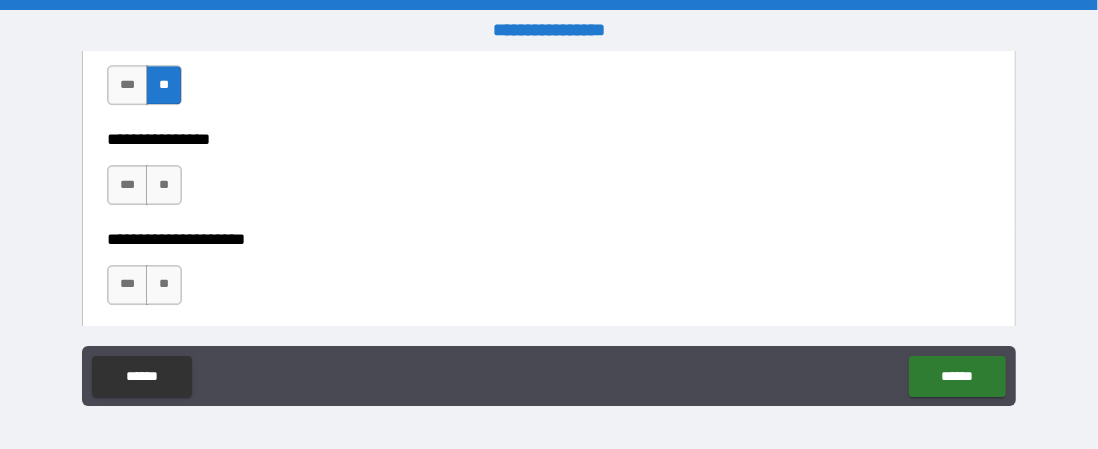 scroll, scrollTop: 7142, scrollLeft: 0, axis: vertical 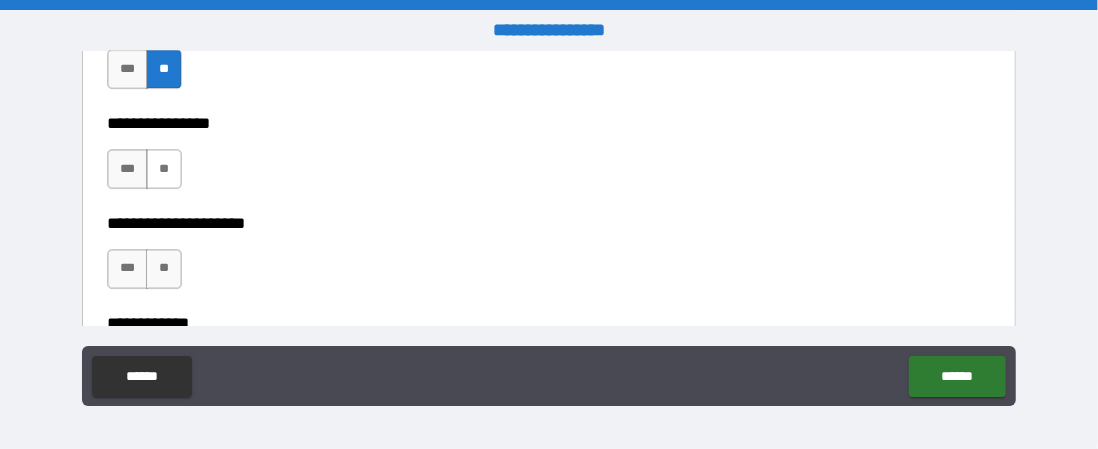 click on "**" at bounding box center [164, 169] 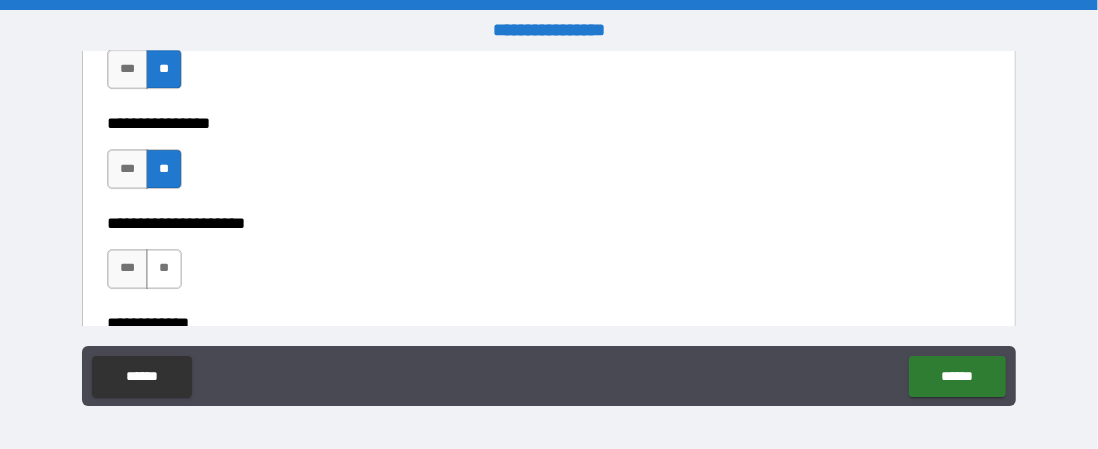 click on "**" at bounding box center (164, 269) 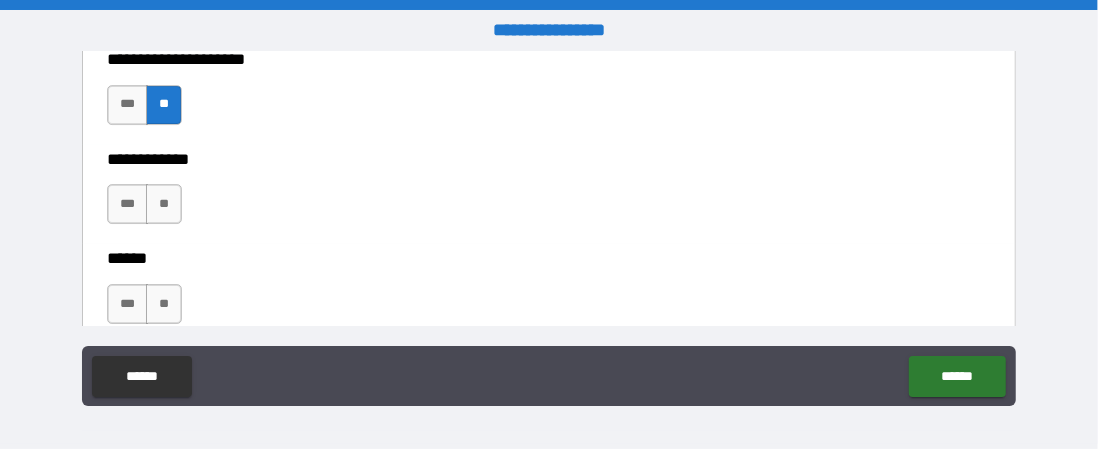 scroll, scrollTop: 7308, scrollLeft: 0, axis: vertical 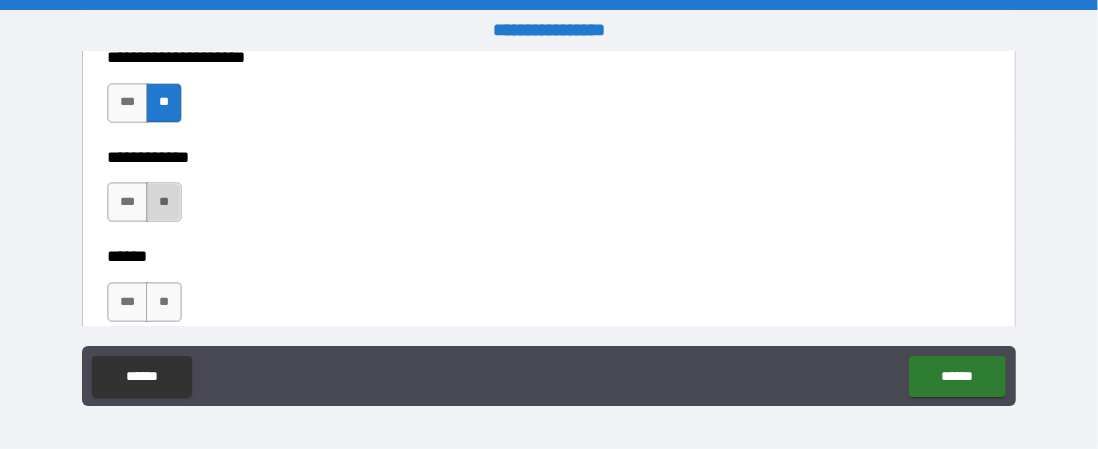 click on "**" at bounding box center [164, 202] 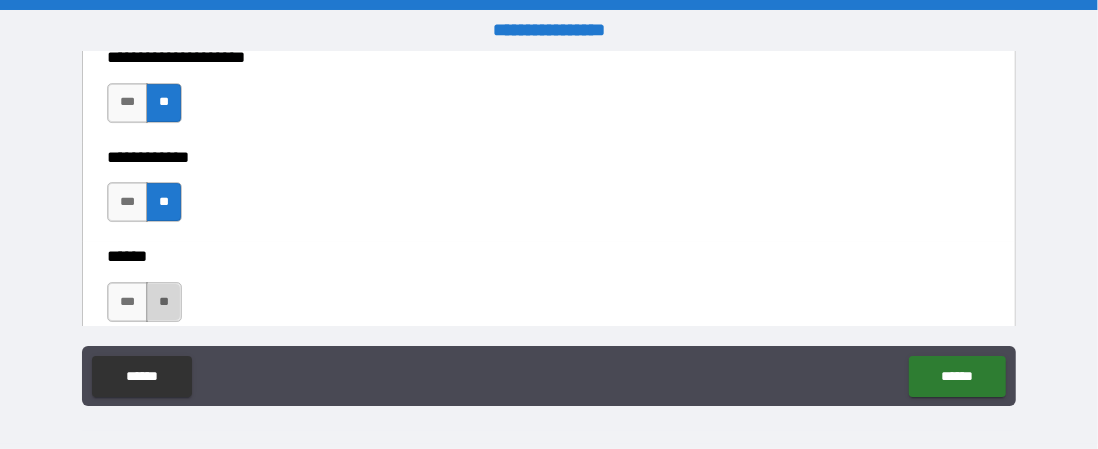 click on "**" at bounding box center [164, 302] 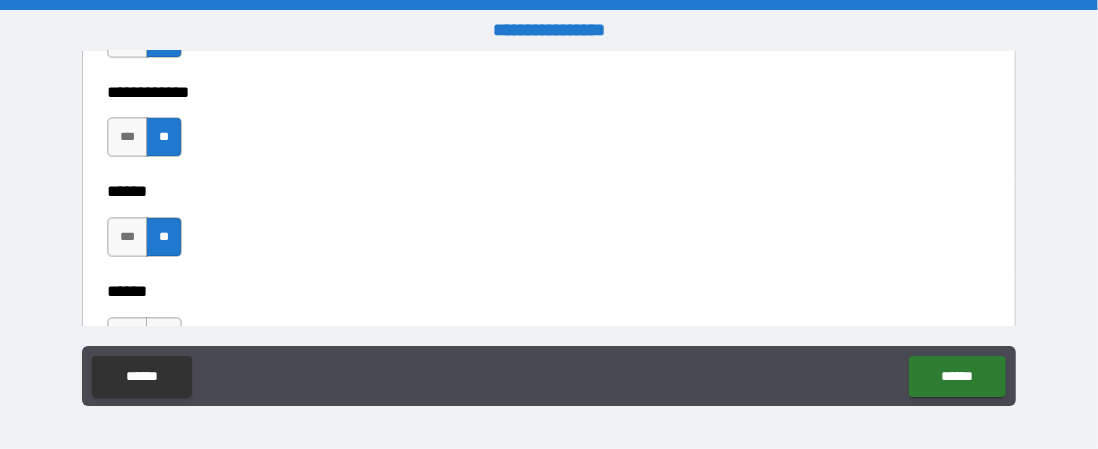 scroll, scrollTop: 7439, scrollLeft: 0, axis: vertical 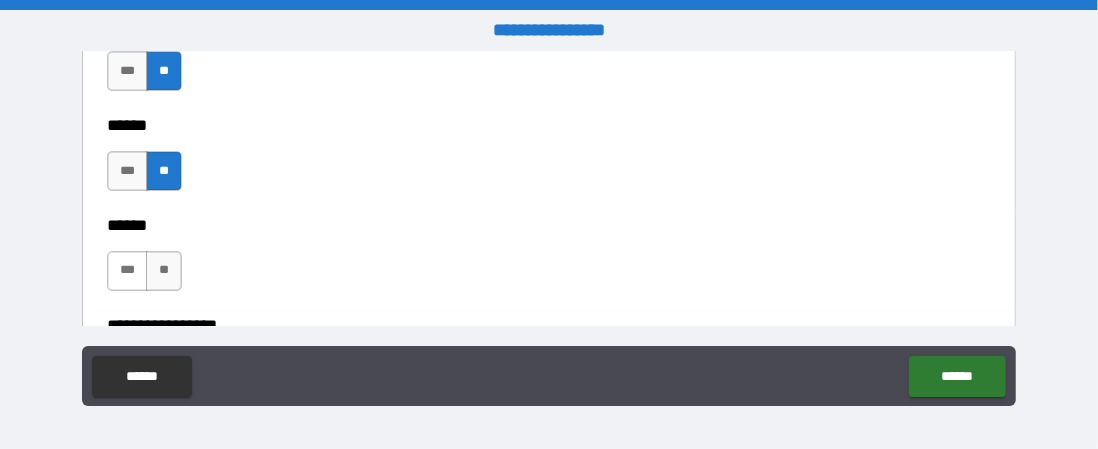 click on "***" at bounding box center (127, 271) 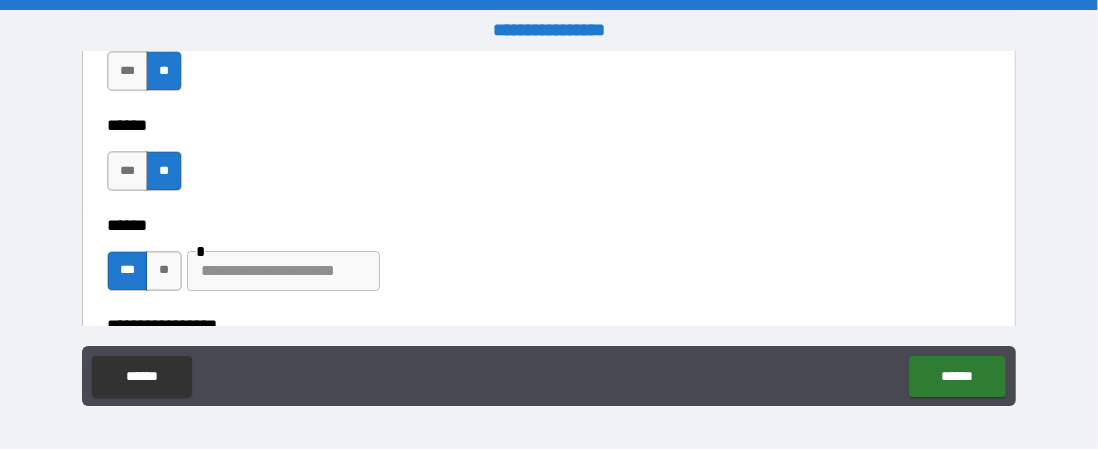 click at bounding box center [283, 271] 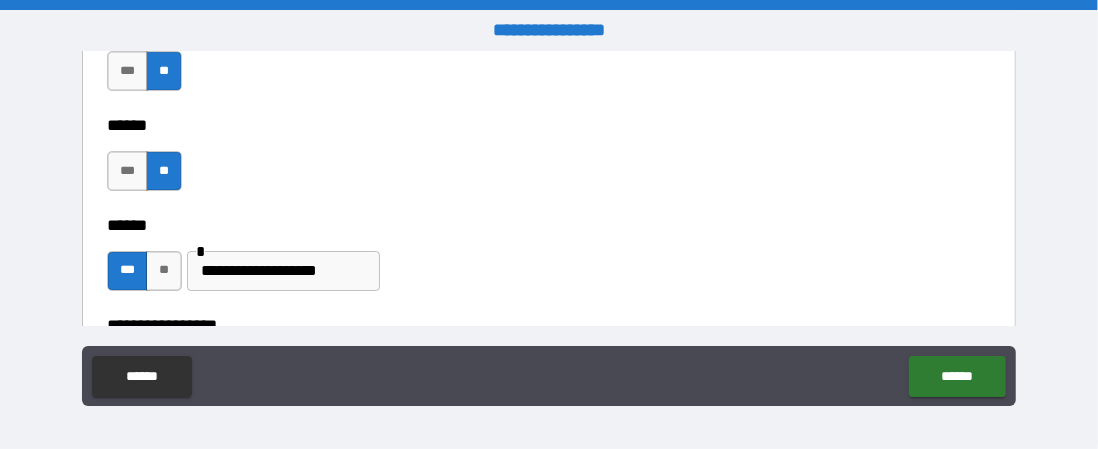 click on "**********" at bounding box center (283, 271) 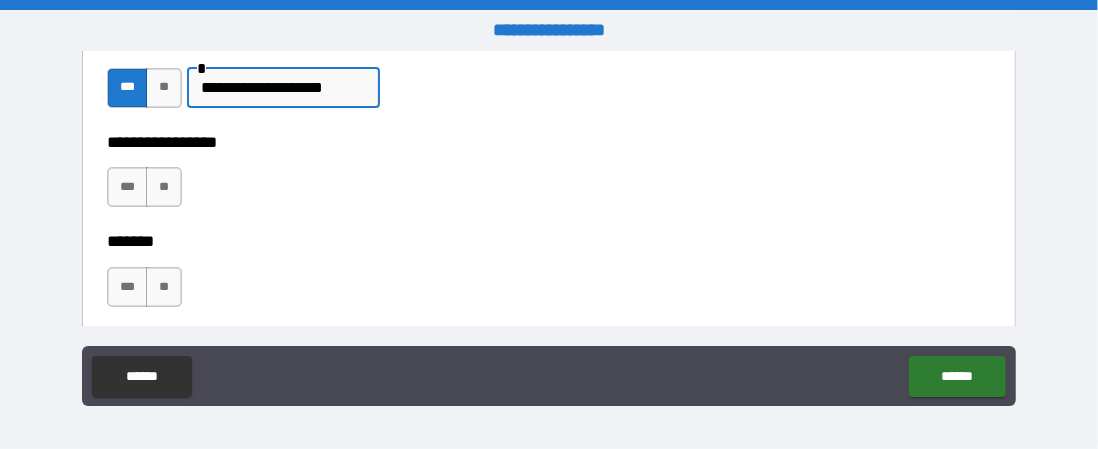 scroll, scrollTop: 7630, scrollLeft: 0, axis: vertical 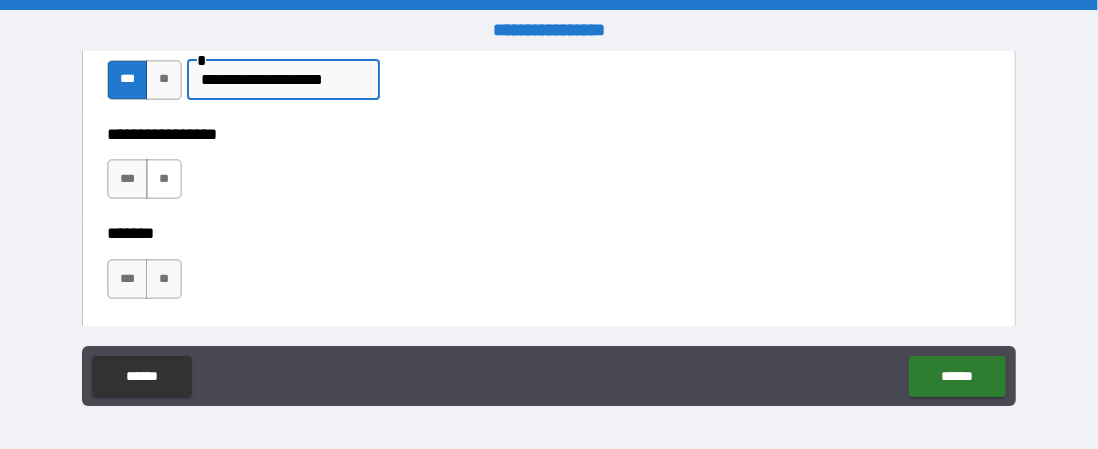 click on "**" at bounding box center [164, 179] 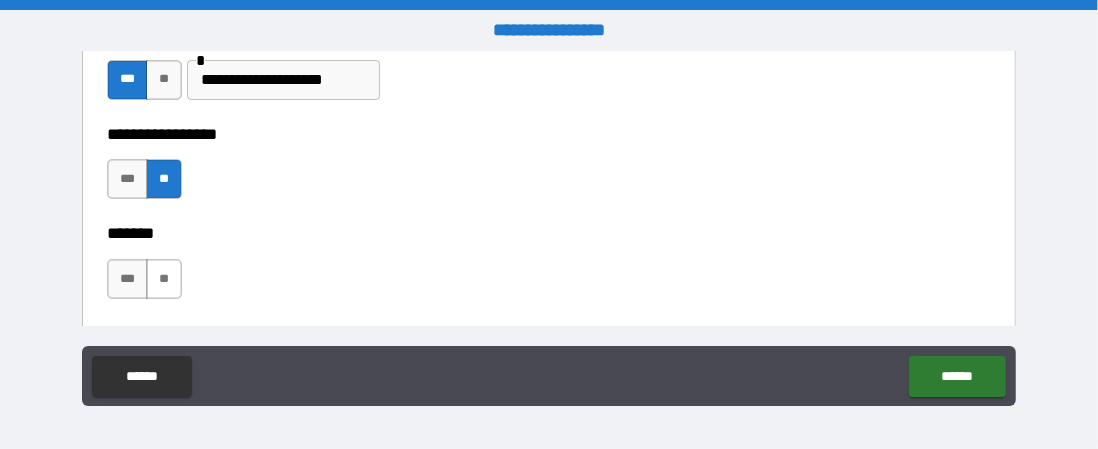 click on "**" at bounding box center [164, 279] 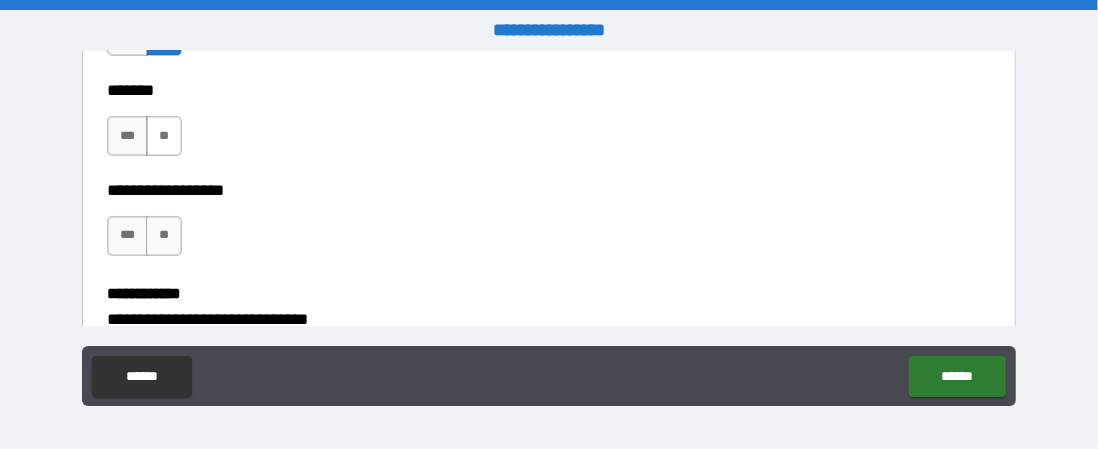 scroll, scrollTop: 7777, scrollLeft: 0, axis: vertical 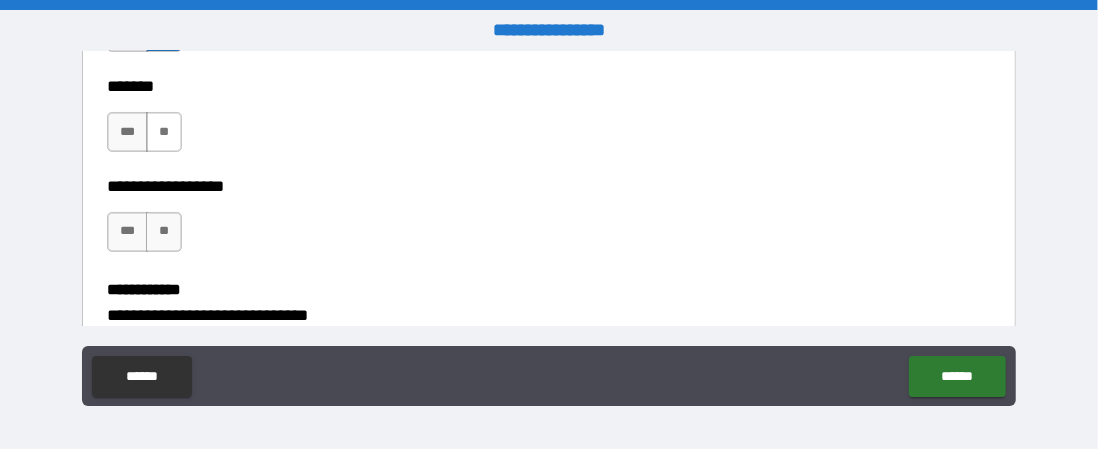 click on "**" at bounding box center (164, 132) 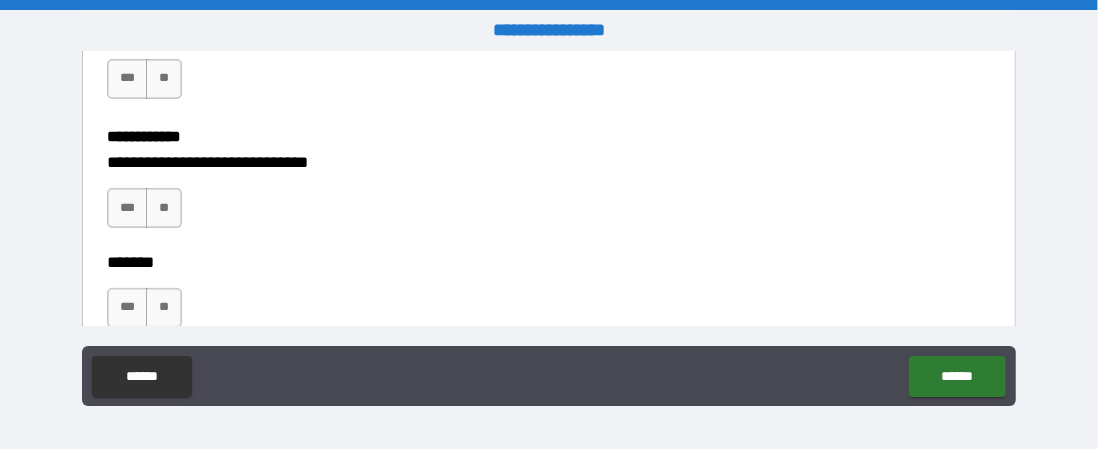 scroll, scrollTop: 7931, scrollLeft: 0, axis: vertical 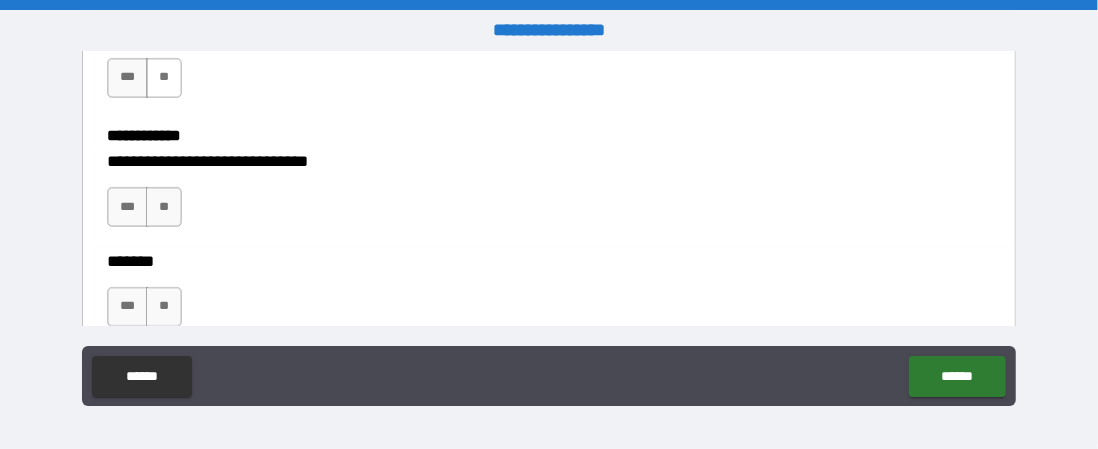 click on "**" at bounding box center [164, 78] 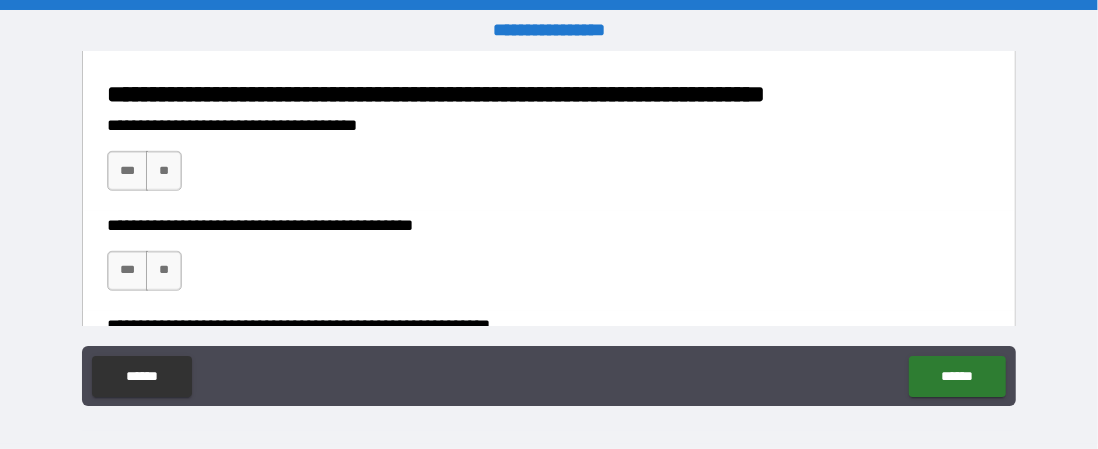 scroll, scrollTop: 8313, scrollLeft: 0, axis: vertical 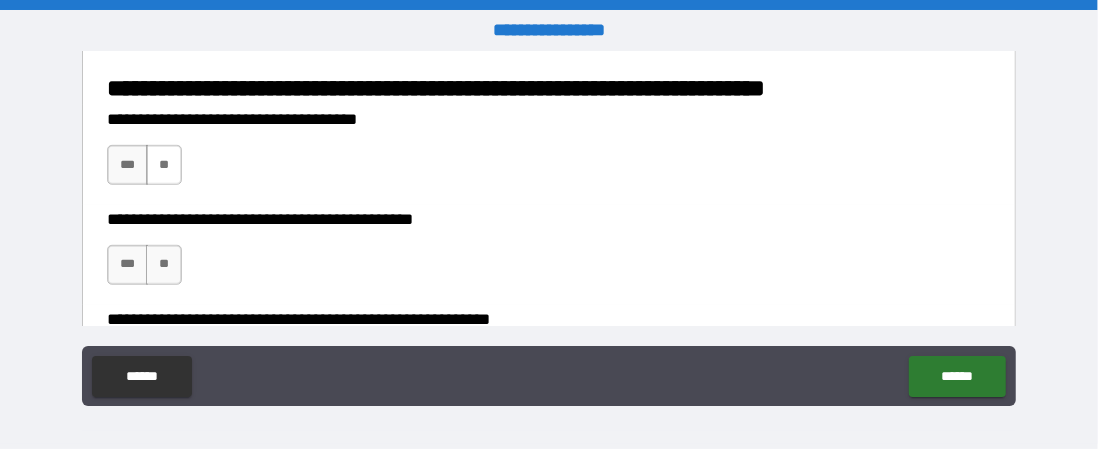 click on "**" at bounding box center (164, 165) 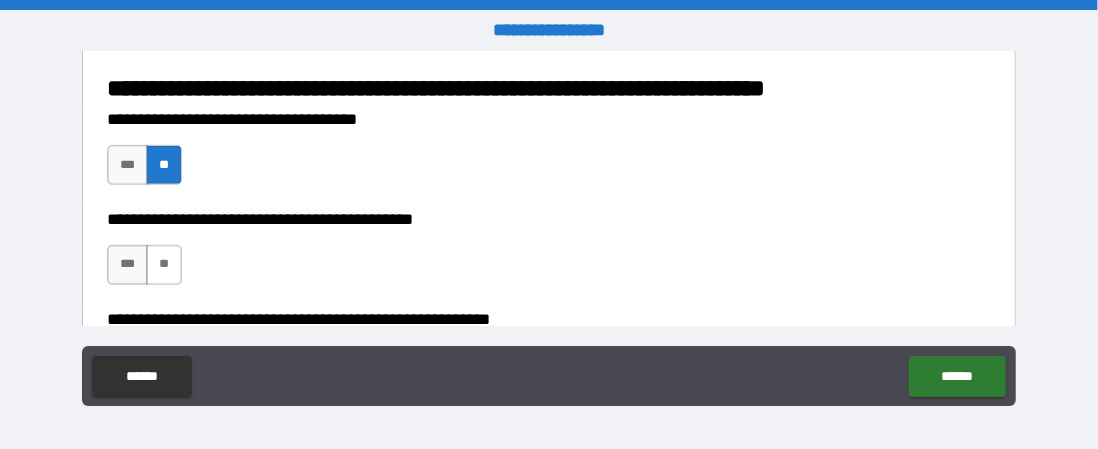 click on "**" at bounding box center (164, 265) 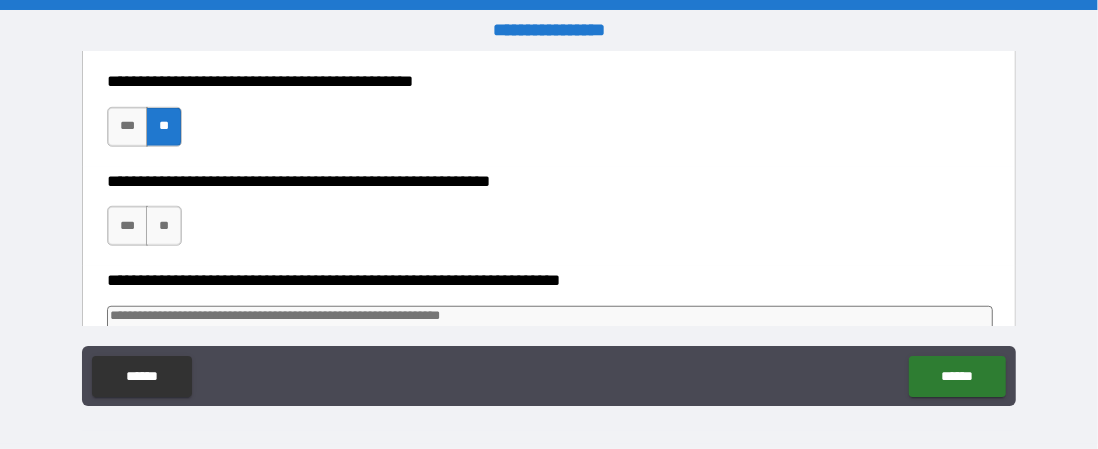 scroll, scrollTop: 8481, scrollLeft: 0, axis: vertical 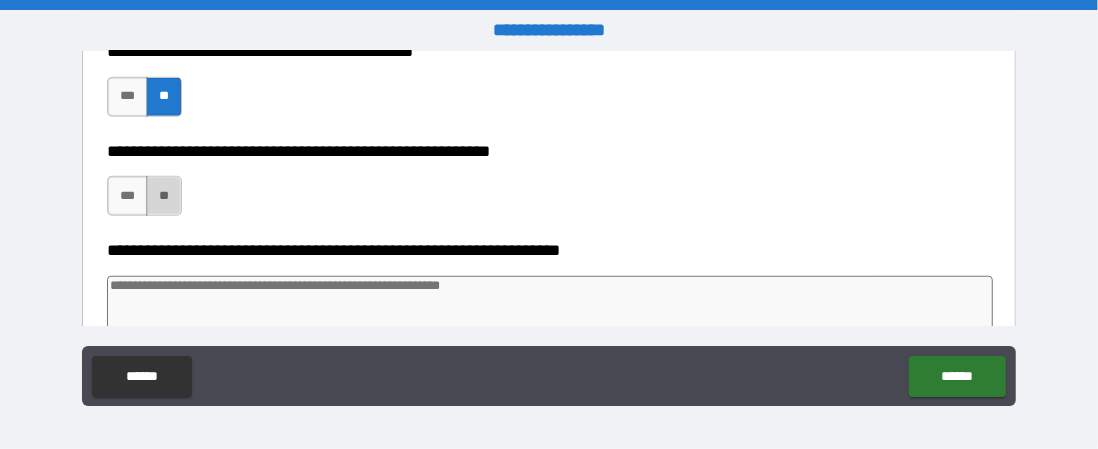 click on "**" at bounding box center [164, 196] 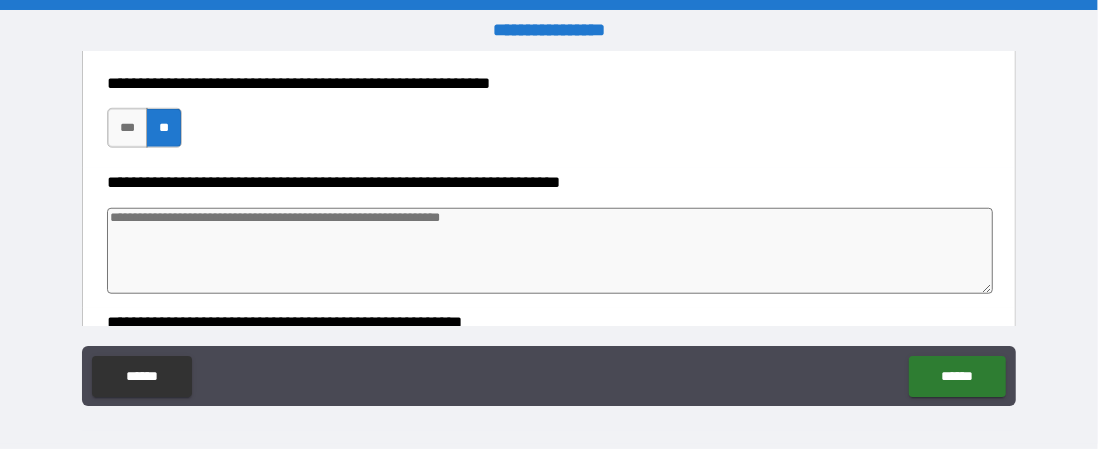 scroll, scrollTop: 8576, scrollLeft: 0, axis: vertical 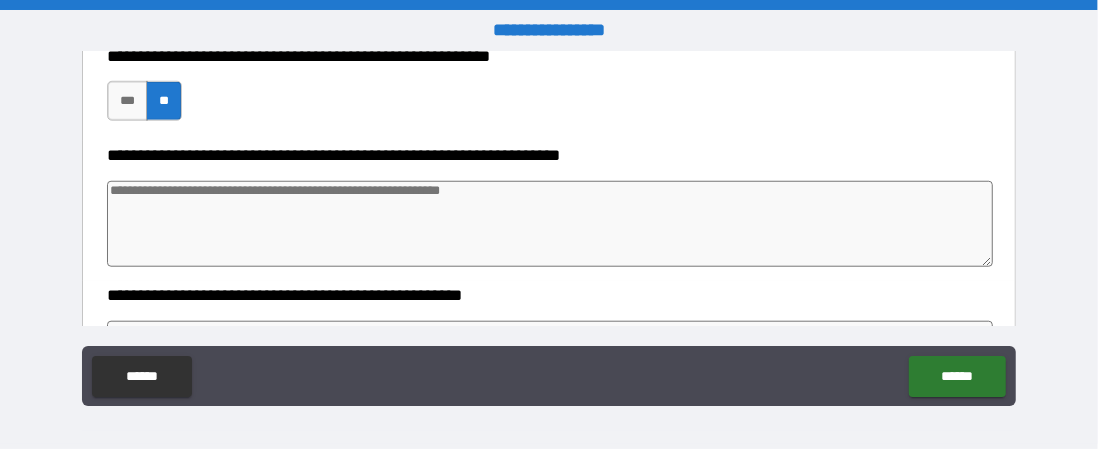 click at bounding box center [550, 224] 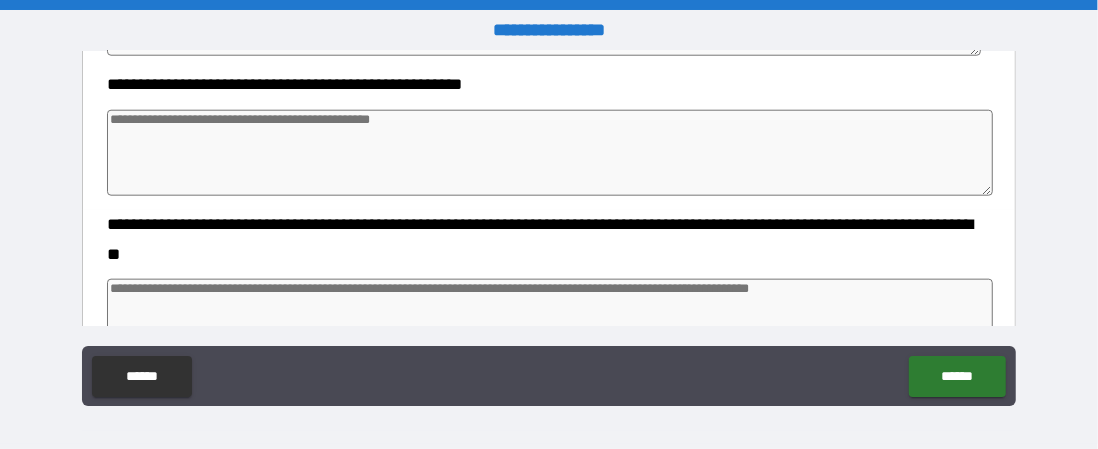 scroll, scrollTop: 8788, scrollLeft: 0, axis: vertical 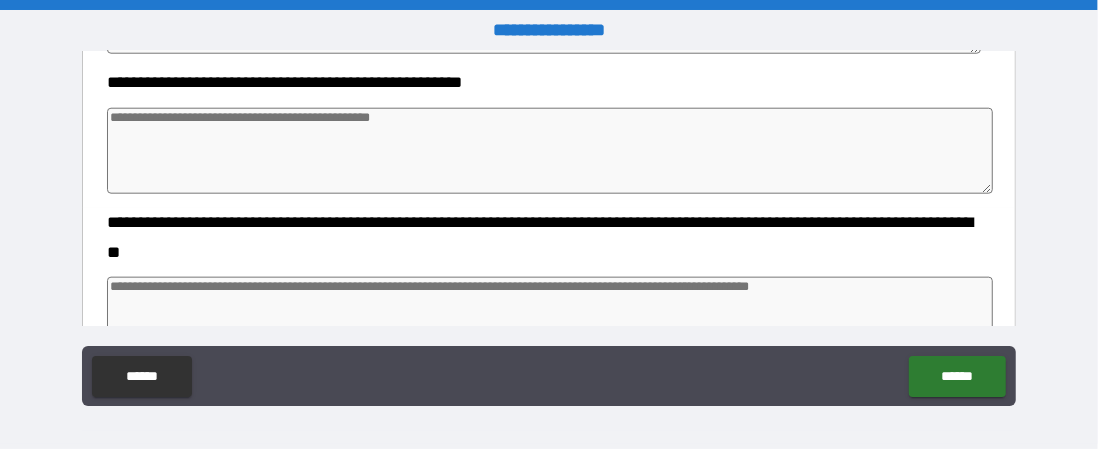 click at bounding box center [550, 151] 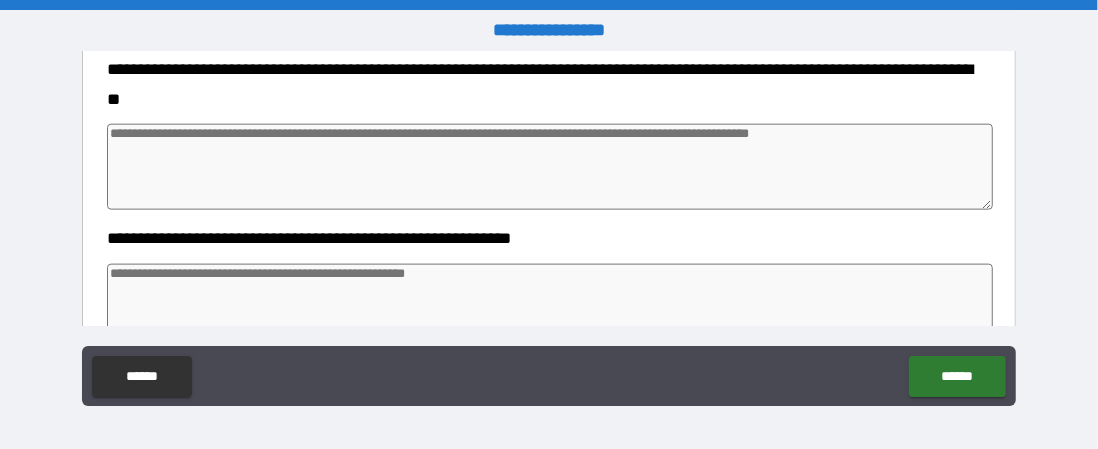 scroll, scrollTop: 8943, scrollLeft: 0, axis: vertical 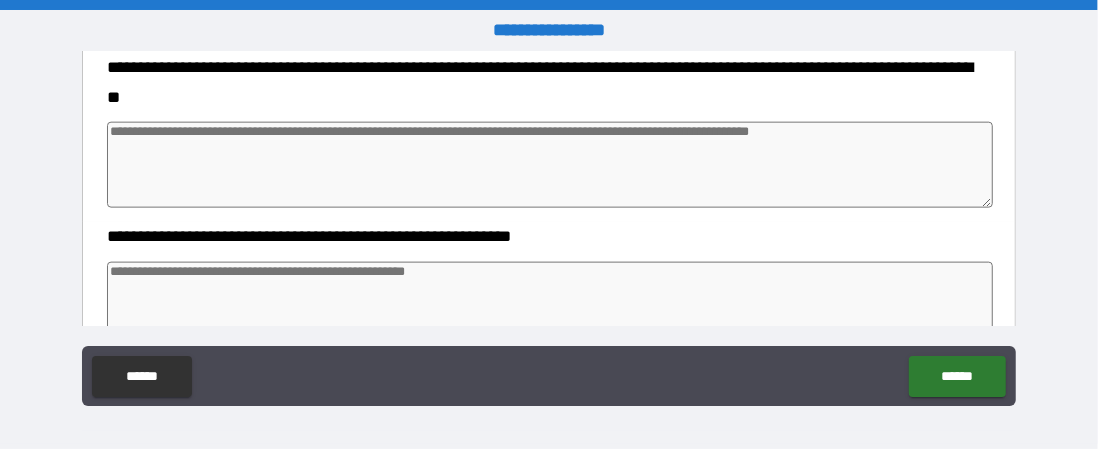 click at bounding box center (550, 165) 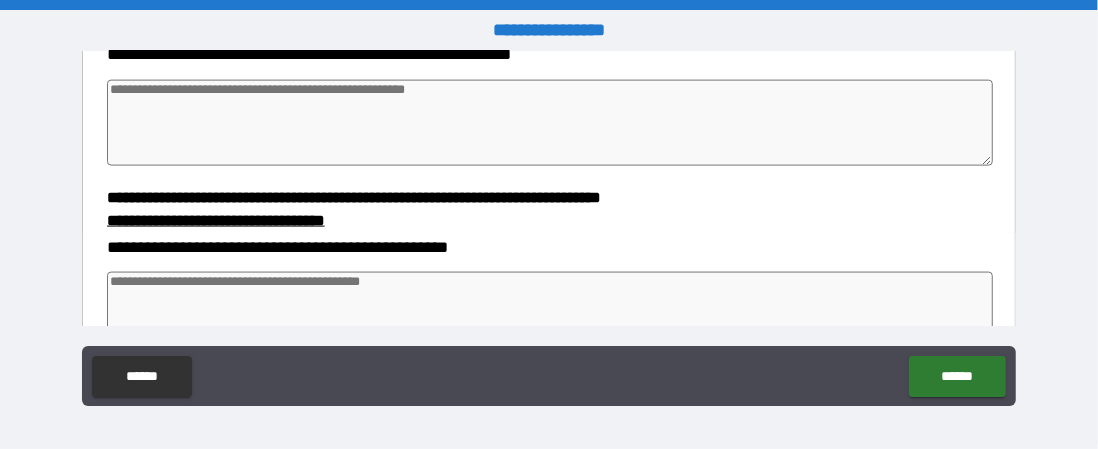 scroll, scrollTop: 9126, scrollLeft: 0, axis: vertical 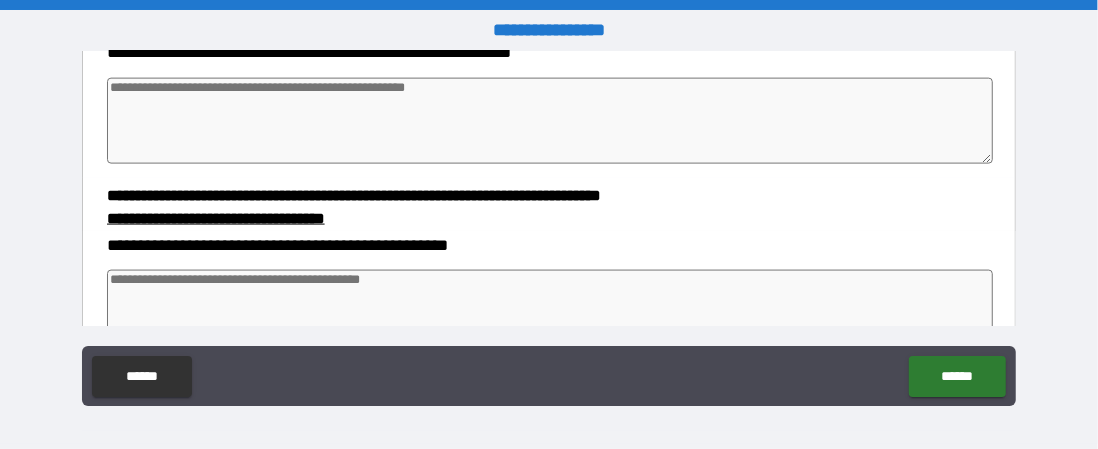 click at bounding box center (550, 121) 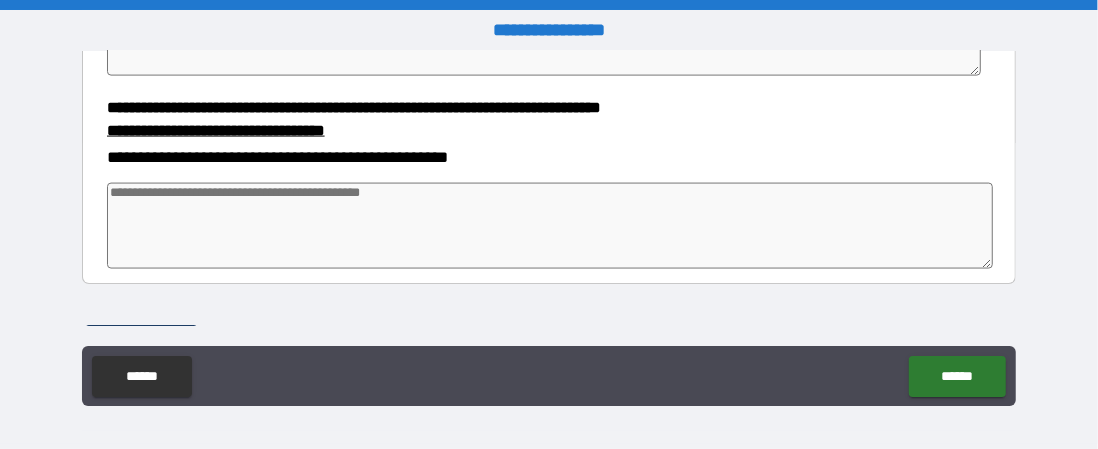 scroll, scrollTop: 9217, scrollLeft: 0, axis: vertical 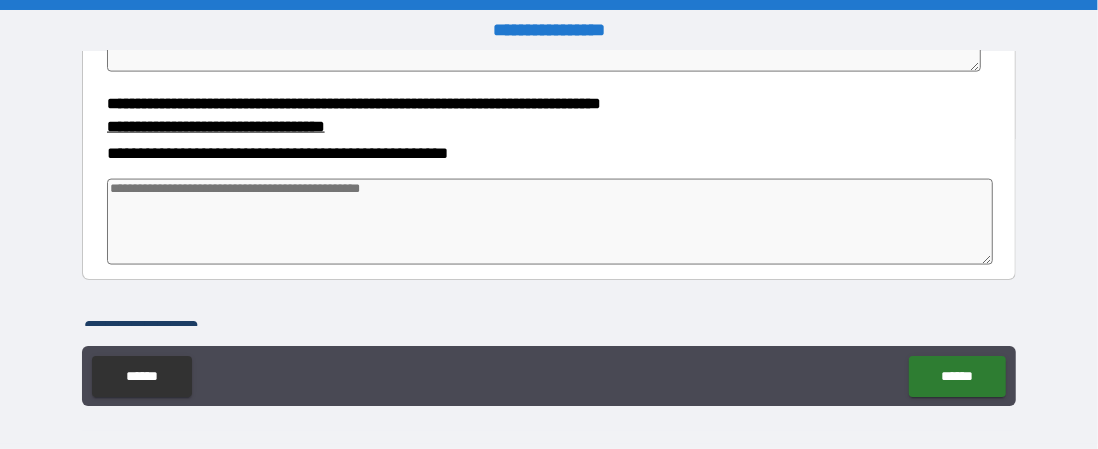 click at bounding box center [550, 222] 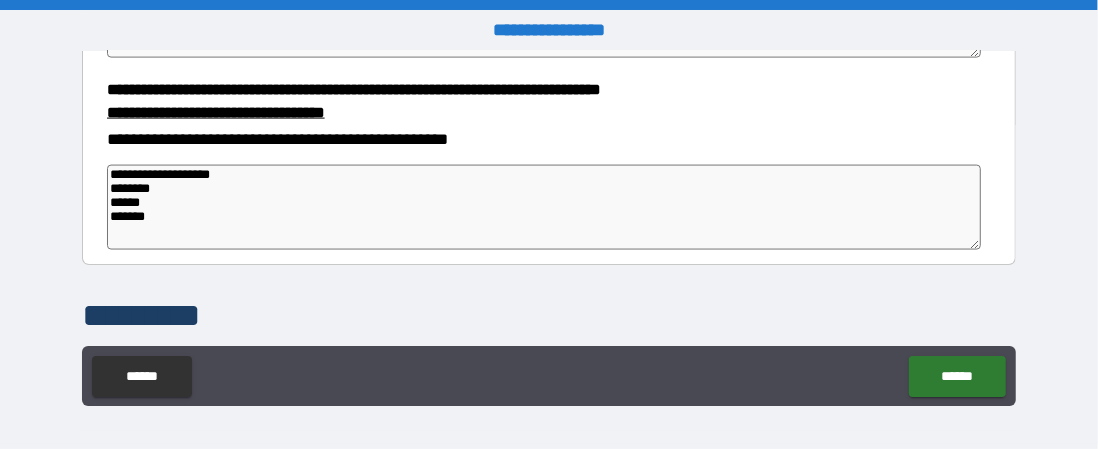 scroll, scrollTop: 9243, scrollLeft: 0, axis: vertical 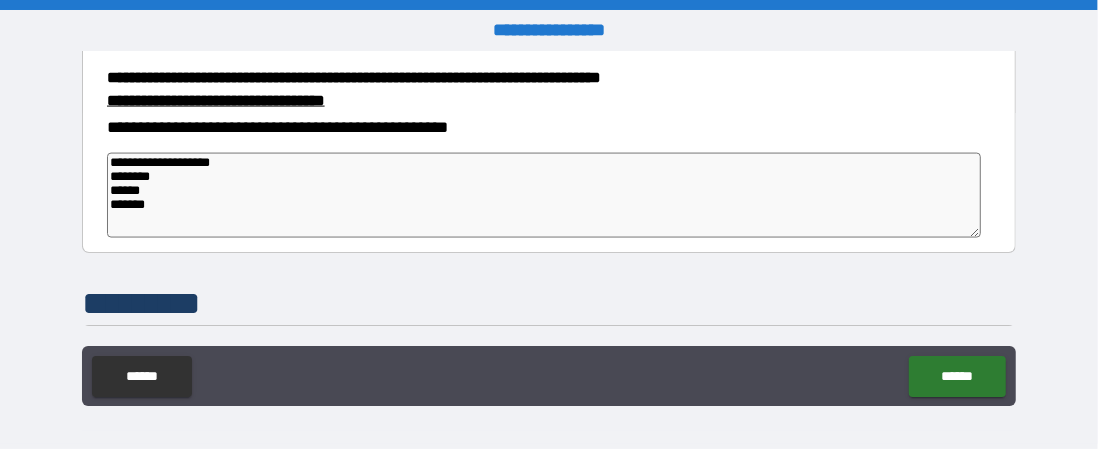 click on "**********" at bounding box center [544, 195] 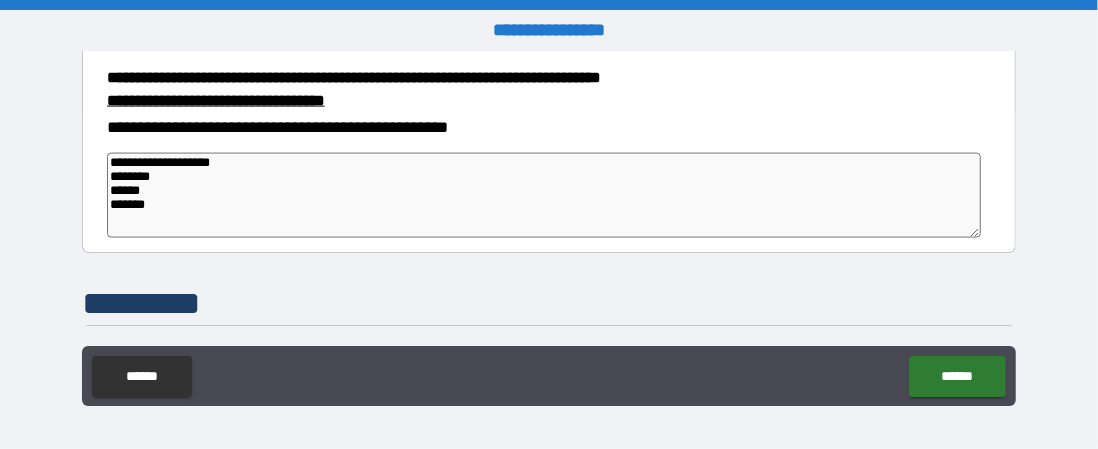click on "**********" at bounding box center (544, 195) 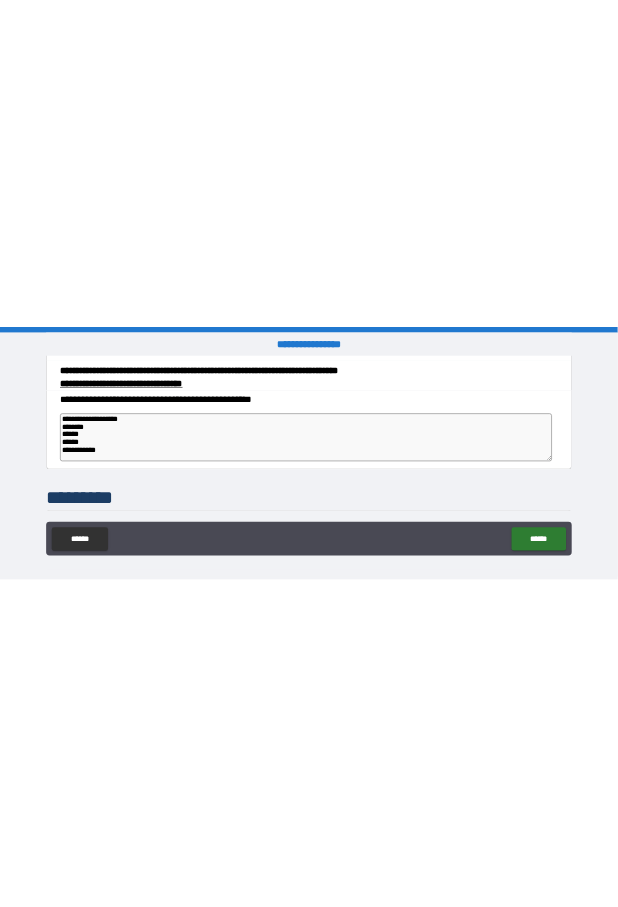 scroll, scrollTop: 14, scrollLeft: 0, axis: vertical 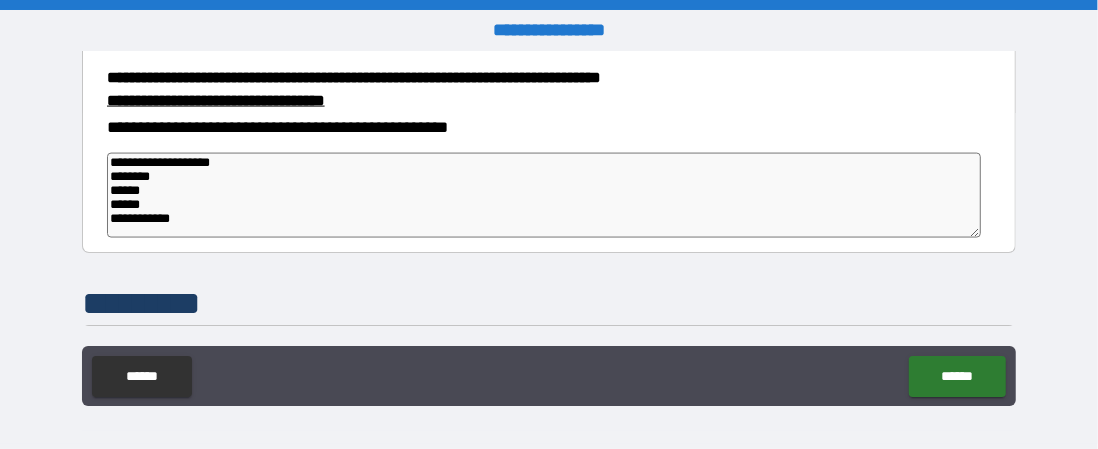 click on "**********" at bounding box center [549, 227] 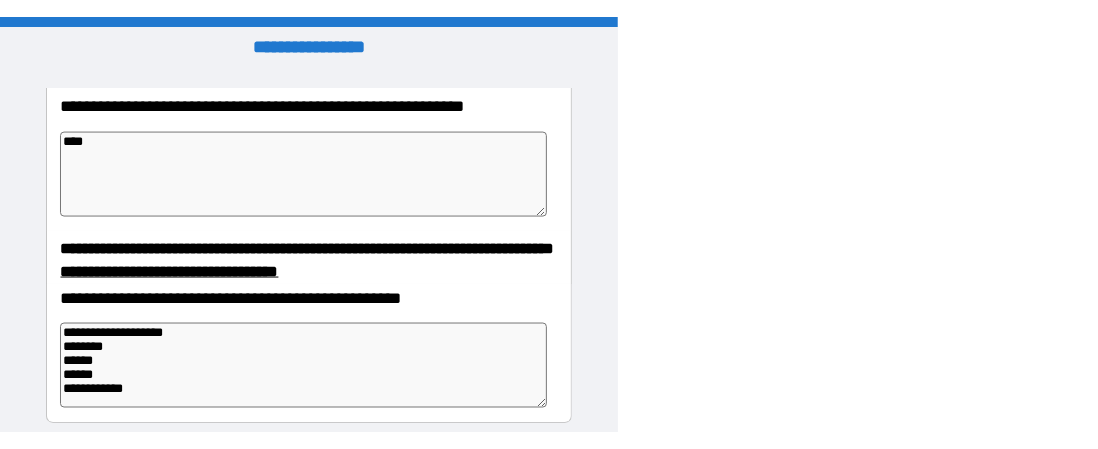 scroll, scrollTop: 9243, scrollLeft: 0, axis: vertical 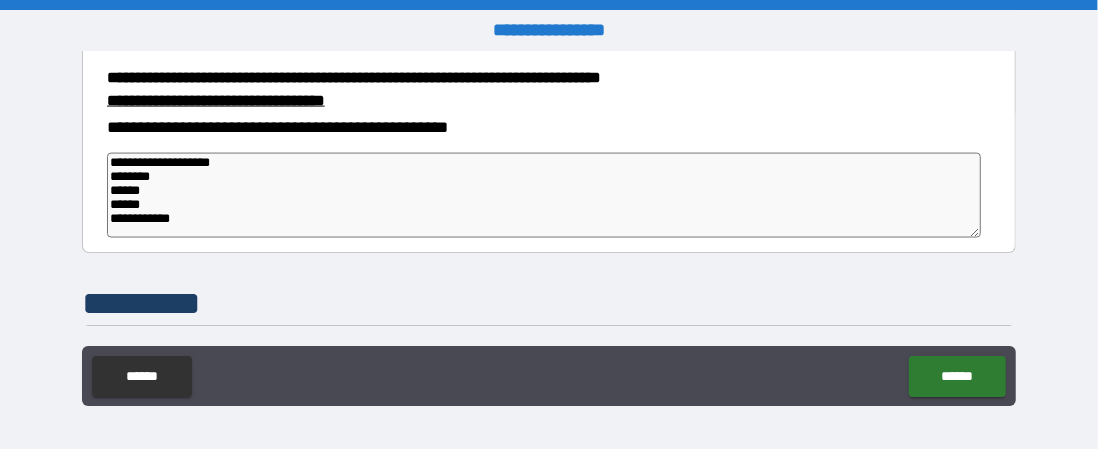 click on "**********" at bounding box center [544, 195] 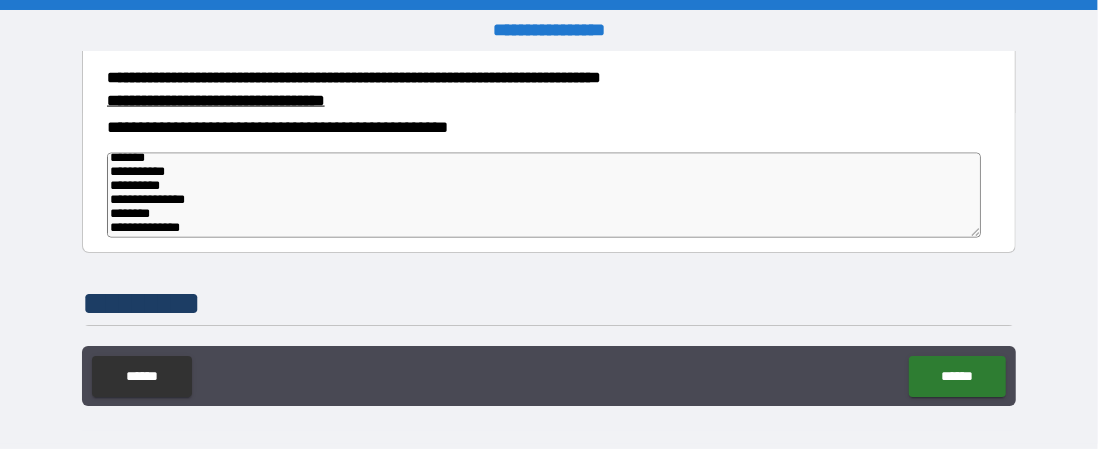 scroll, scrollTop: 0, scrollLeft: 0, axis: both 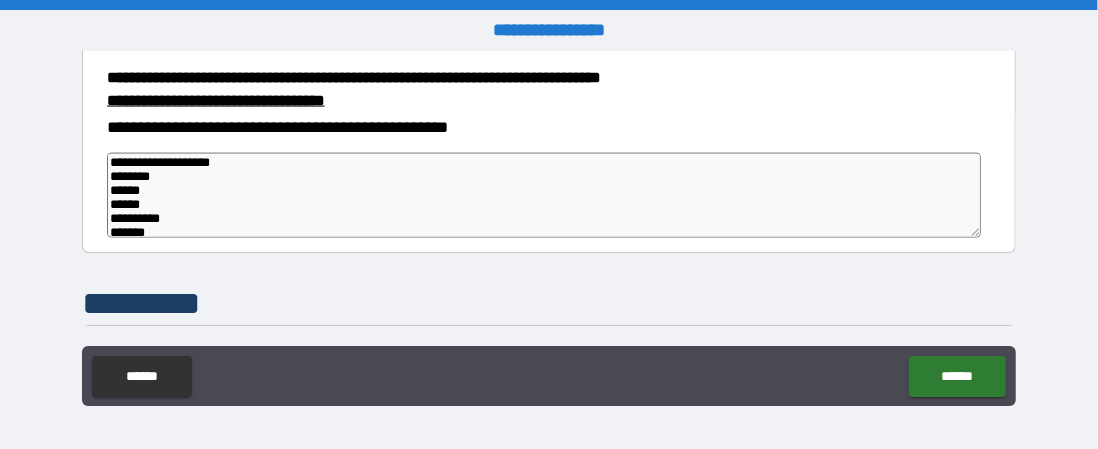 click on "**********" at bounding box center (544, 195) 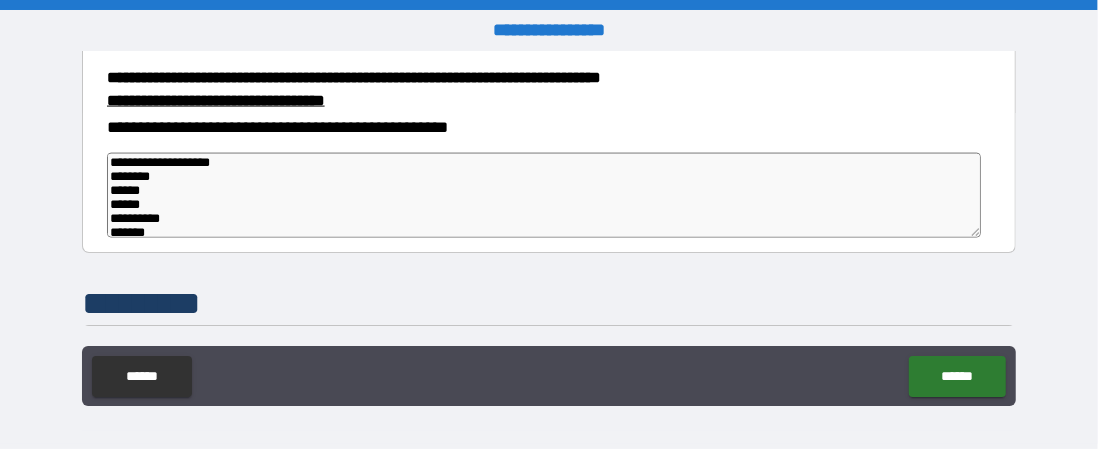 click on "**********" at bounding box center [544, 195] 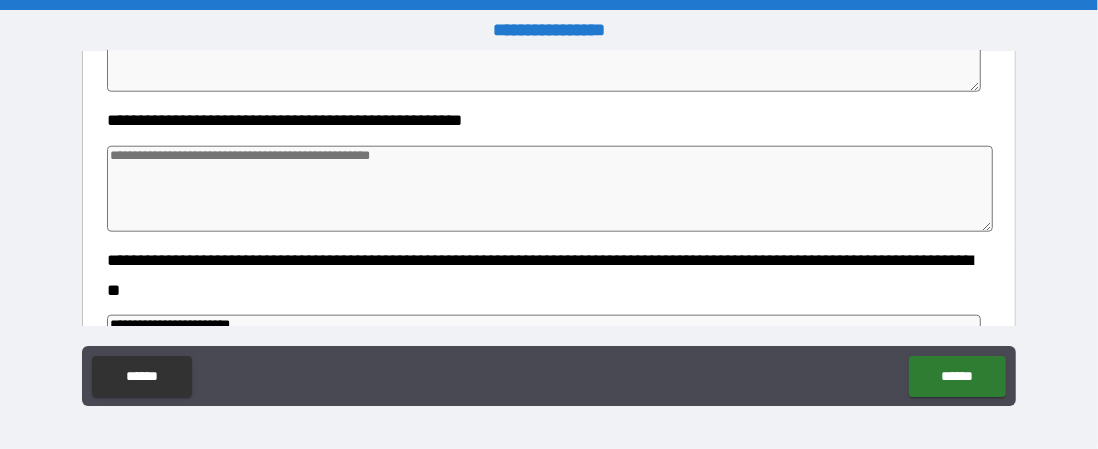 scroll, scrollTop: 8749, scrollLeft: 0, axis: vertical 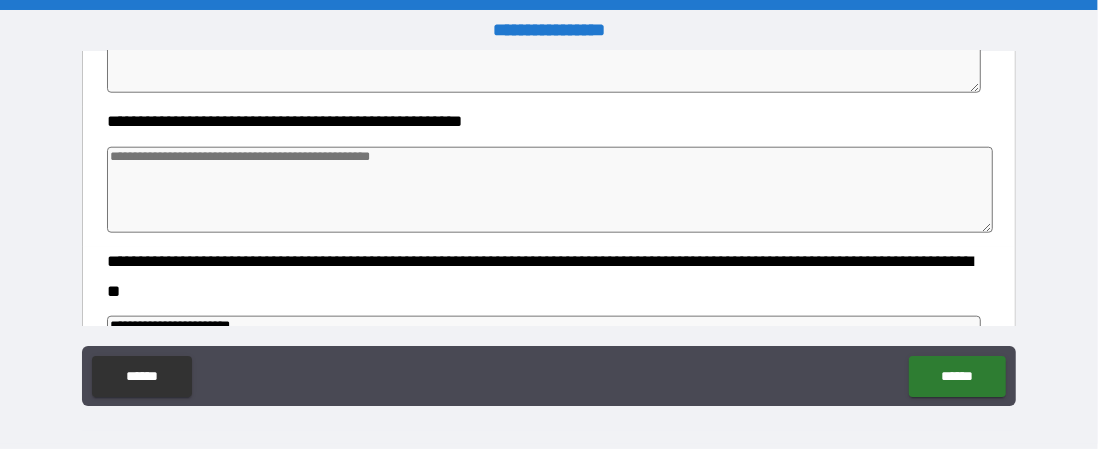 click at bounding box center (550, 190) 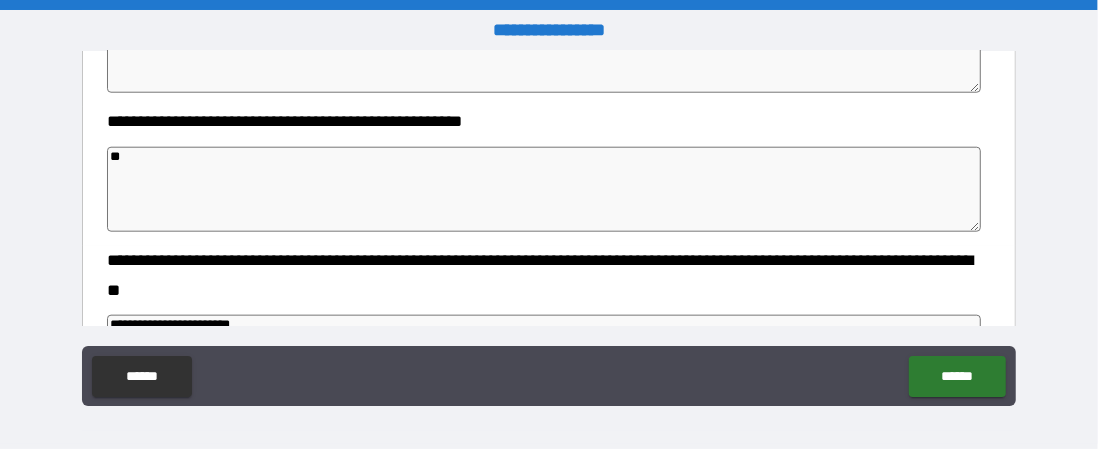 drag, startPoint x: 253, startPoint y: 167, endPoint x: 221, endPoint y: 147, distance: 37.735924 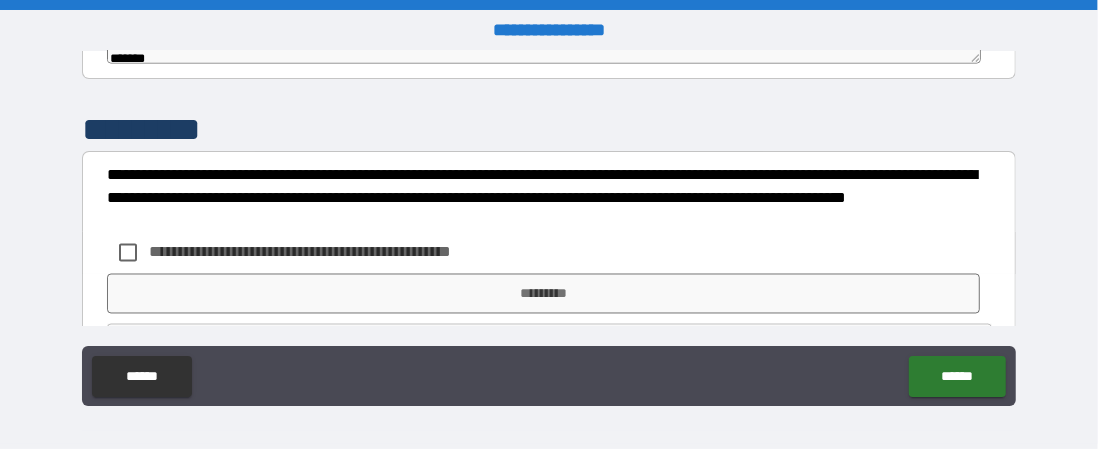 scroll, scrollTop: 9420, scrollLeft: 0, axis: vertical 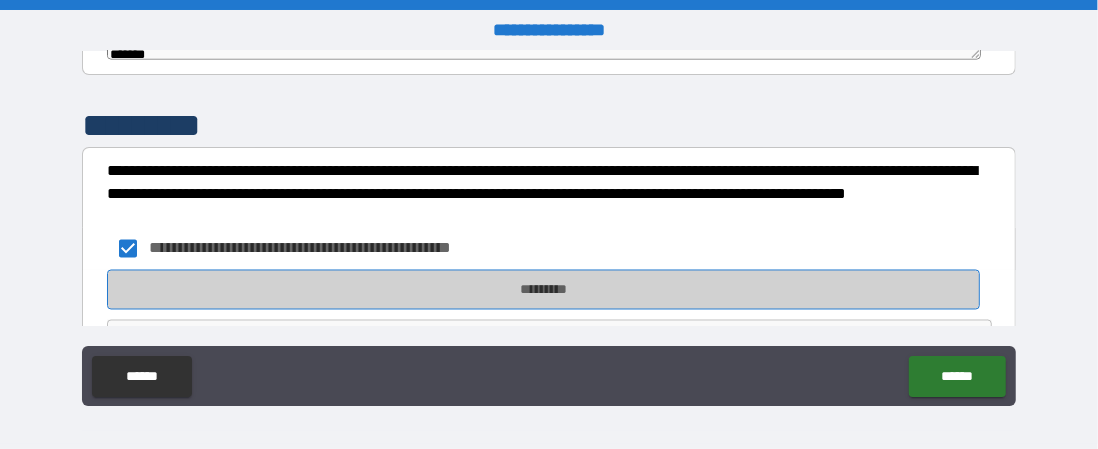 click on "*********" at bounding box center [544, 290] 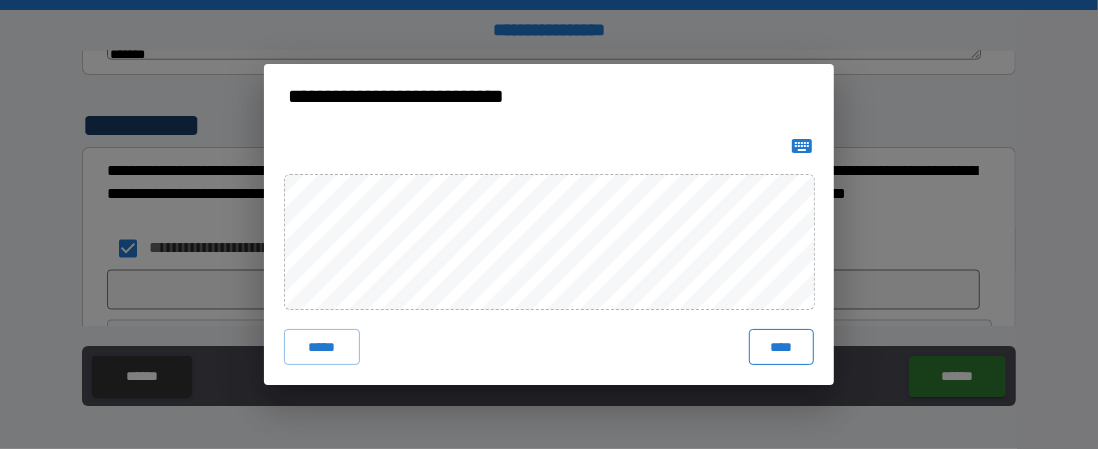 click on "****" at bounding box center (781, 347) 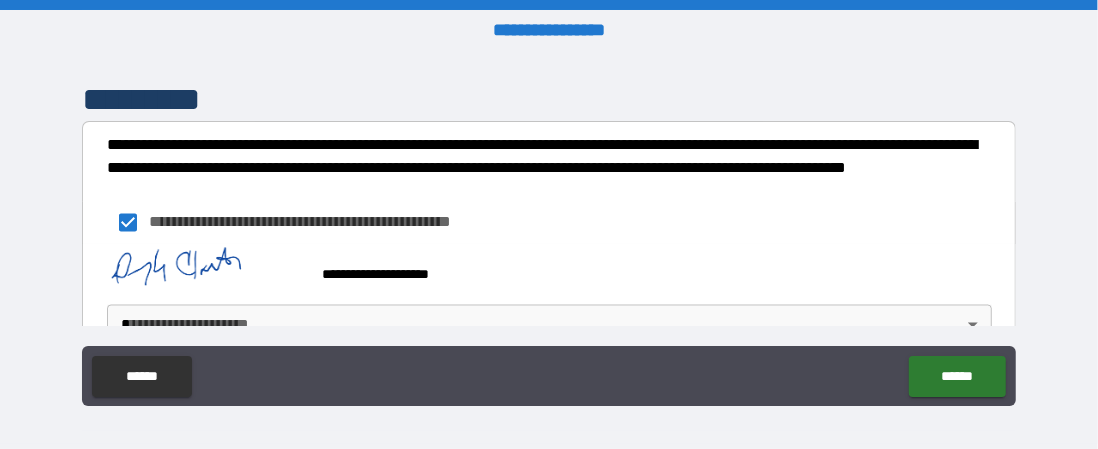 scroll, scrollTop: 9492, scrollLeft: 0, axis: vertical 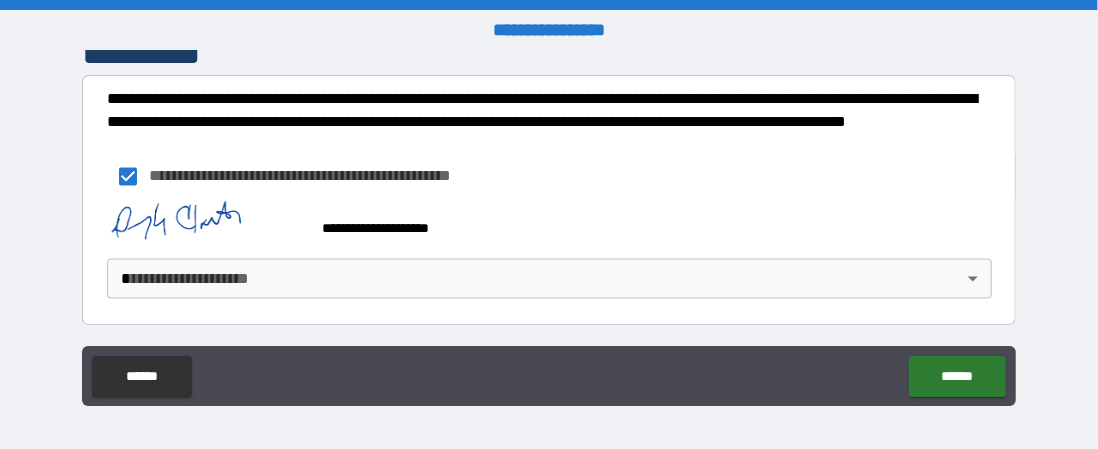 click on "**********" at bounding box center (549, 224) 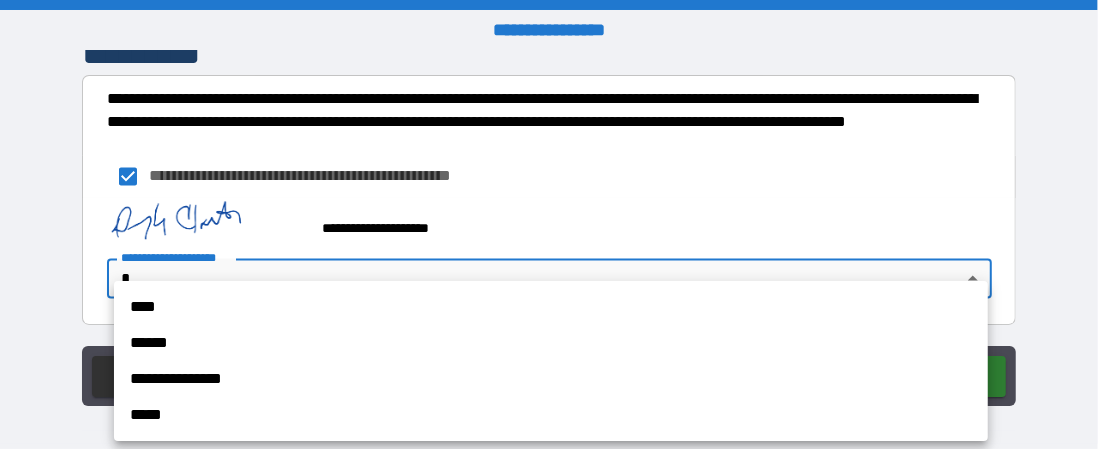 click on "****" at bounding box center [551, 307] 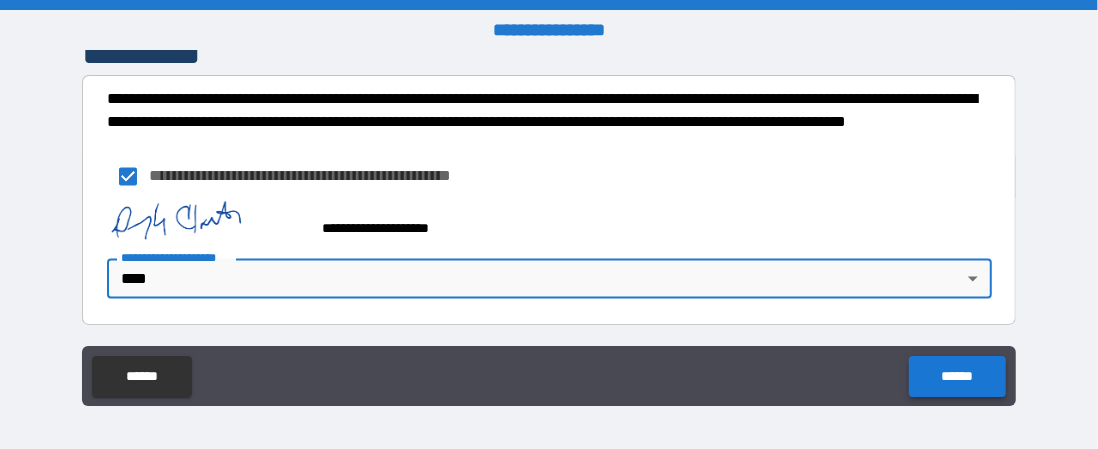 click on "******" at bounding box center (957, 376) 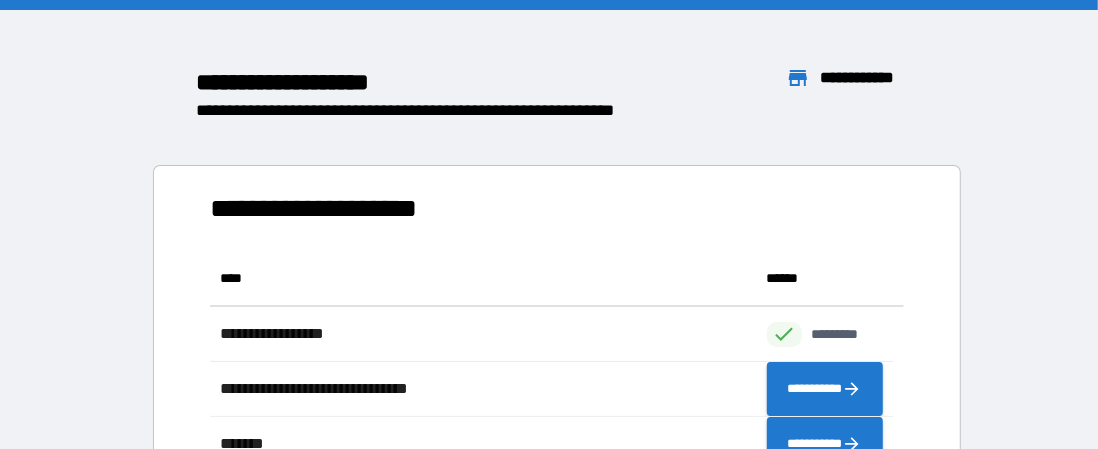 scroll, scrollTop: 15, scrollLeft: 15, axis: both 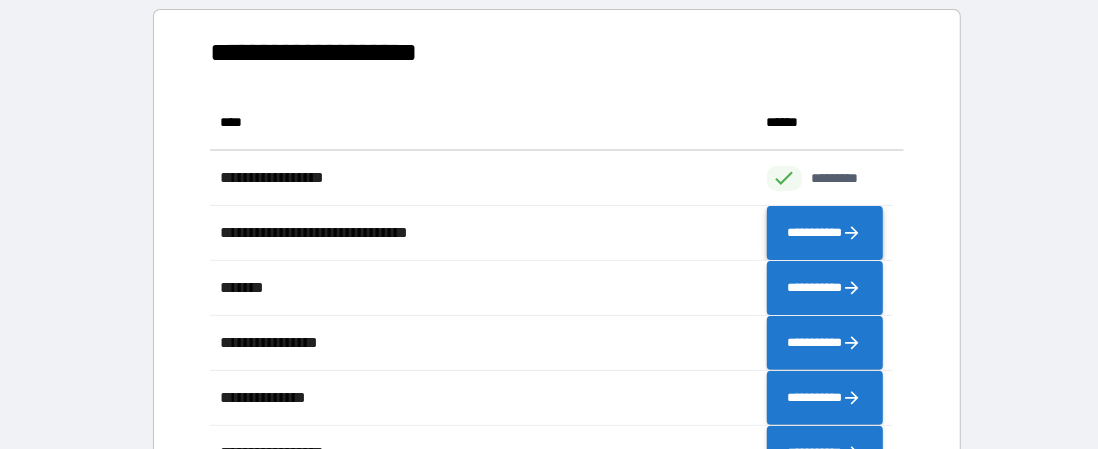 click on "**********" at bounding box center (825, 233) 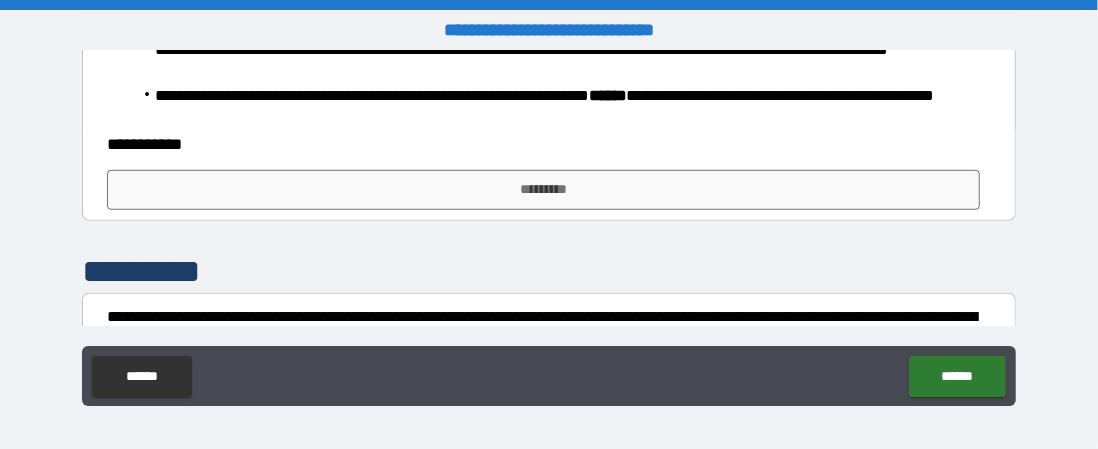 scroll, scrollTop: 632, scrollLeft: 0, axis: vertical 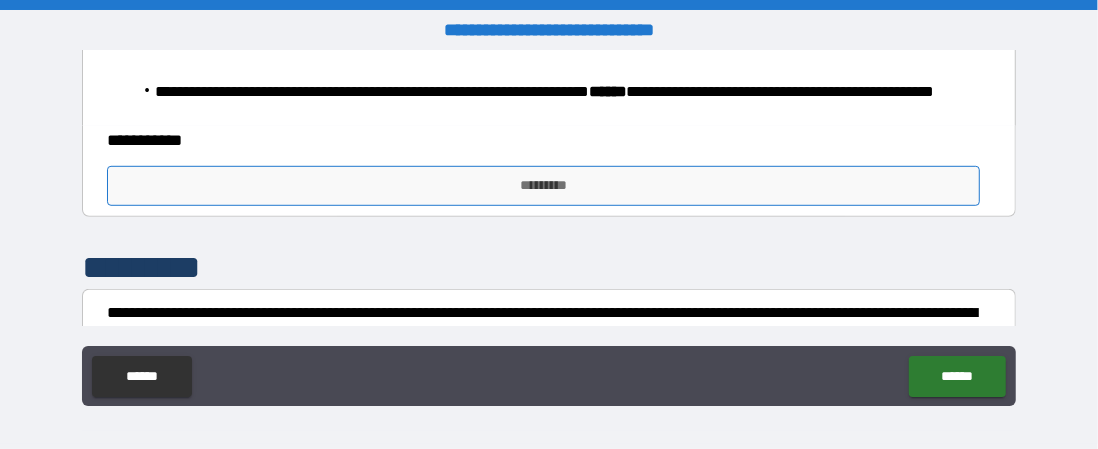 click on "*********" at bounding box center [544, 186] 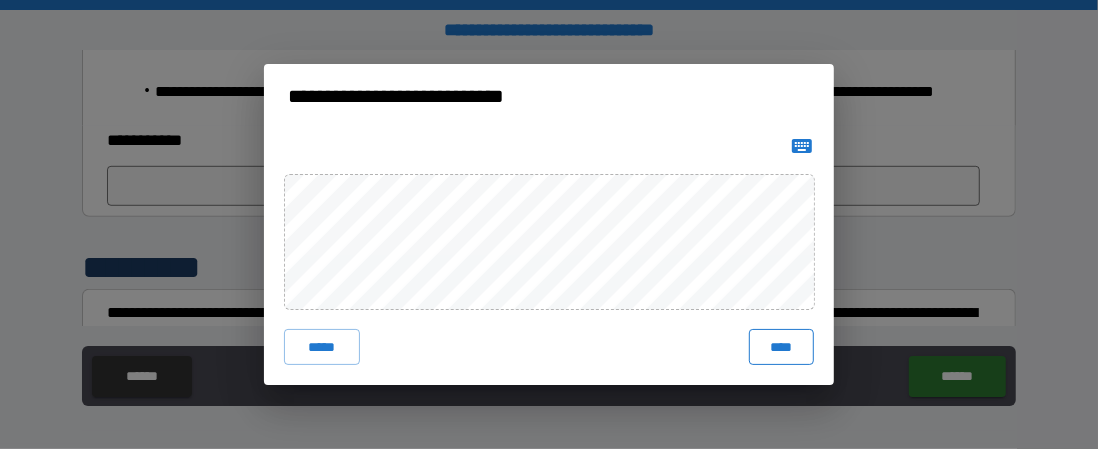 click on "****" at bounding box center (781, 347) 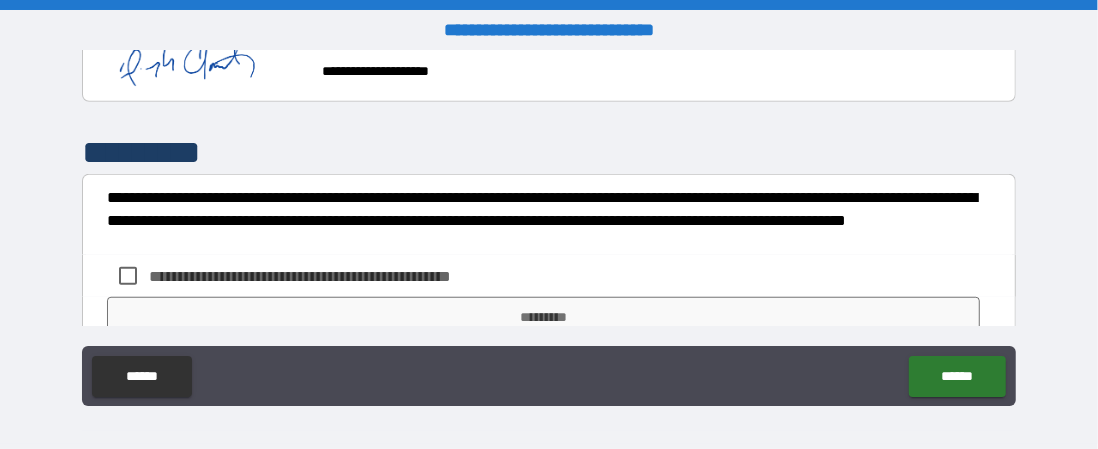 scroll, scrollTop: 759, scrollLeft: 0, axis: vertical 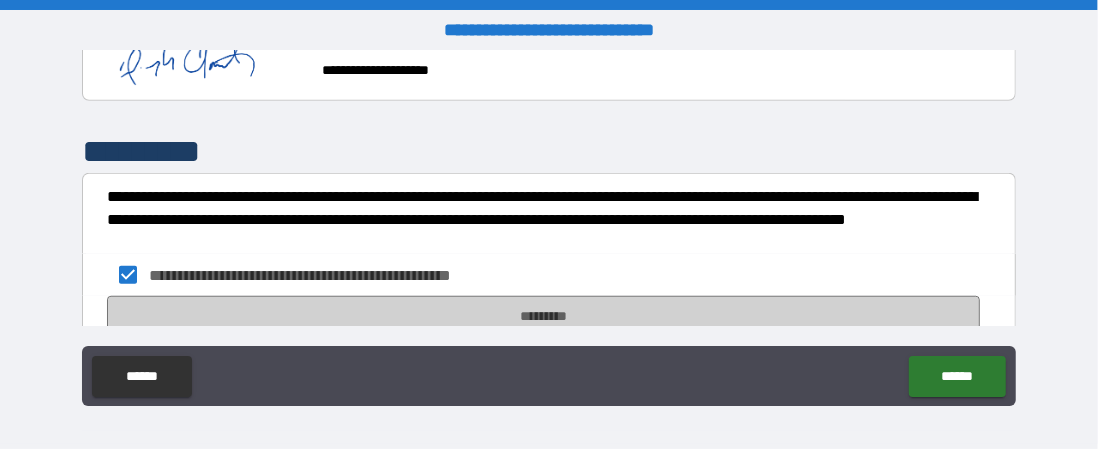 click on "*********" at bounding box center (544, 316) 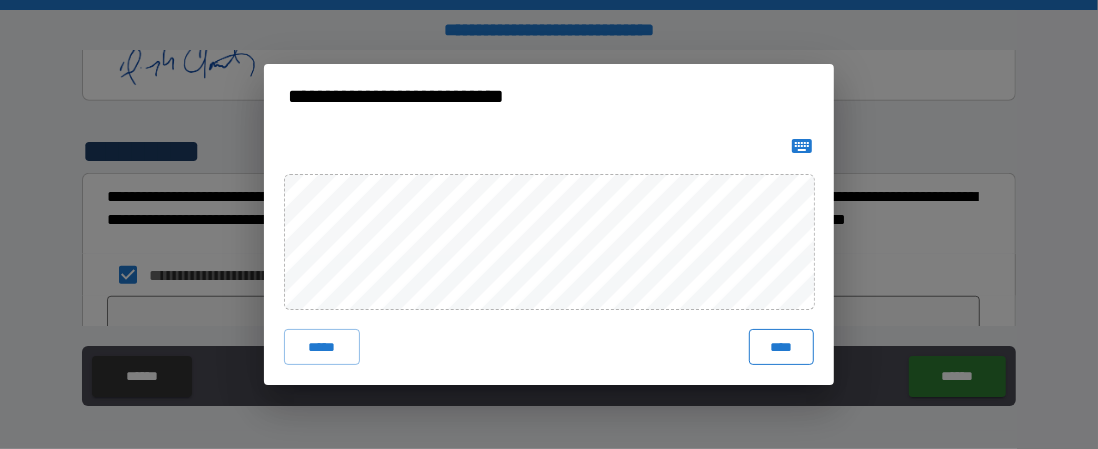 click on "****" at bounding box center (781, 347) 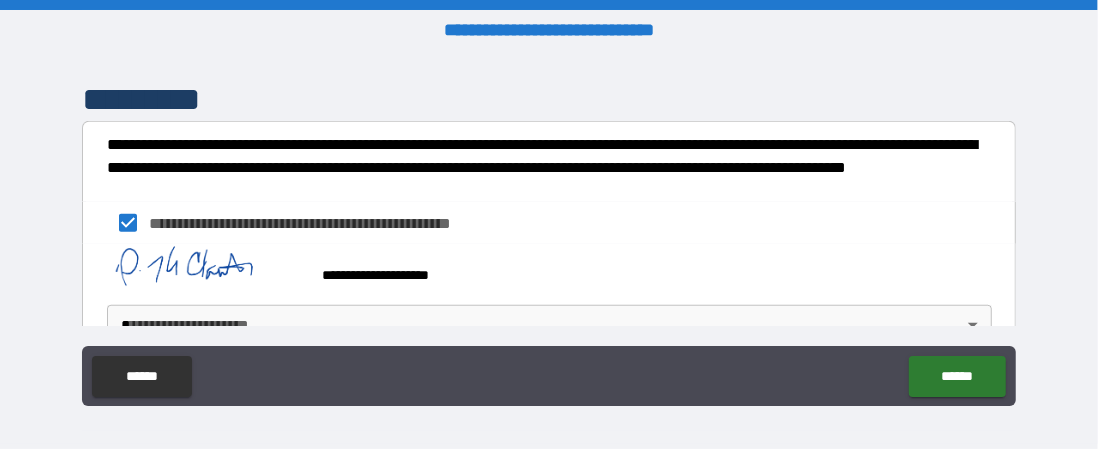 scroll, scrollTop: 857, scrollLeft: 0, axis: vertical 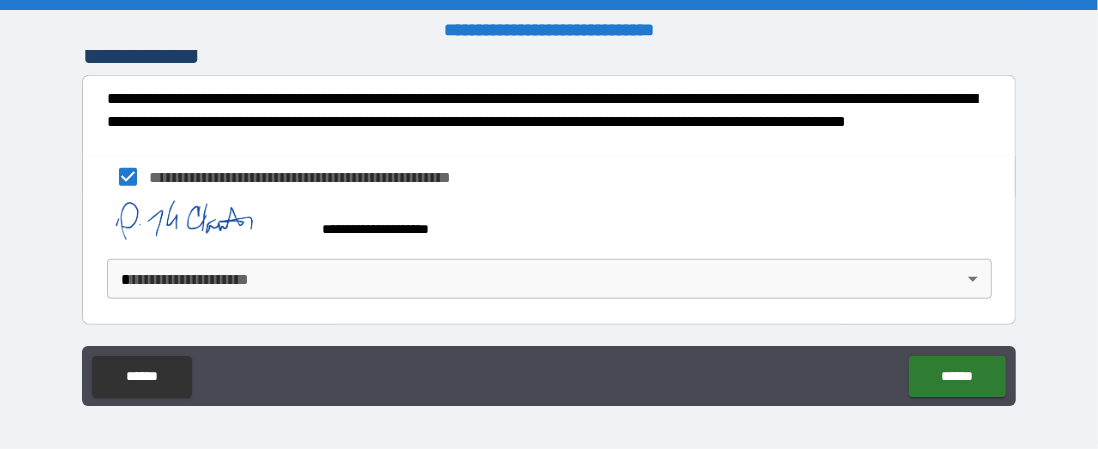 click on "**********" at bounding box center (549, 224) 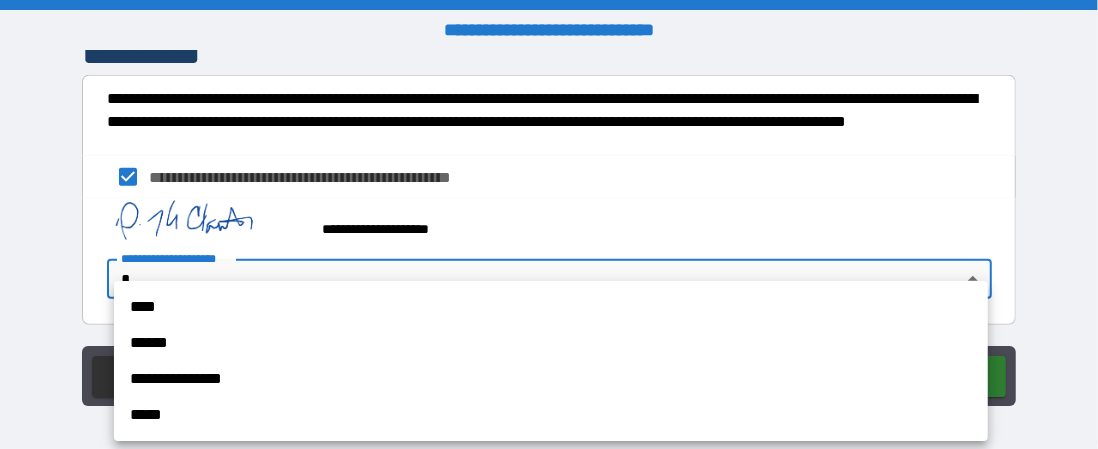 click on "****" at bounding box center (551, 307) 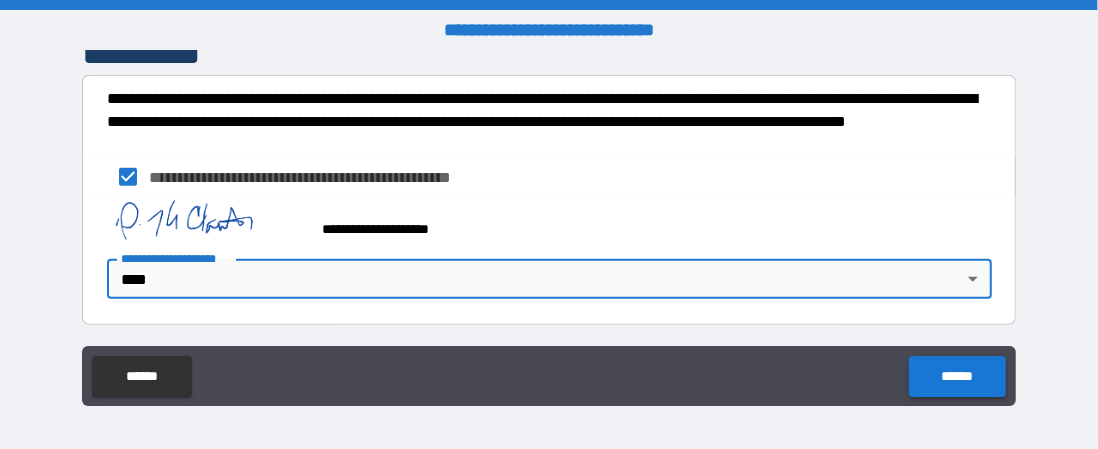 click on "******" at bounding box center [957, 376] 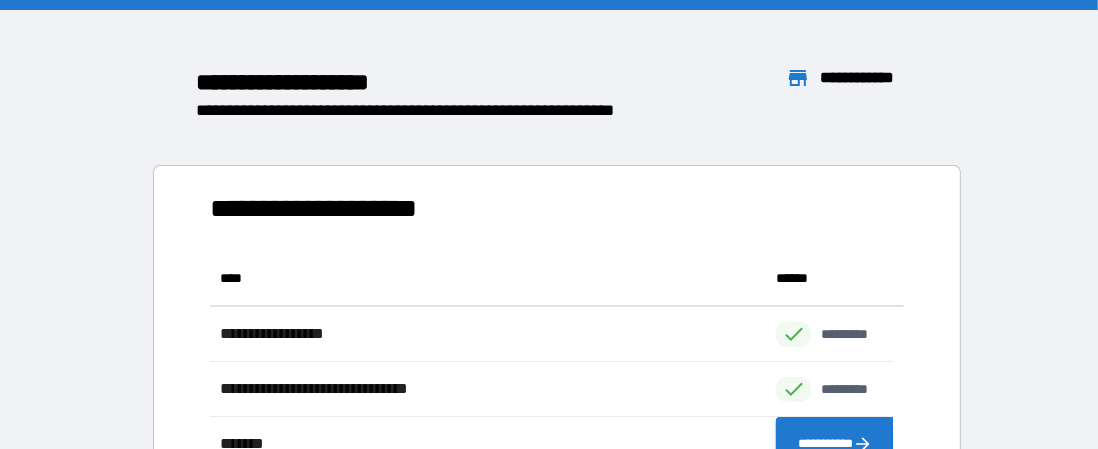 scroll, scrollTop: 370, scrollLeft: 668, axis: both 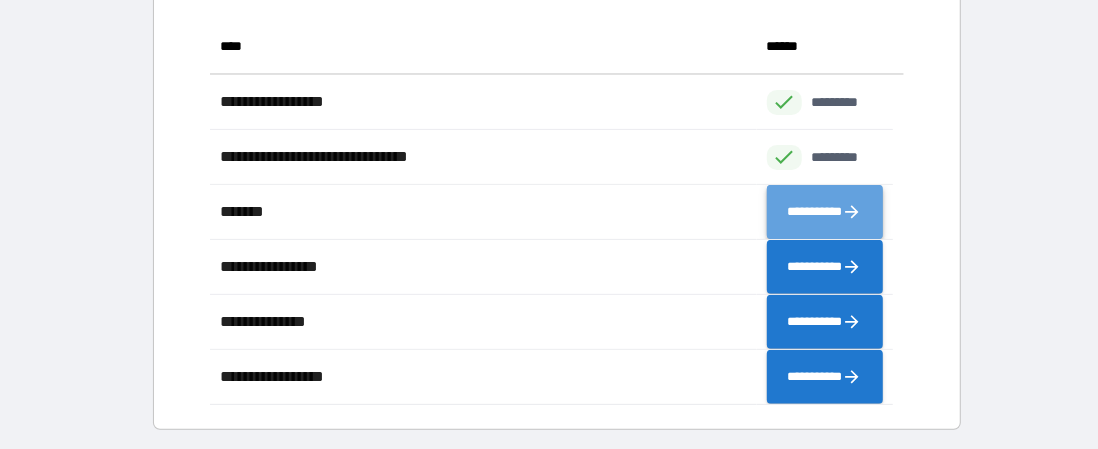 click on "**********" at bounding box center (825, 212) 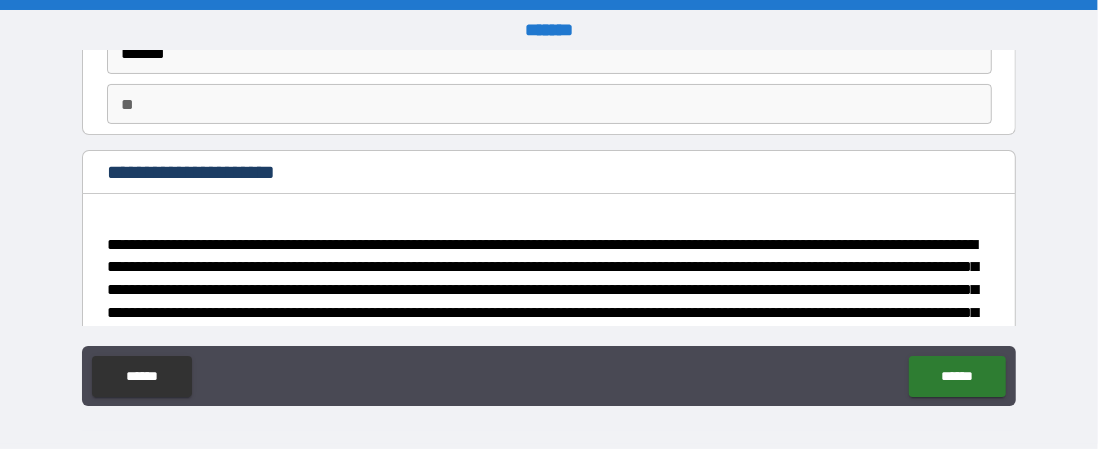 click on "**********" at bounding box center (543, 301) 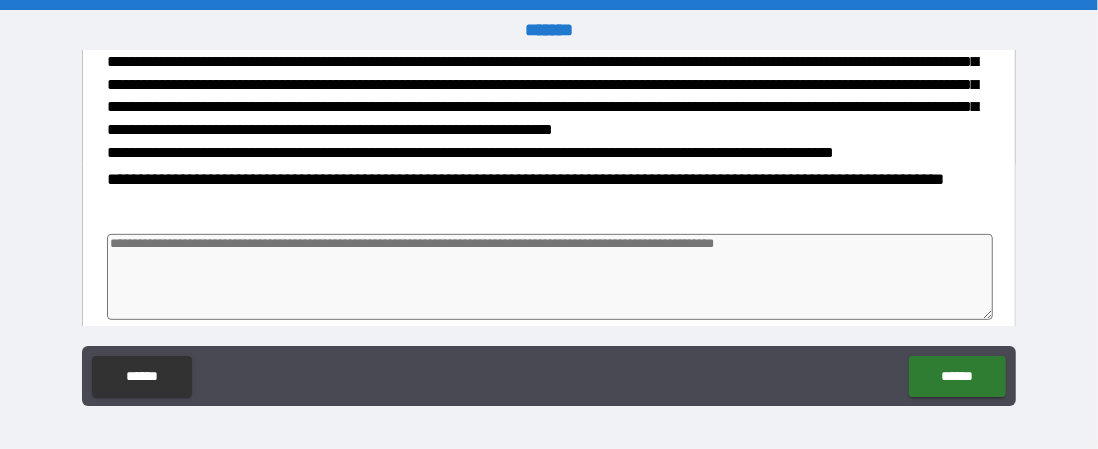 scroll, scrollTop: 422, scrollLeft: 0, axis: vertical 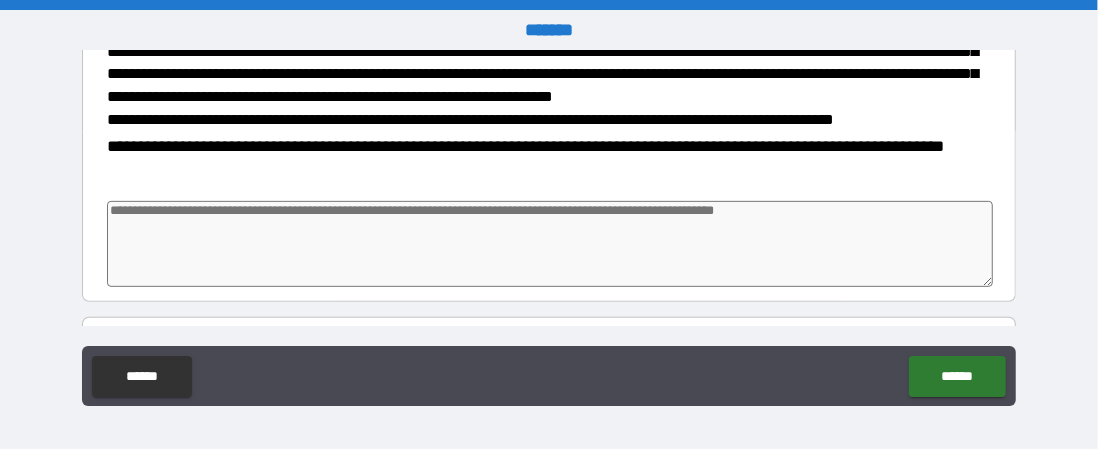 click on "**********" at bounding box center (544, 162) 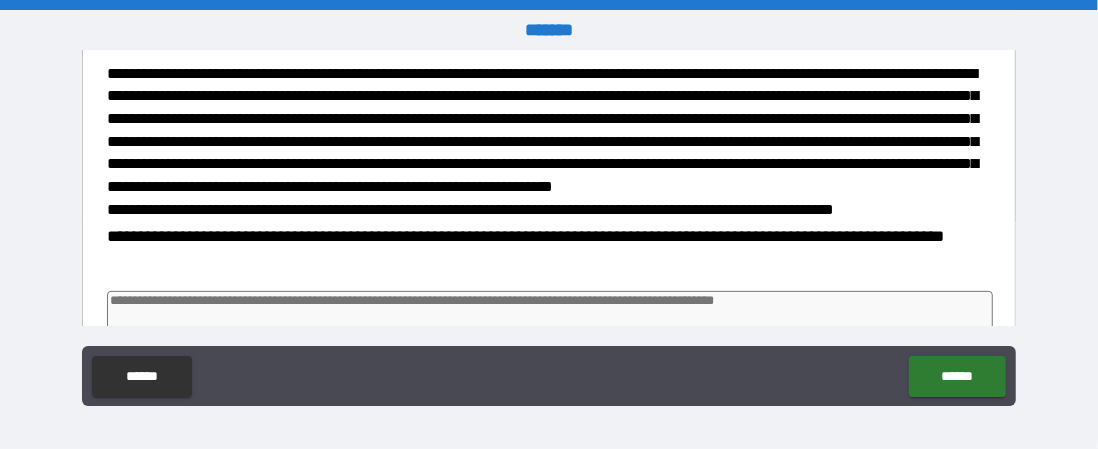 click on "**********" at bounding box center (544, 252) 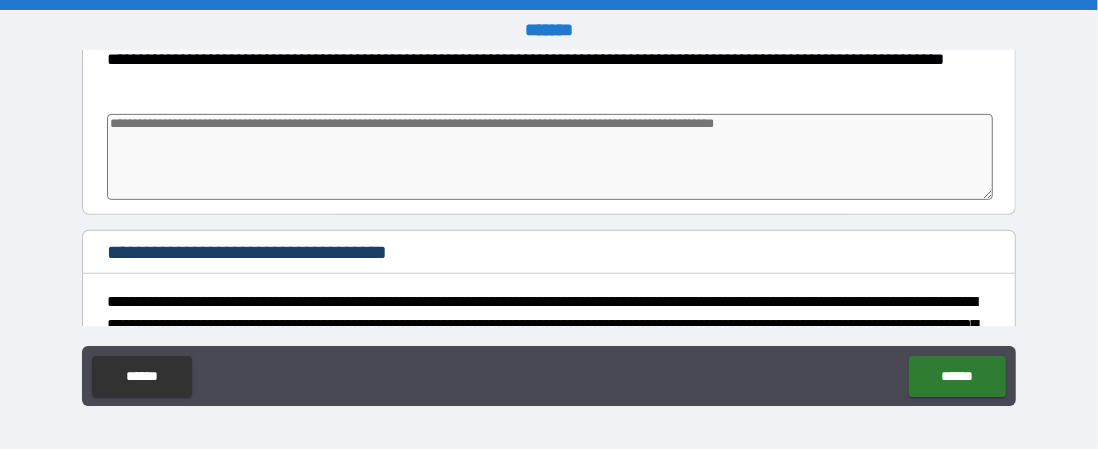 scroll, scrollTop: 510, scrollLeft: 0, axis: vertical 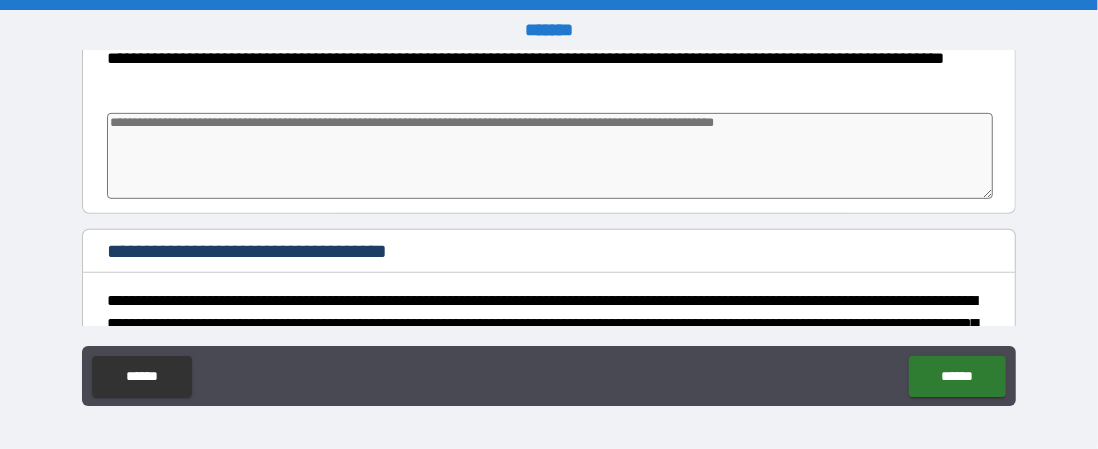 click at bounding box center (550, 156) 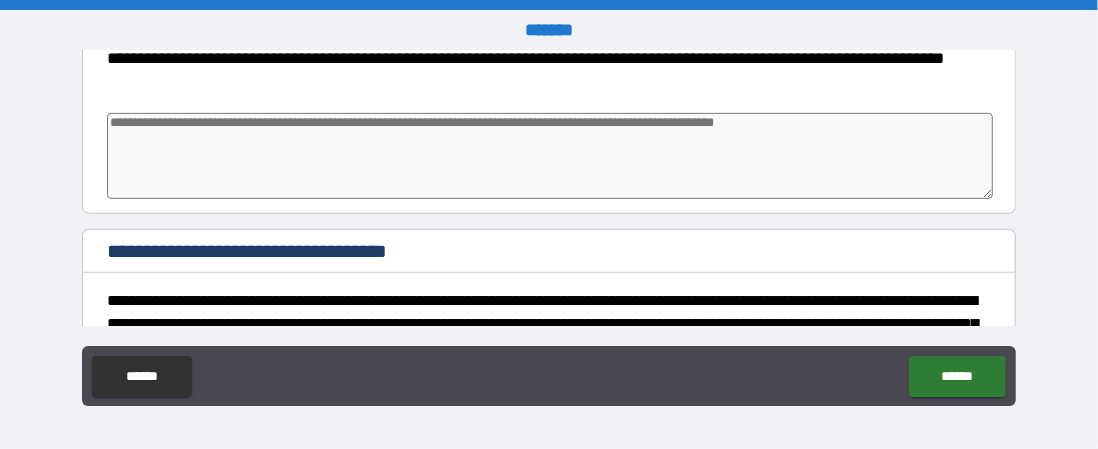 click at bounding box center [550, 156] 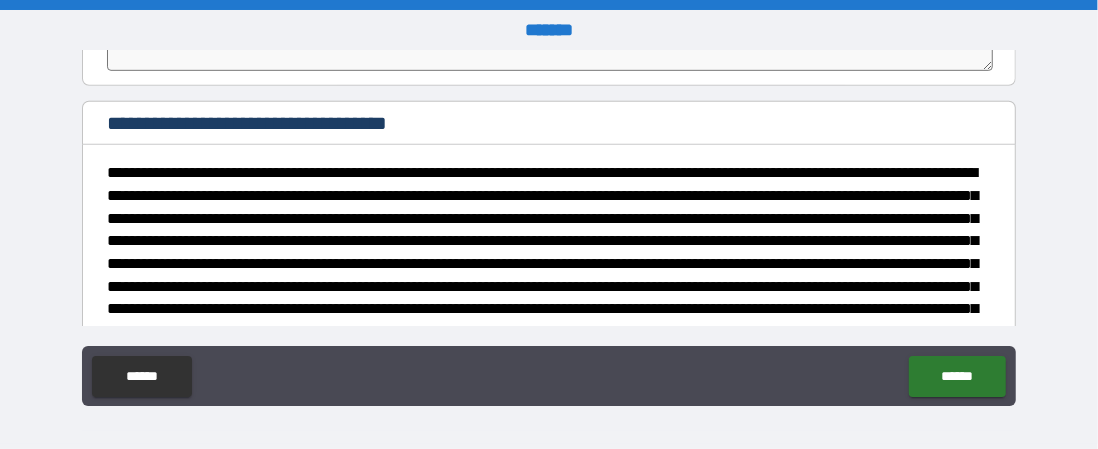 click at bounding box center [543, 252] 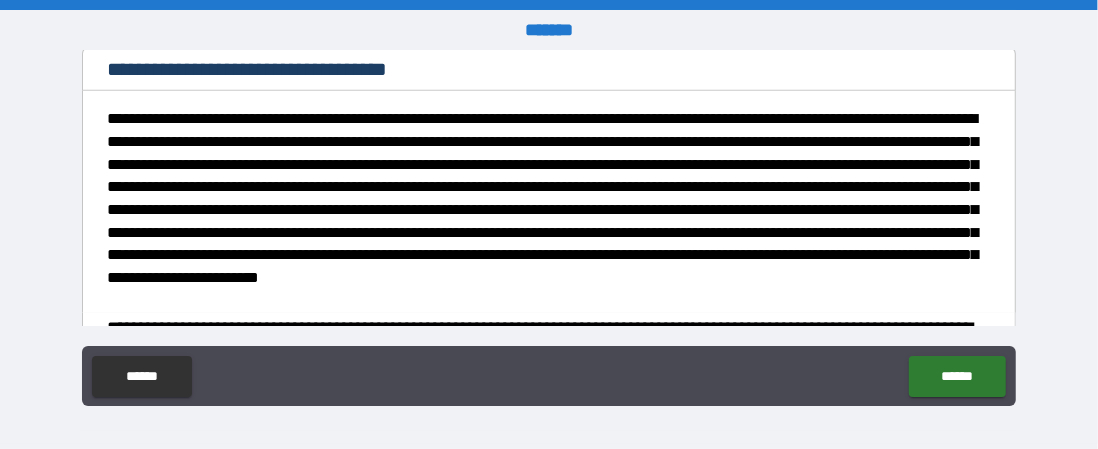 click at bounding box center [543, 198] 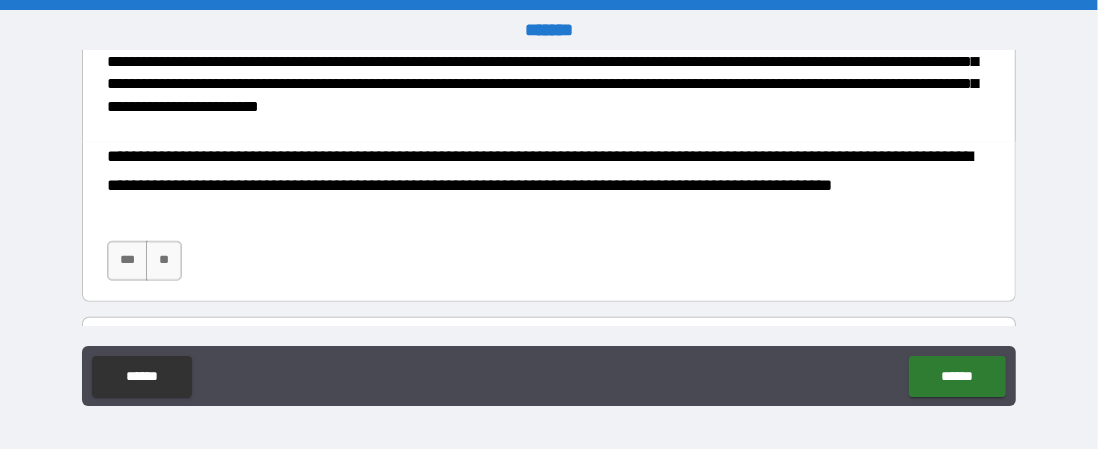 click on "**********" at bounding box center [549, 221] 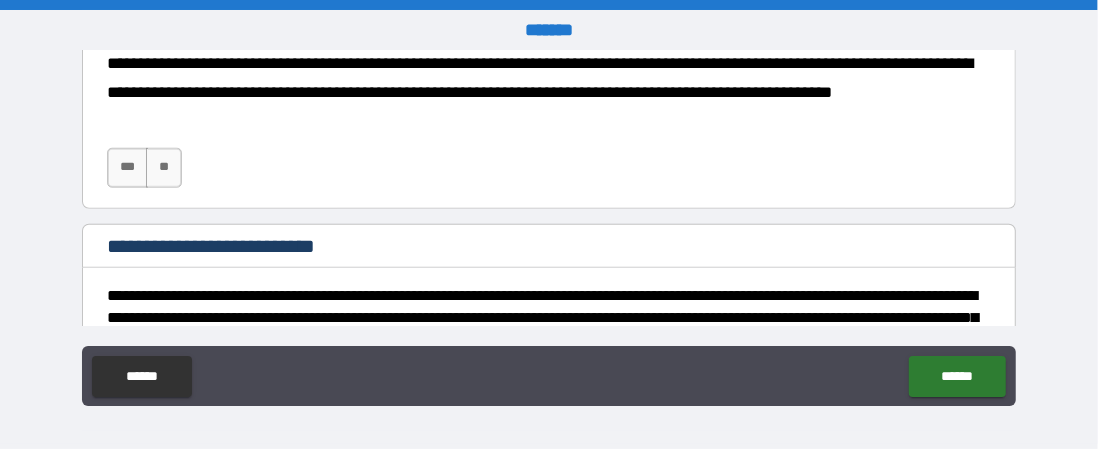 scroll, scrollTop: 960, scrollLeft: 0, axis: vertical 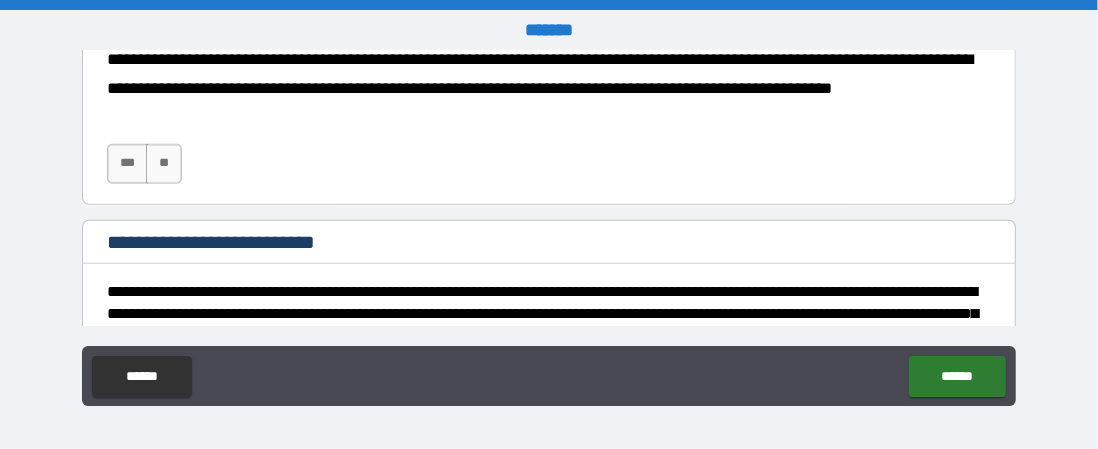 click on "***" at bounding box center [127, 164] 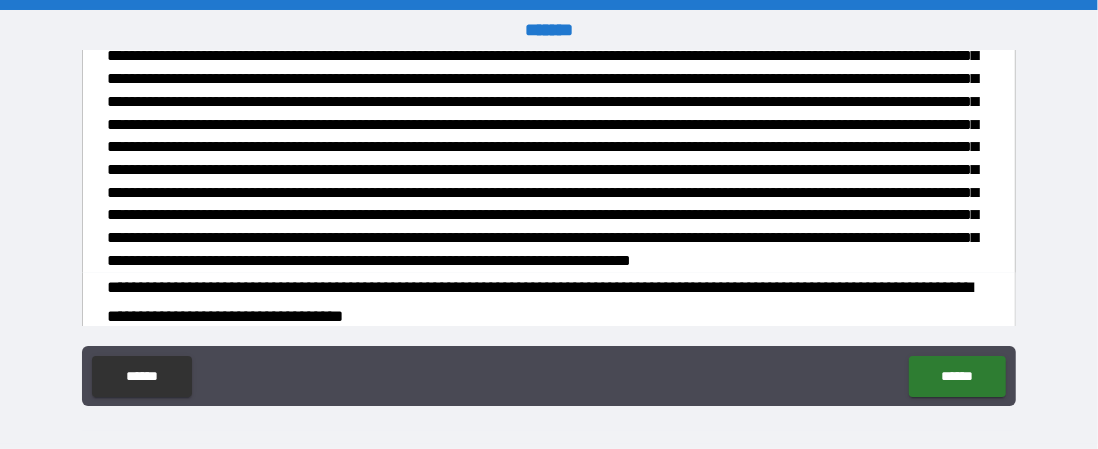 click at bounding box center (543, 147) 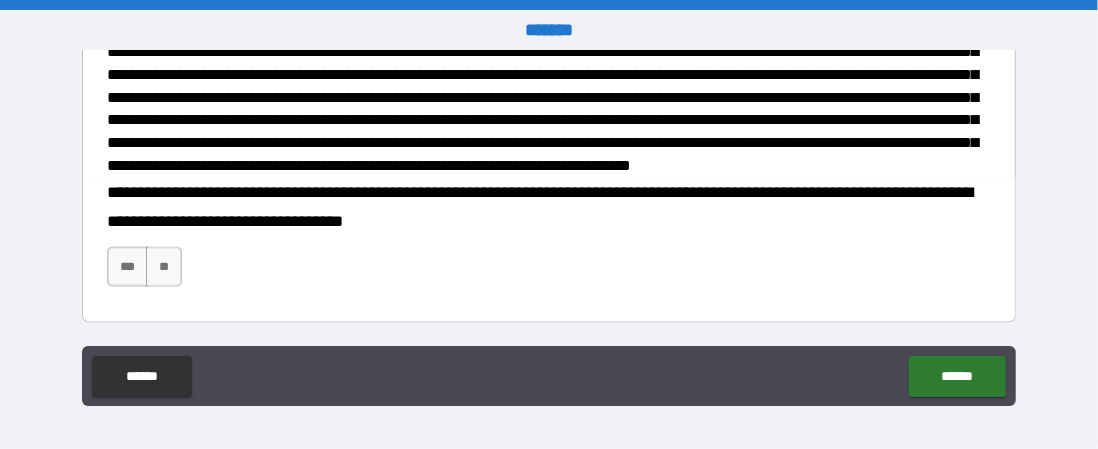 click on "**********" at bounding box center (544, 208) 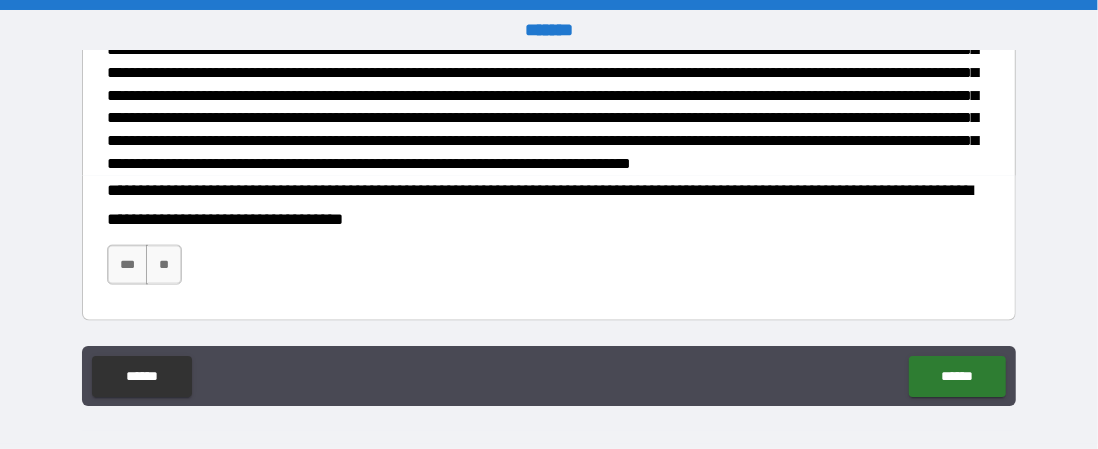 scroll, scrollTop: 1376, scrollLeft: 0, axis: vertical 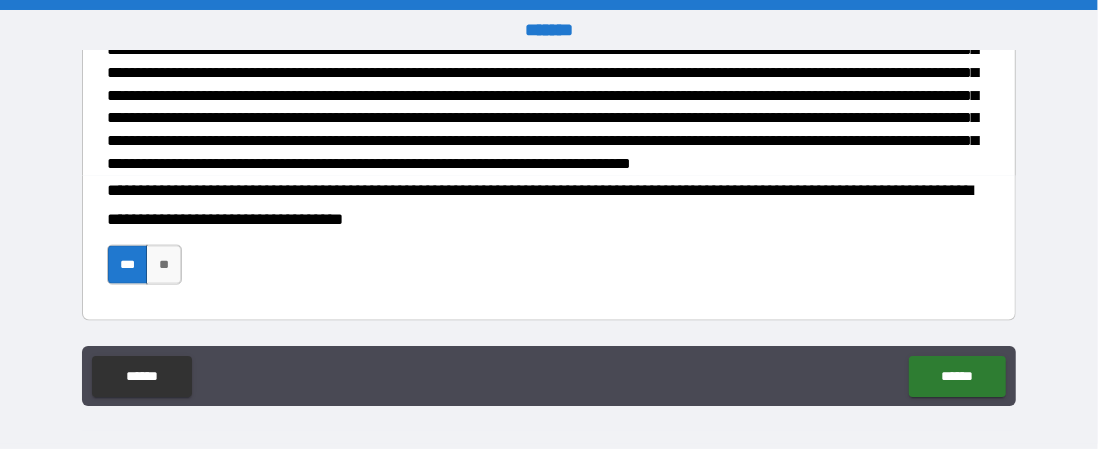 click on "**********" at bounding box center (549, 240) 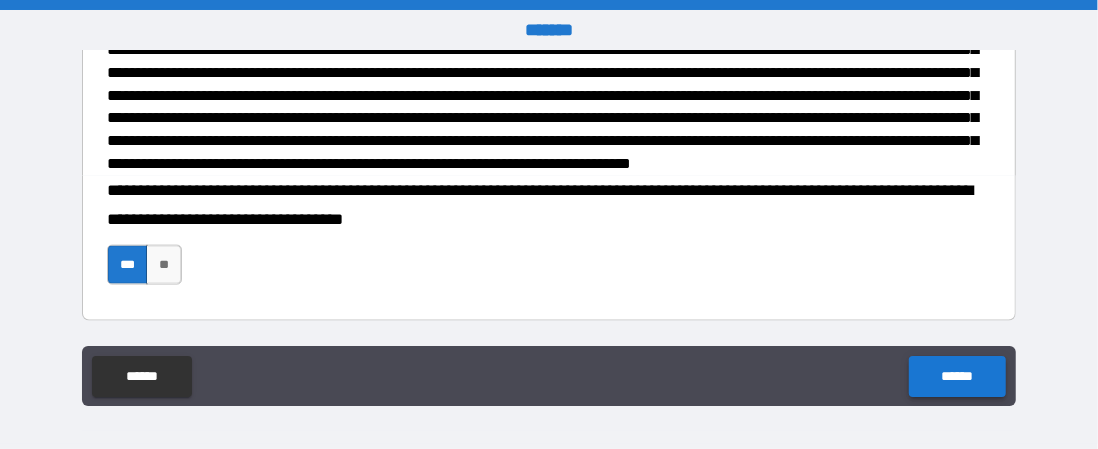 click on "******" at bounding box center [957, 376] 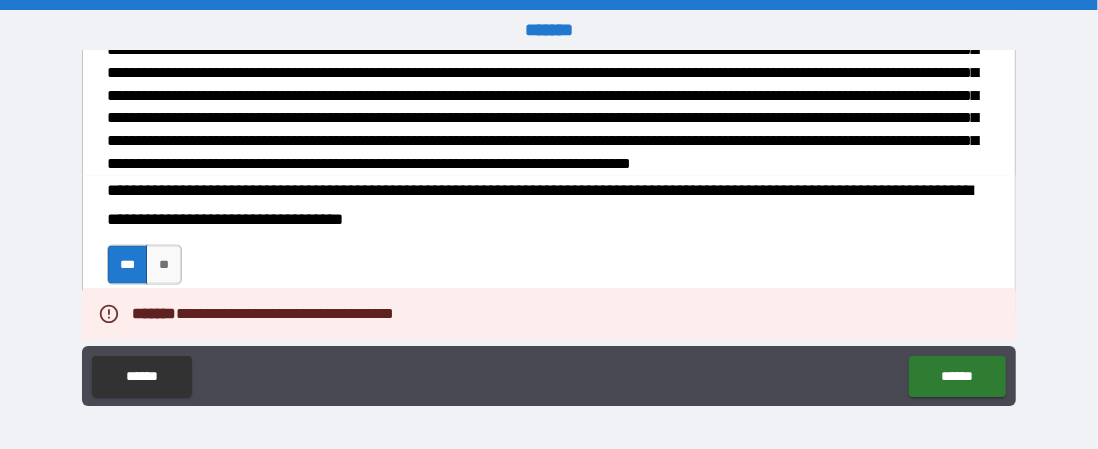 click on "**********" at bounding box center (549, 248) 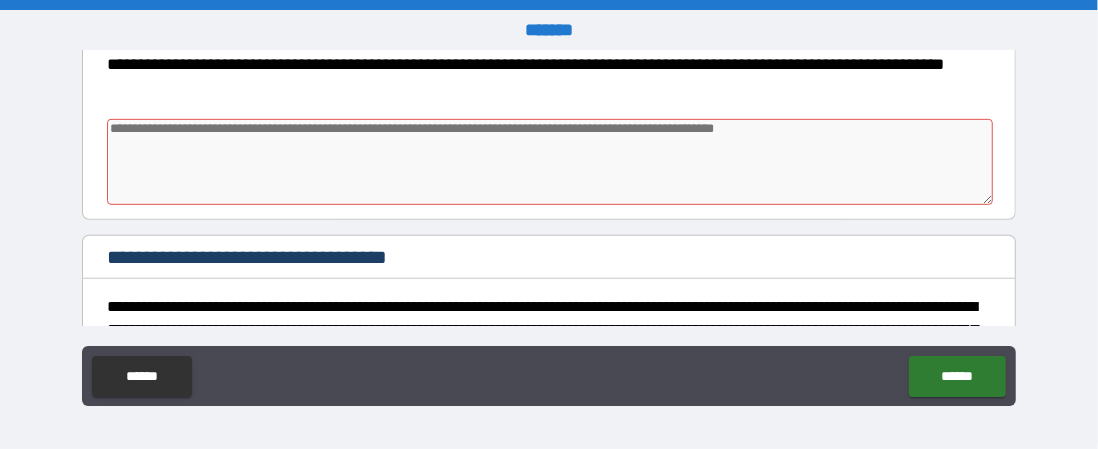 scroll, scrollTop: 498, scrollLeft: 0, axis: vertical 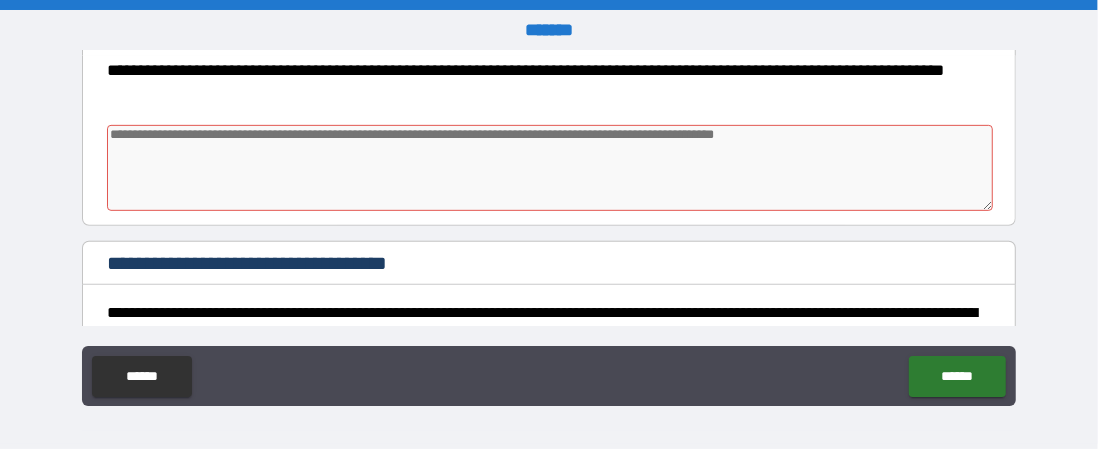 click at bounding box center [550, 168] 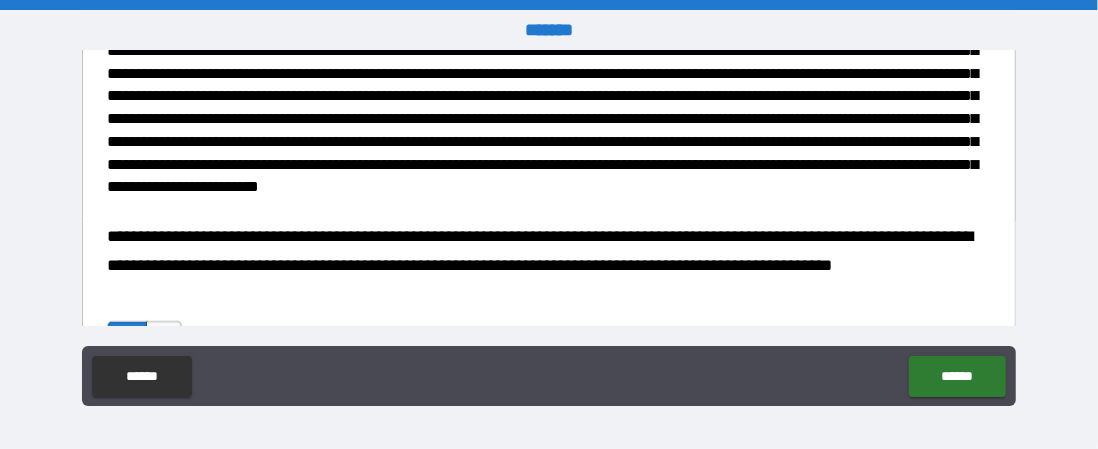 scroll, scrollTop: 797, scrollLeft: 0, axis: vertical 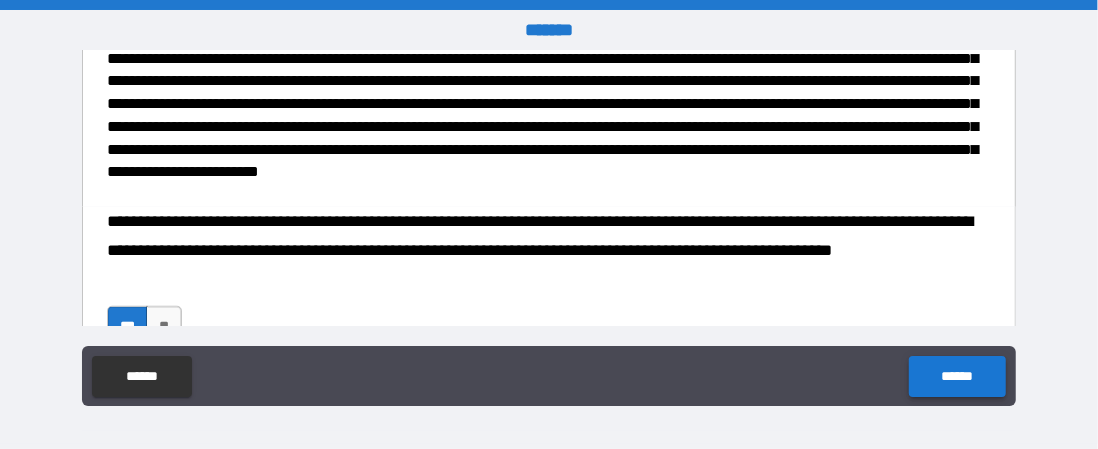 click on "******" at bounding box center [957, 376] 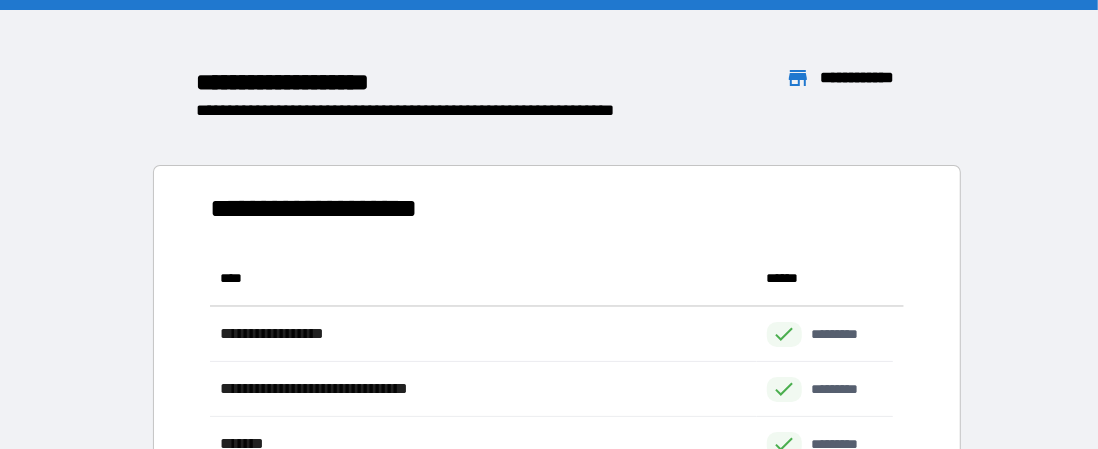 scroll, scrollTop: 15, scrollLeft: 15, axis: both 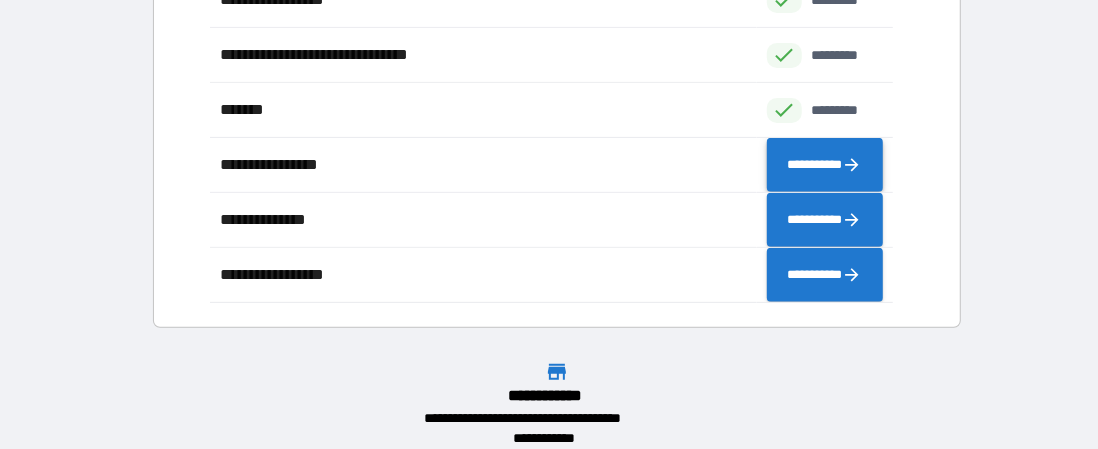 click on "**********" at bounding box center [825, 165] 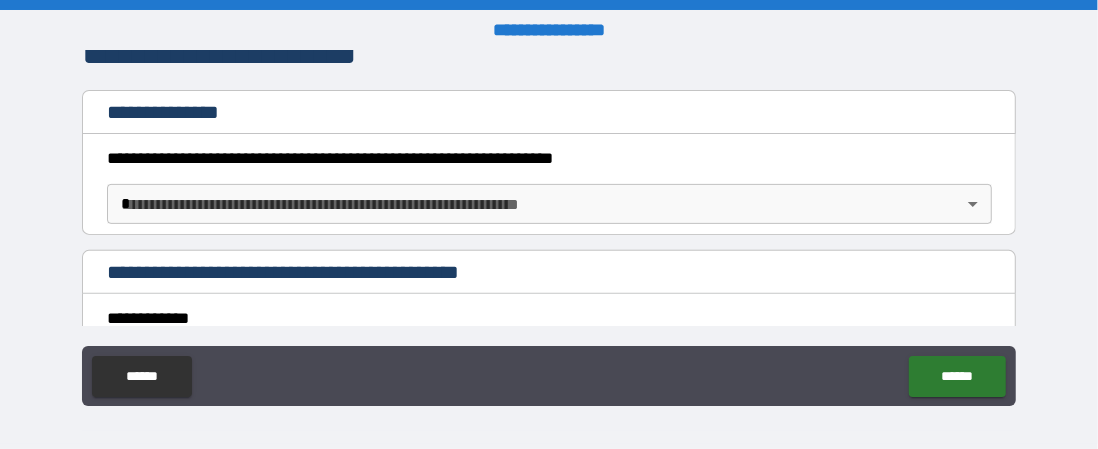 scroll, scrollTop: 294, scrollLeft: 0, axis: vertical 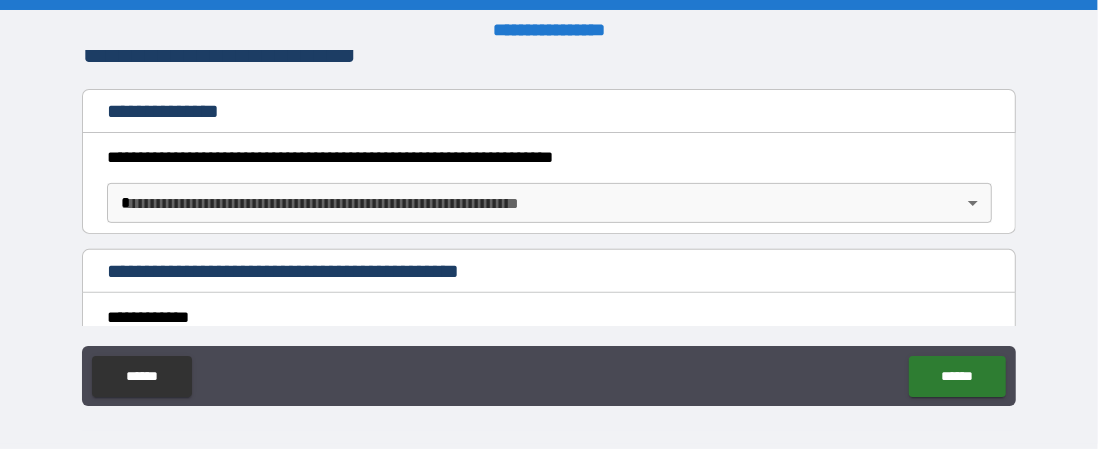 click on "**********" at bounding box center [549, 224] 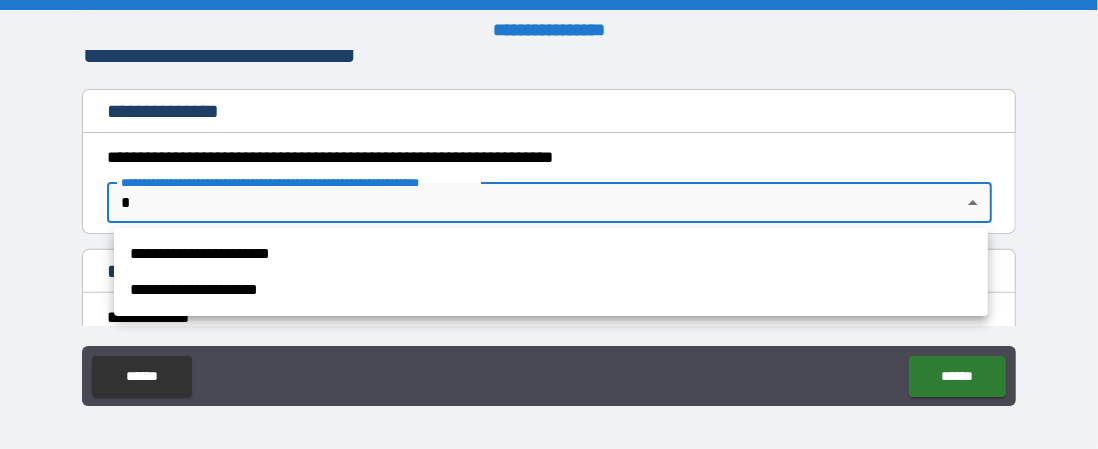 click on "**********" at bounding box center (551, 254) 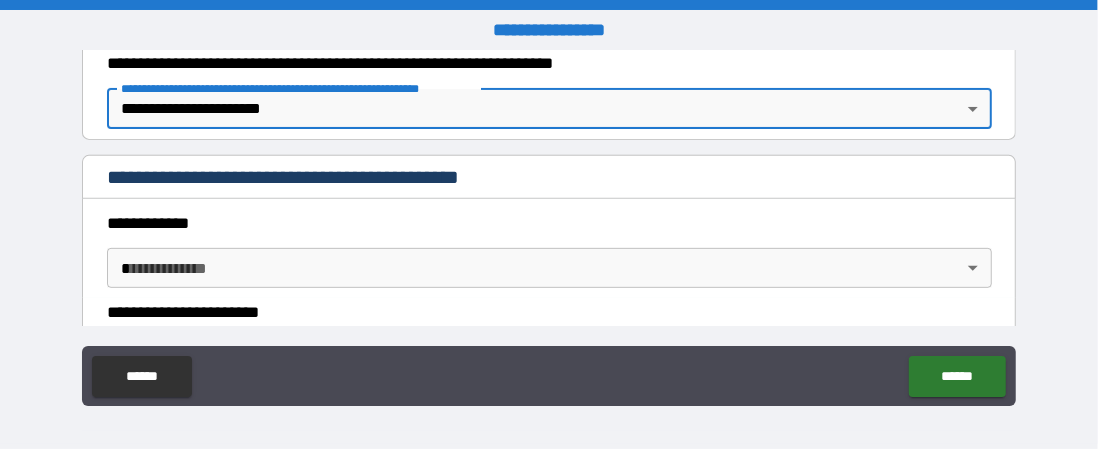 scroll, scrollTop: 393, scrollLeft: 0, axis: vertical 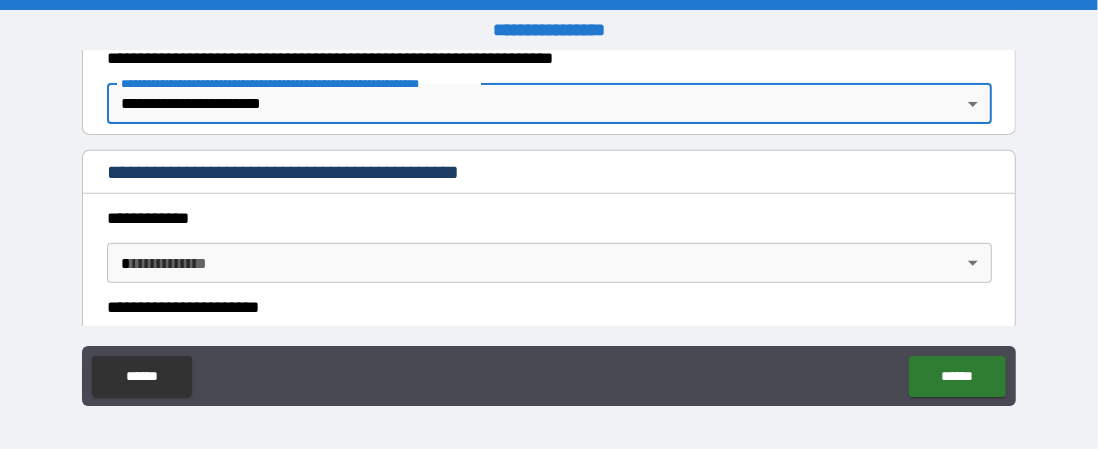 click on "**********" at bounding box center [549, 174] 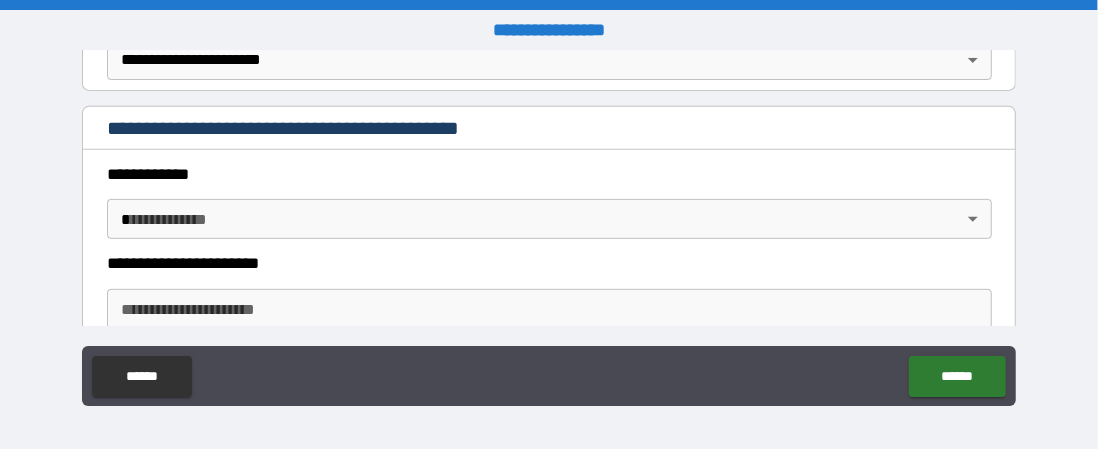 scroll, scrollTop: 513, scrollLeft: 0, axis: vertical 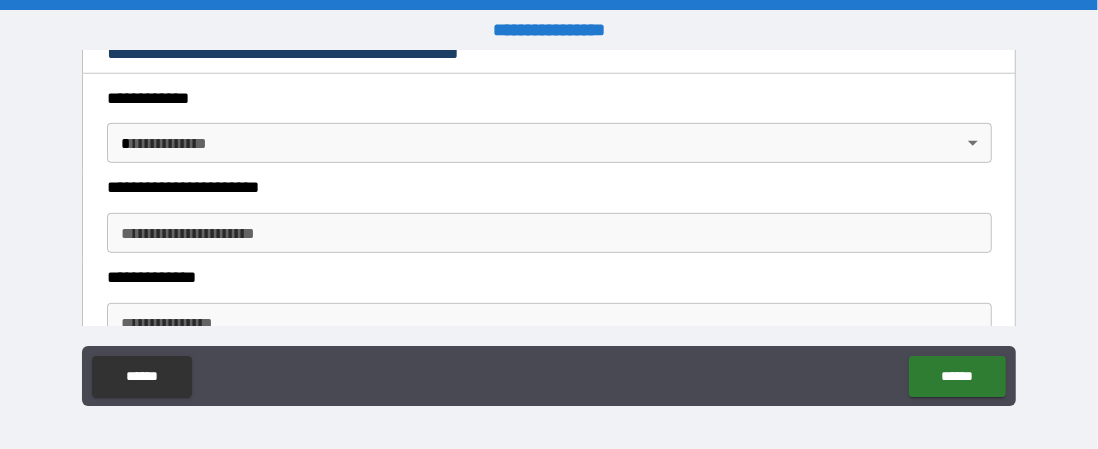 click on "**********" at bounding box center [549, 233] 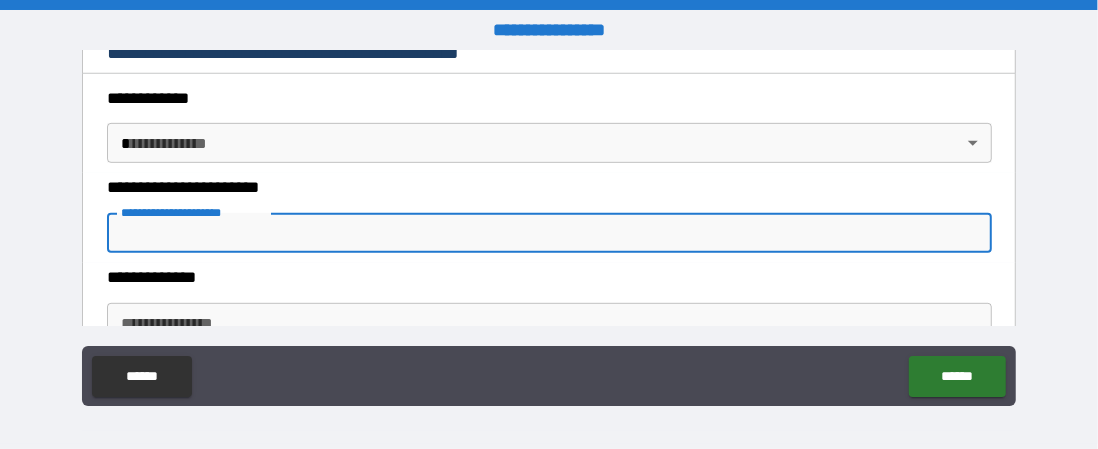 drag, startPoint x: 401, startPoint y: 234, endPoint x: 134, endPoint y: 201, distance: 269.0316 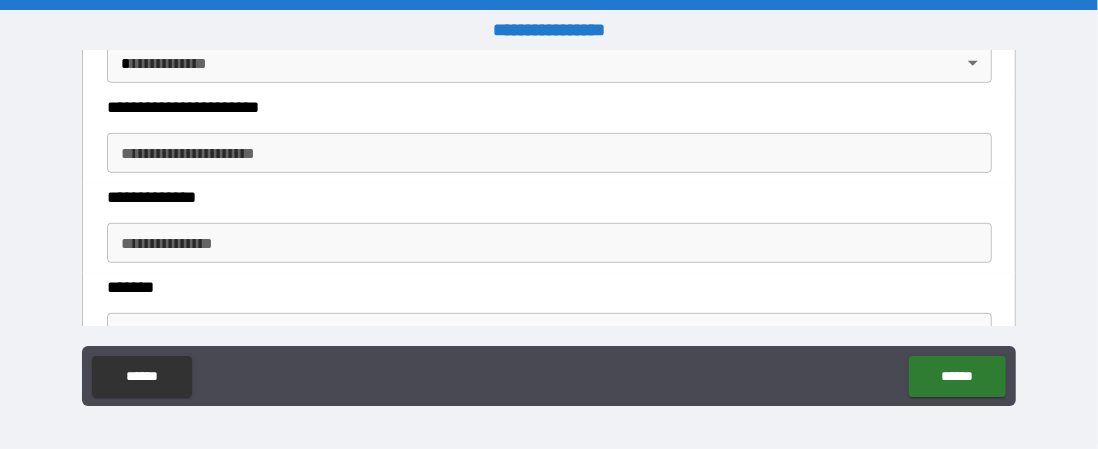scroll, scrollTop: 581, scrollLeft: 0, axis: vertical 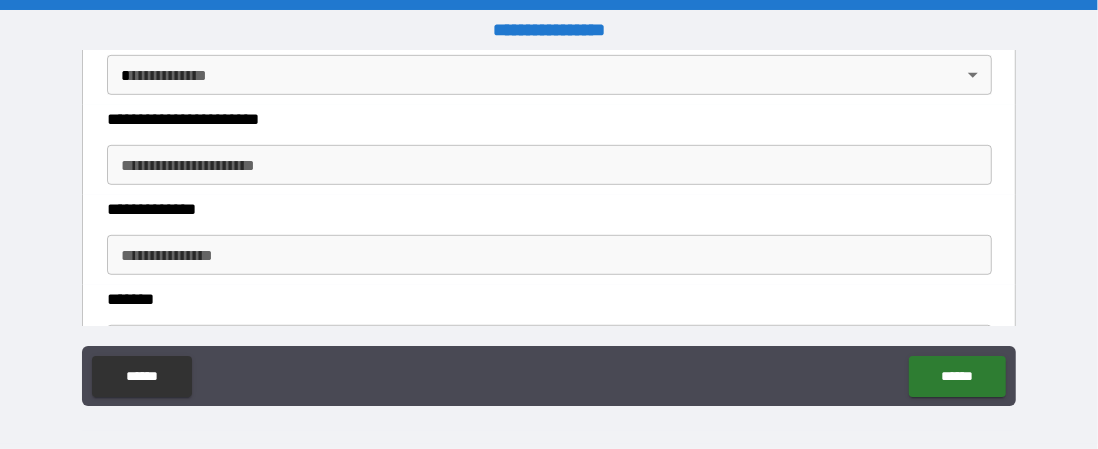 click on "**********" at bounding box center [549, 165] 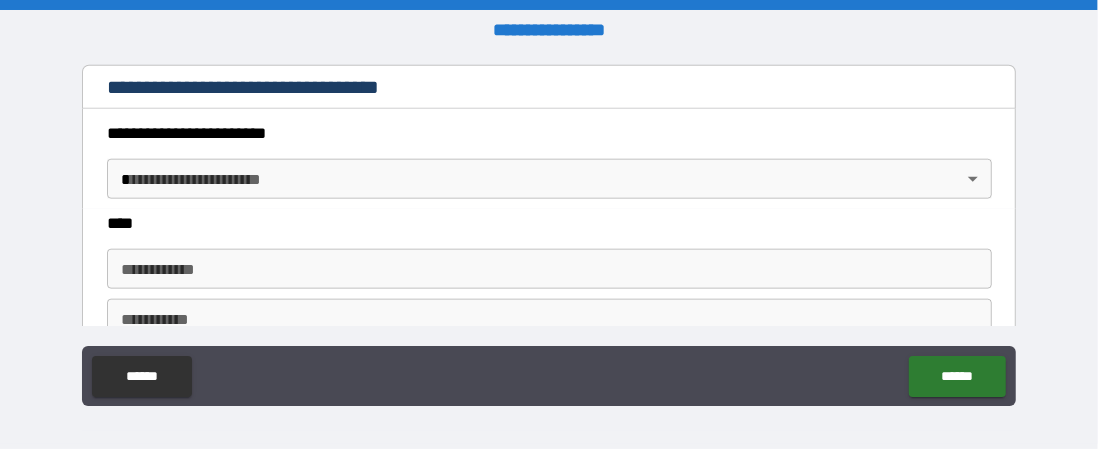 scroll, scrollTop: 1152, scrollLeft: 0, axis: vertical 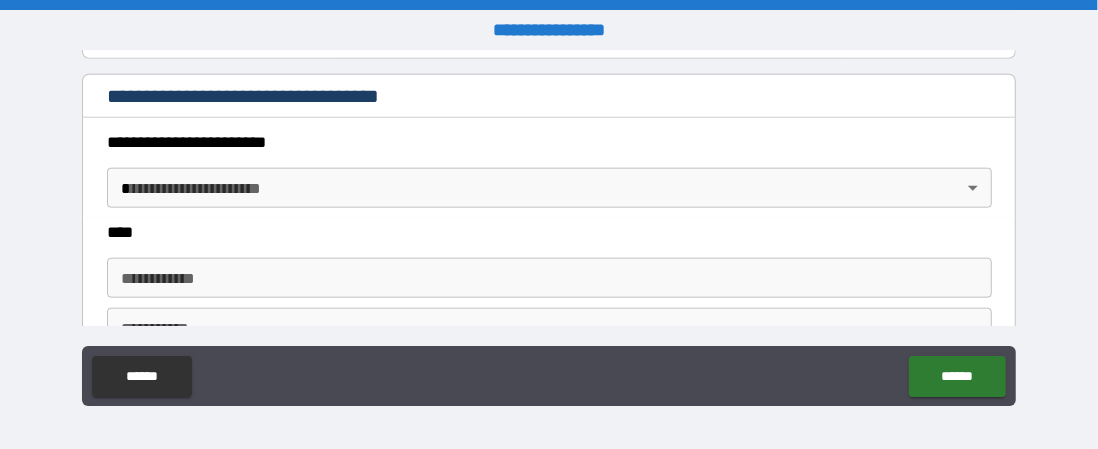 click on "**********" at bounding box center [549, 224] 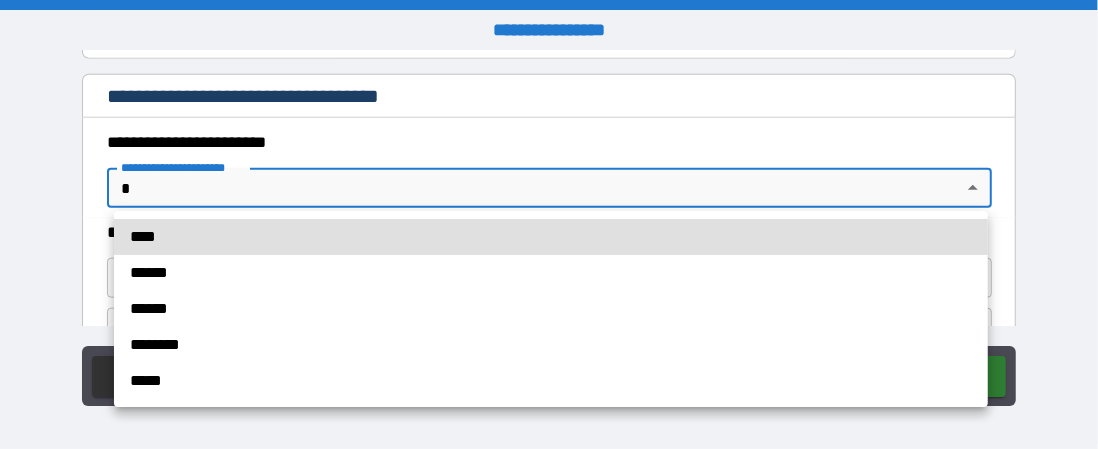 click on "****" at bounding box center (551, 237) 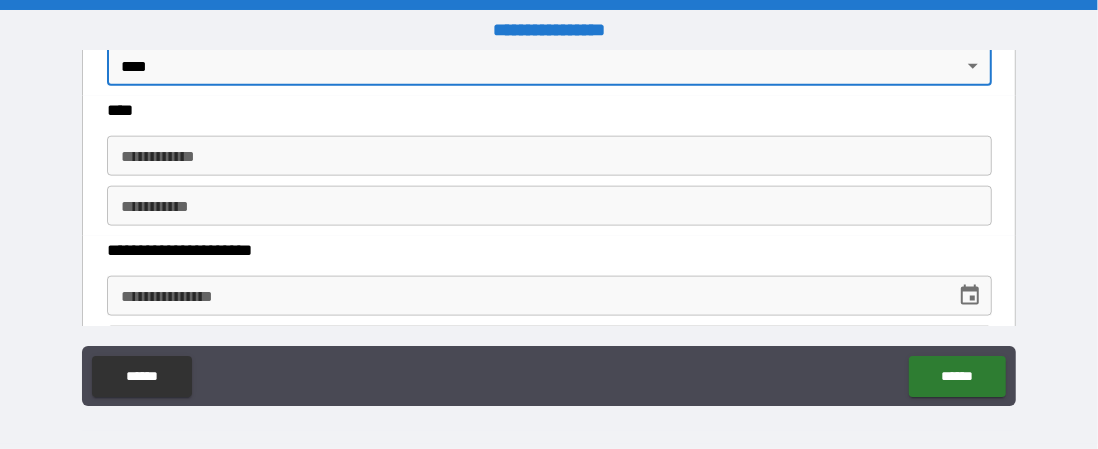 scroll, scrollTop: 1276, scrollLeft: 0, axis: vertical 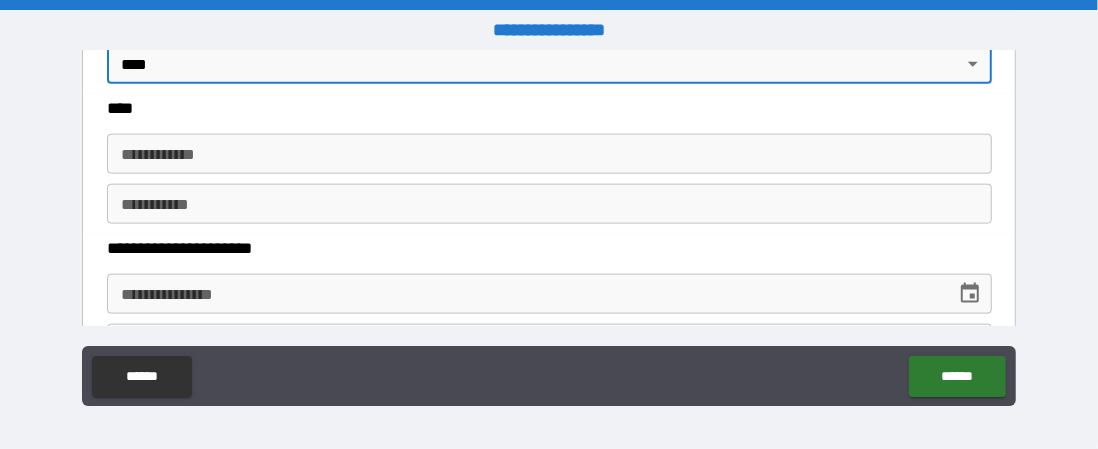 click on "**********" at bounding box center [549, 154] 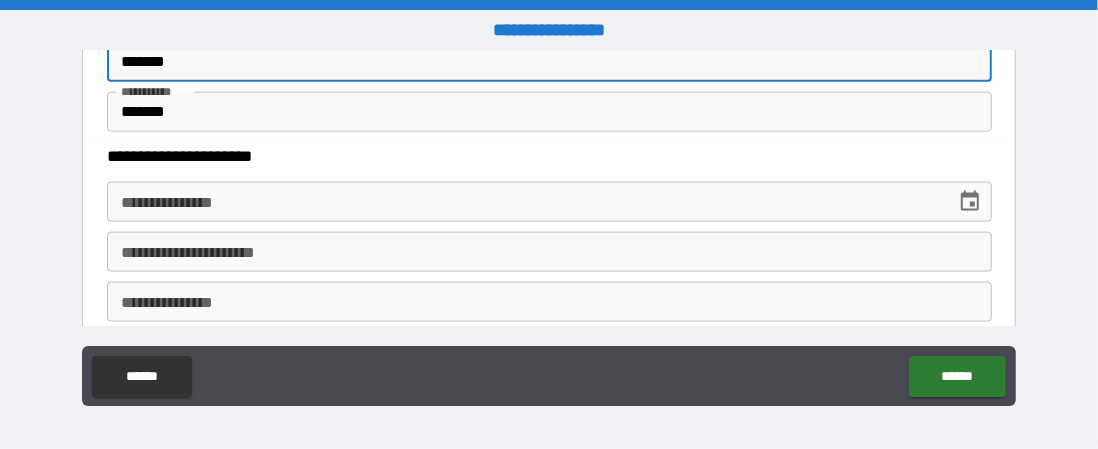scroll, scrollTop: 1370, scrollLeft: 0, axis: vertical 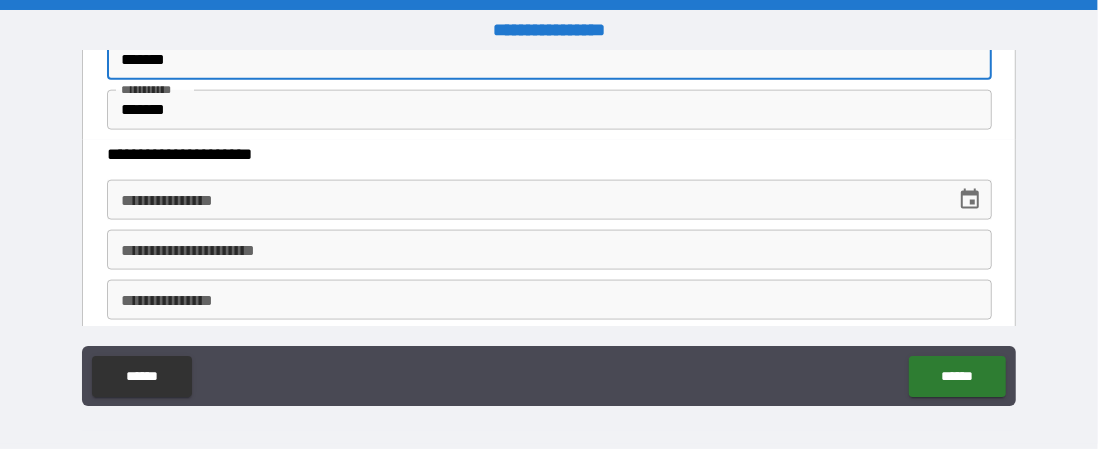 click on "**********" at bounding box center [524, 200] 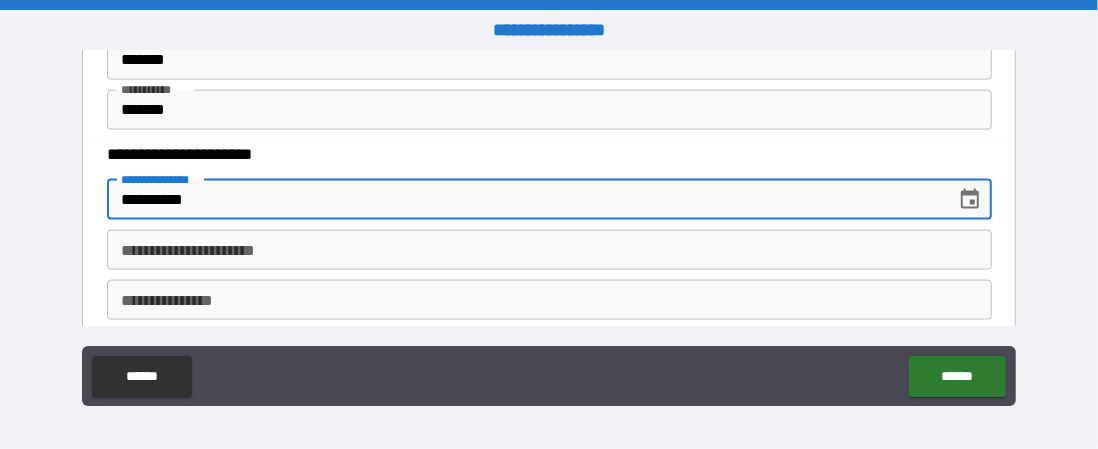 click on "**********" at bounding box center [549, 250] 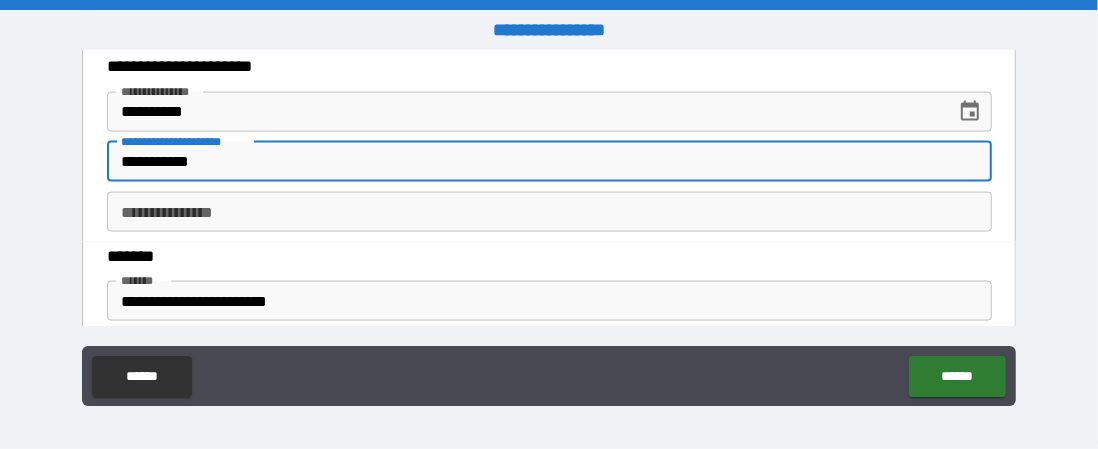 scroll, scrollTop: 1458, scrollLeft: 0, axis: vertical 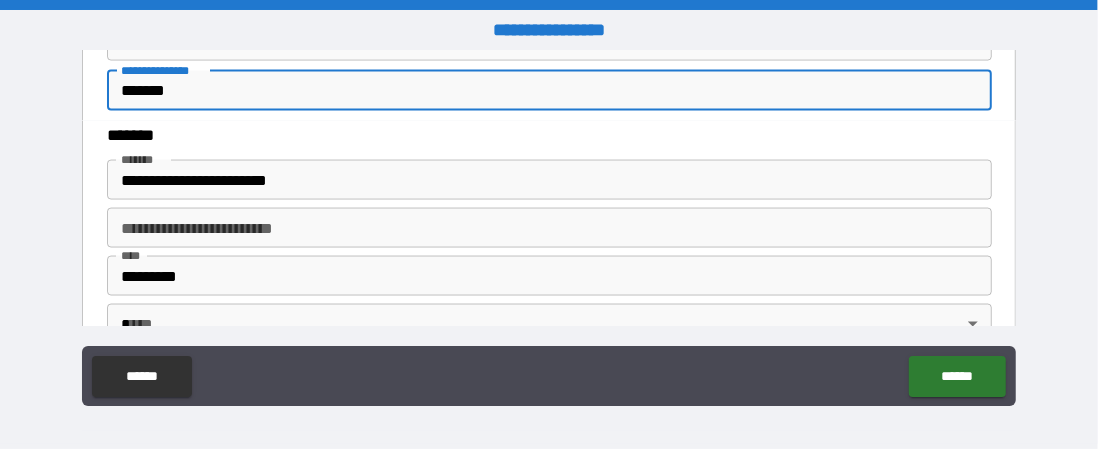 click on "**********" at bounding box center [549, 180] 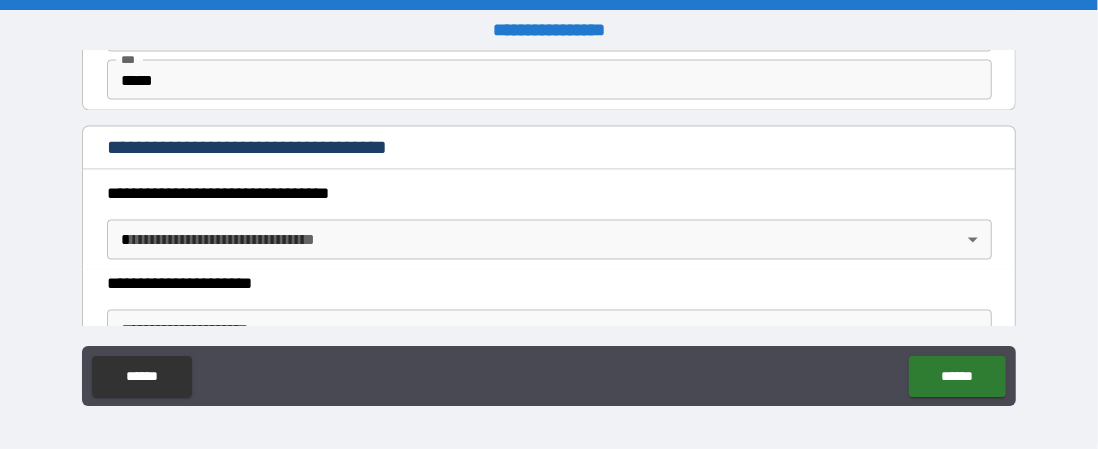 scroll, scrollTop: 1884, scrollLeft: 0, axis: vertical 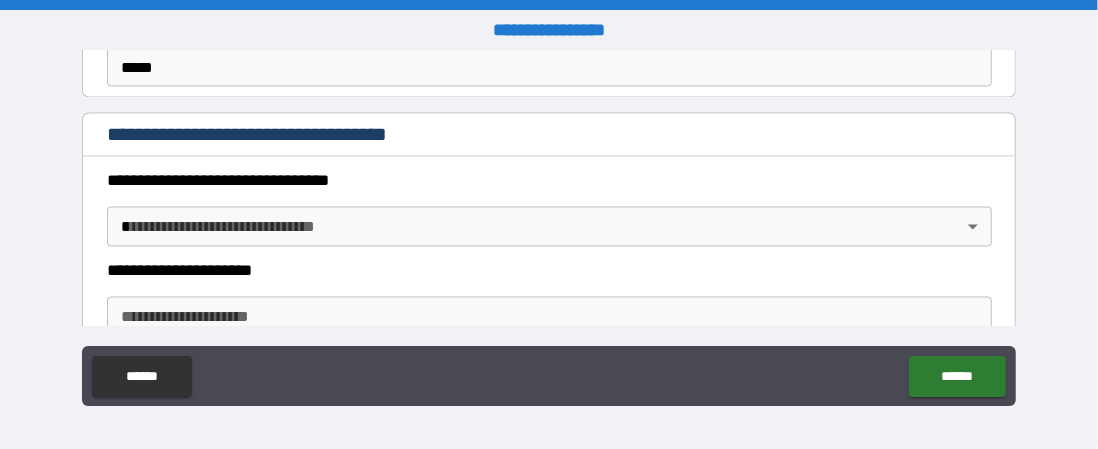 click on "**********" at bounding box center (549, 224) 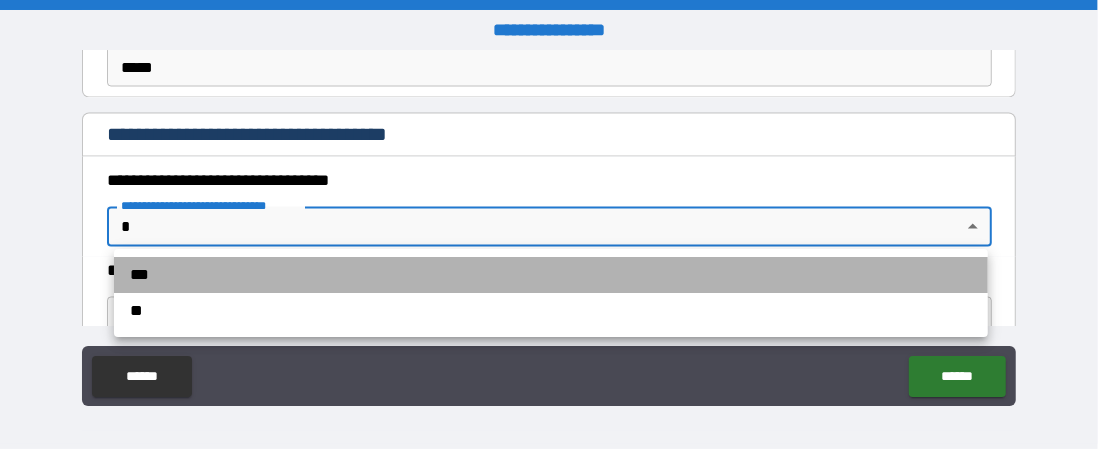 click on "***" at bounding box center (551, 275) 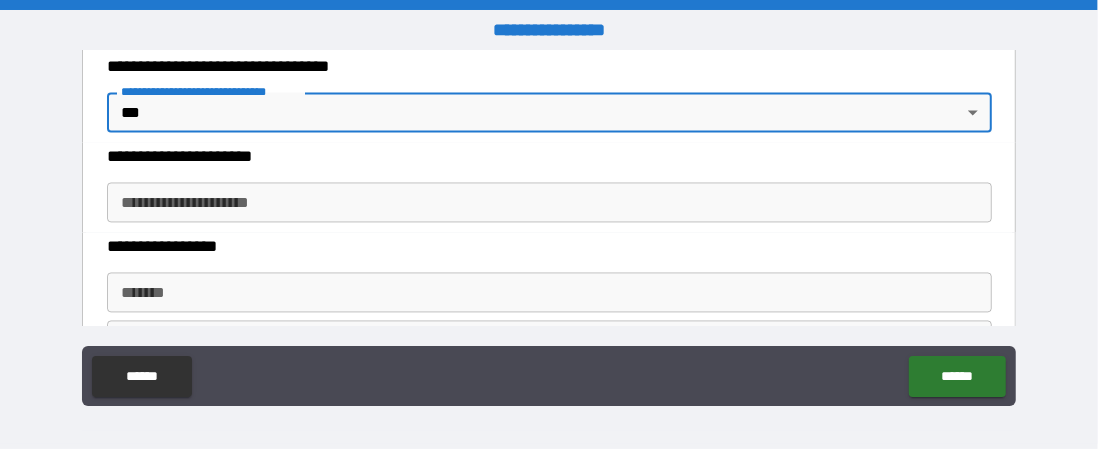 scroll, scrollTop: 2006, scrollLeft: 0, axis: vertical 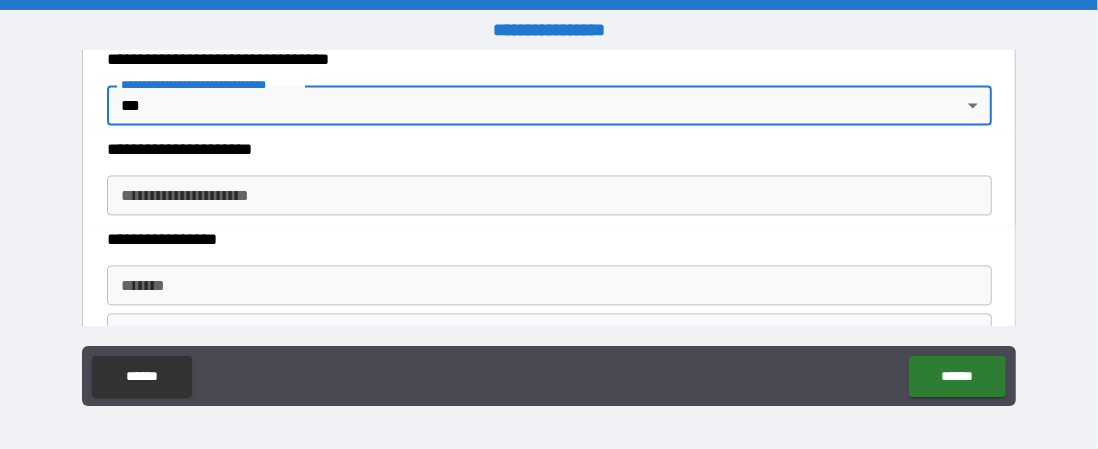 click on "**********" at bounding box center (549, 195) 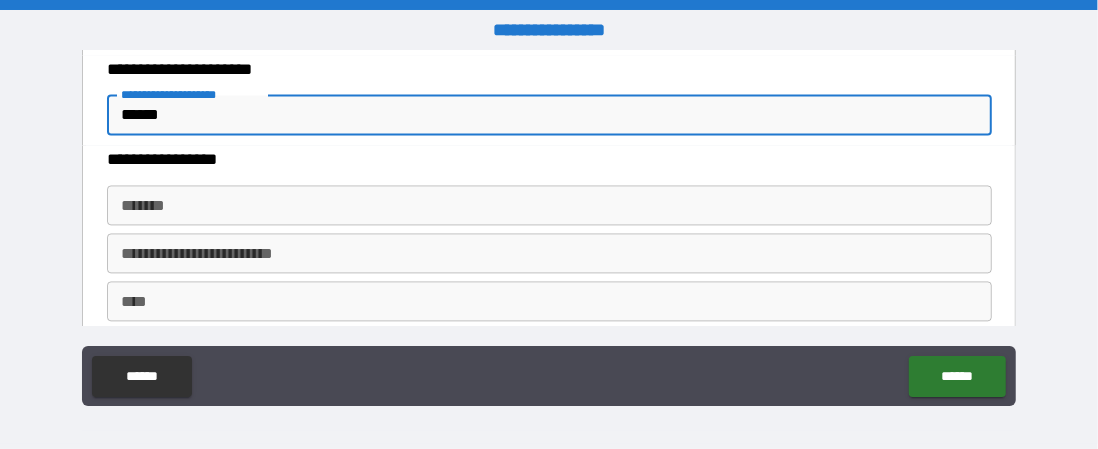 scroll, scrollTop: 2087, scrollLeft: 0, axis: vertical 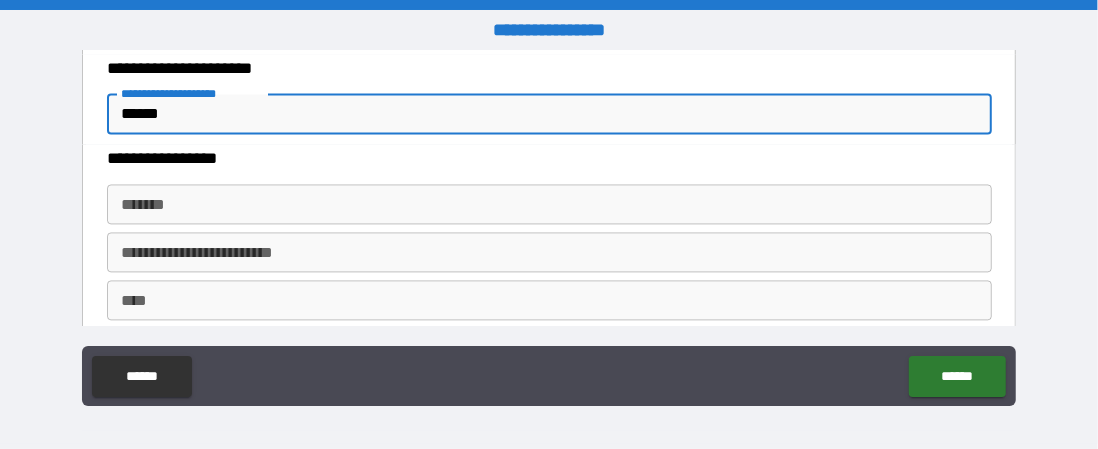 click on "*******" at bounding box center (549, 204) 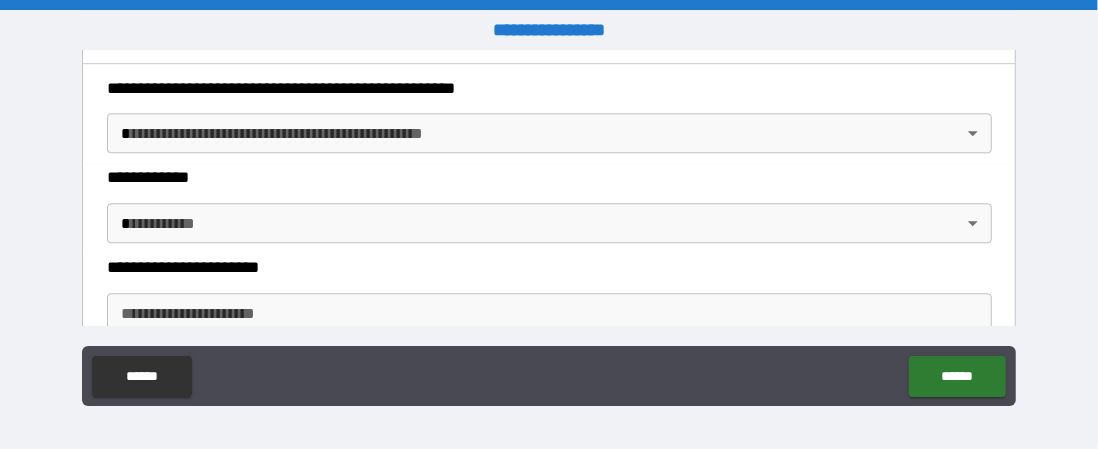 scroll, scrollTop: 2509, scrollLeft: 0, axis: vertical 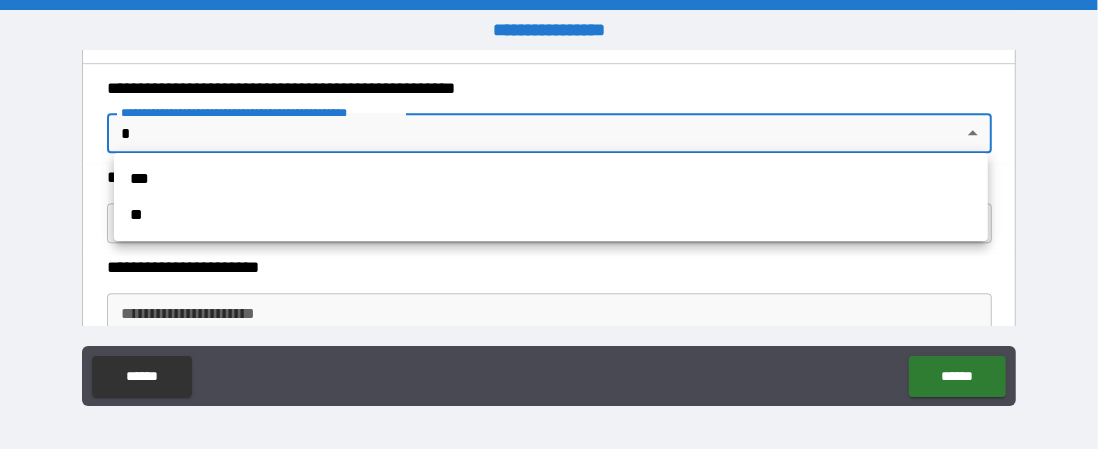 click on "**" at bounding box center [551, 215] 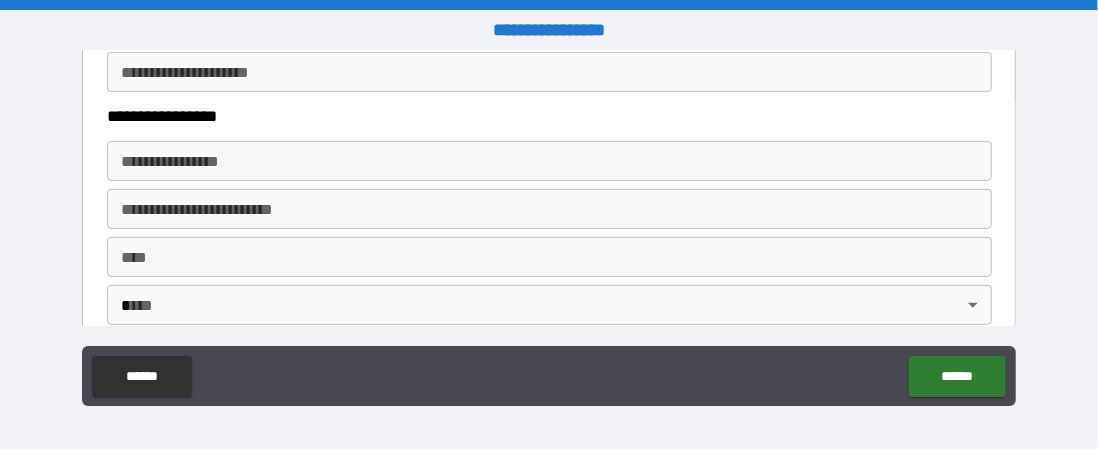 scroll, scrollTop: 4207, scrollLeft: 0, axis: vertical 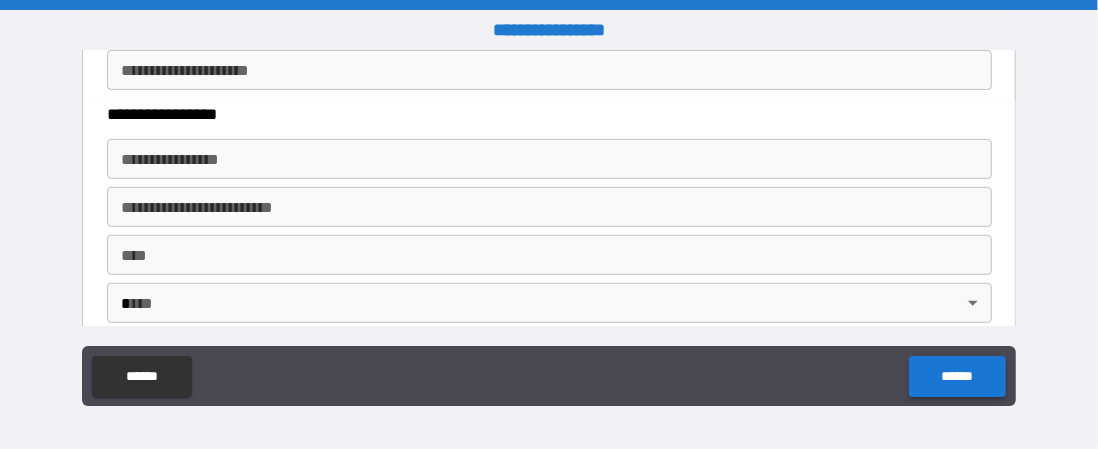click on "******" at bounding box center [957, 376] 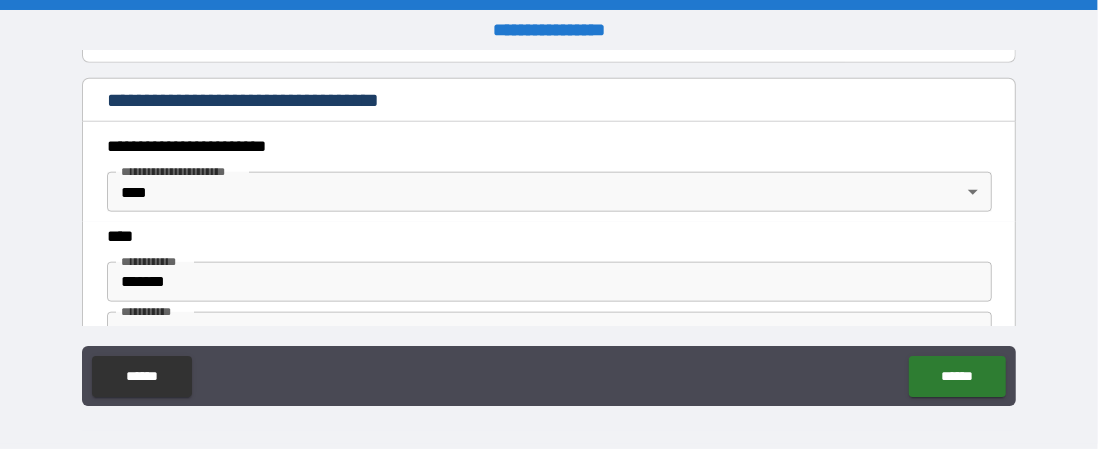 click on "*******" at bounding box center (549, 332) 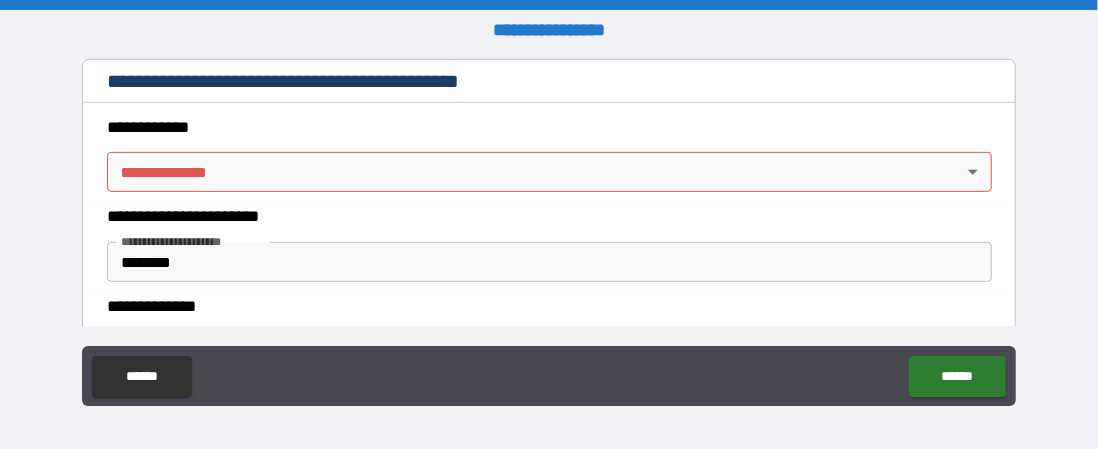scroll, scrollTop: 476, scrollLeft: 0, axis: vertical 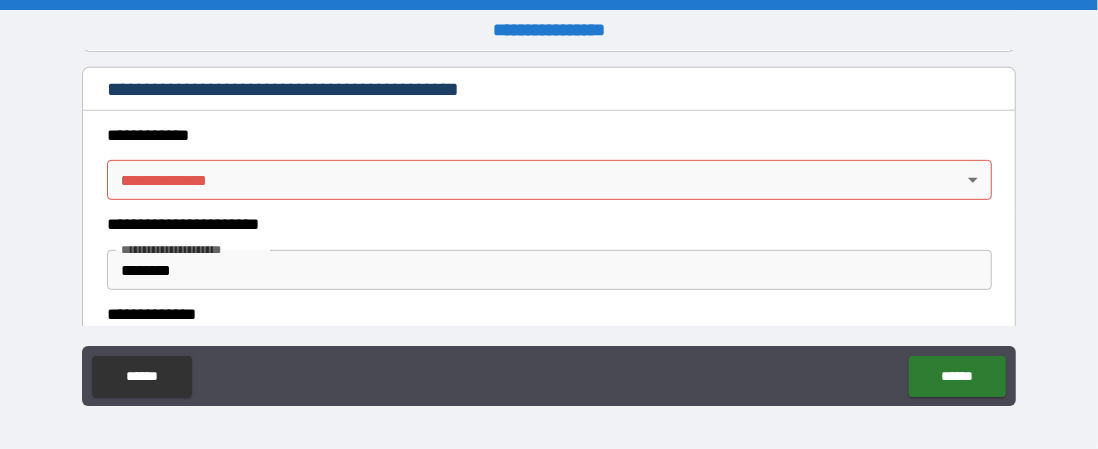 click on "**********" at bounding box center [549, 224] 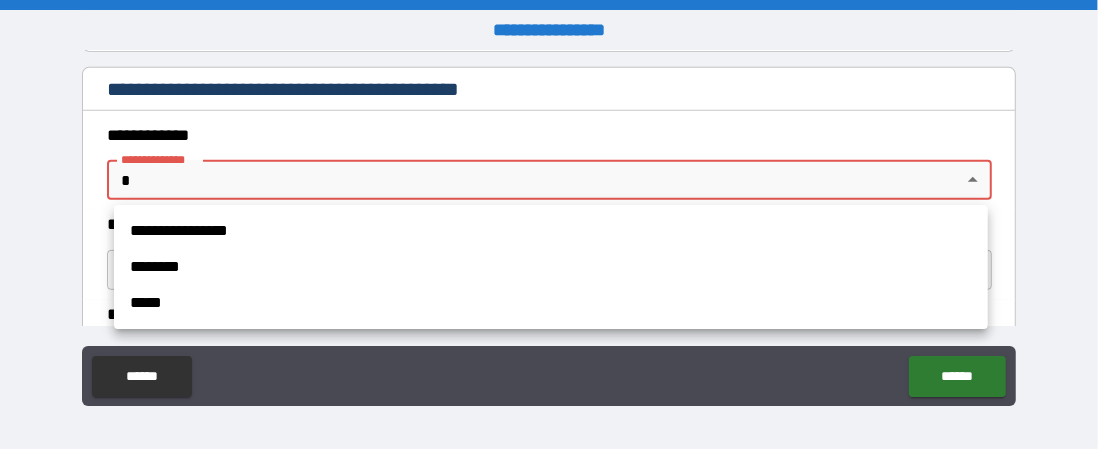 click on "**********" at bounding box center (551, 231) 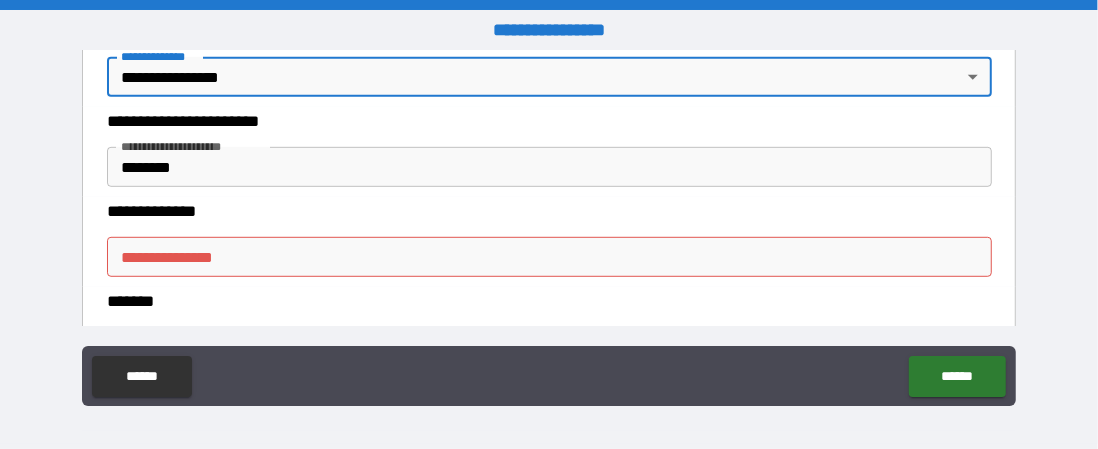 scroll, scrollTop: 580, scrollLeft: 0, axis: vertical 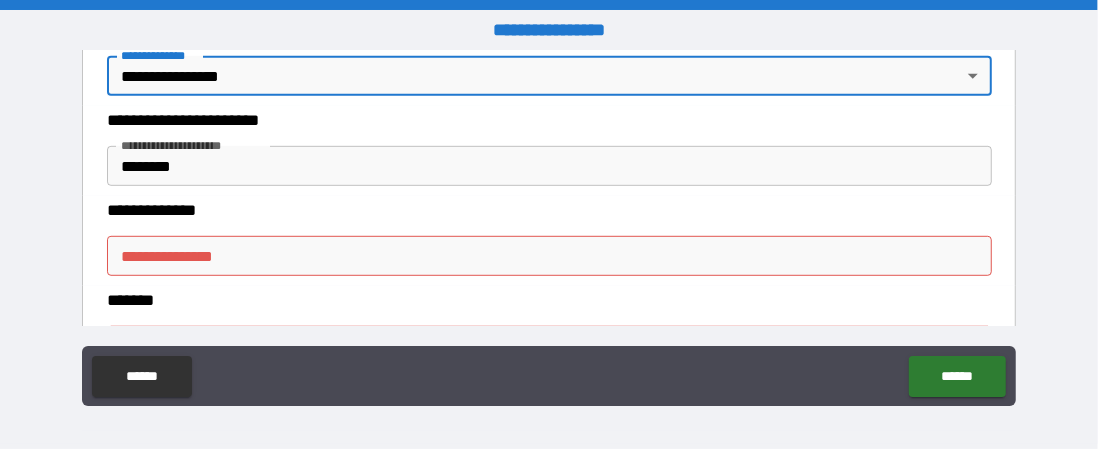 click on "**********" at bounding box center (549, 256) 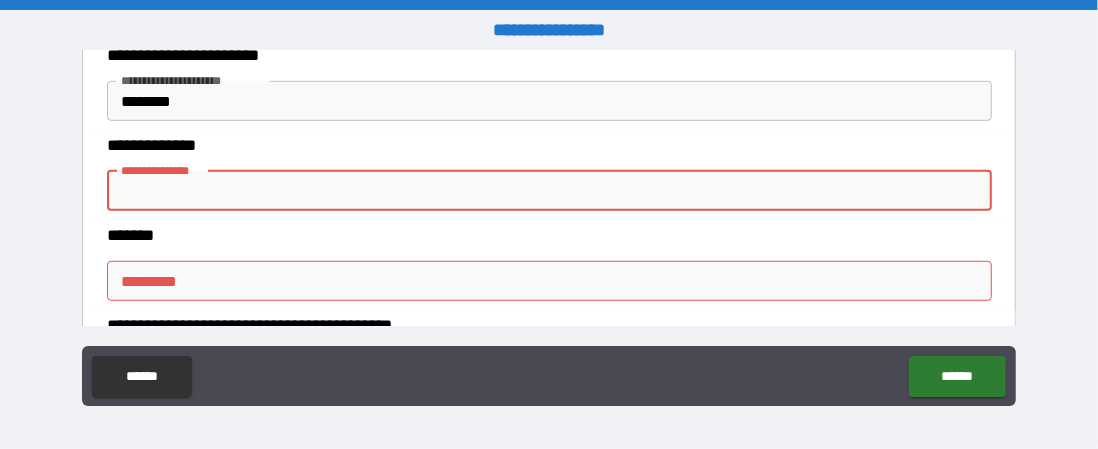 scroll, scrollTop: 656, scrollLeft: 0, axis: vertical 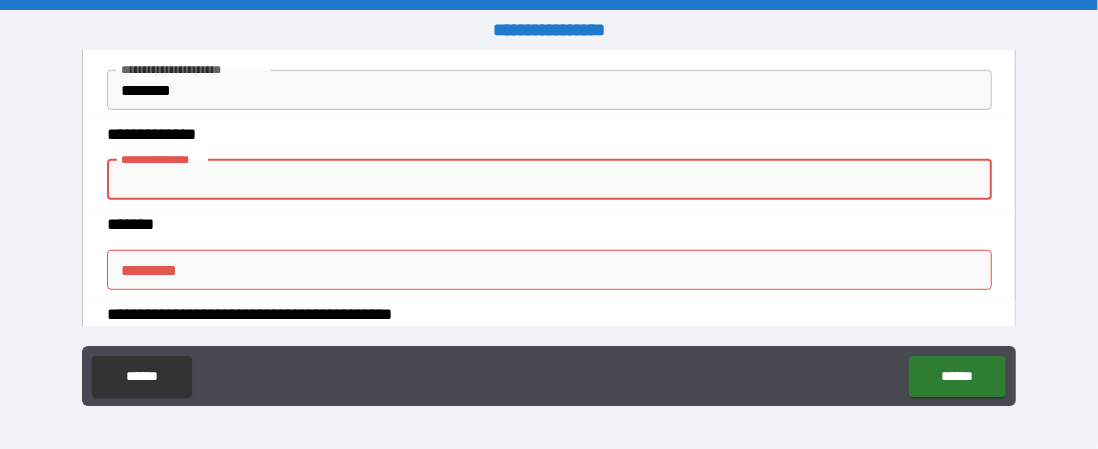 click on "**********" at bounding box center (549, 227) 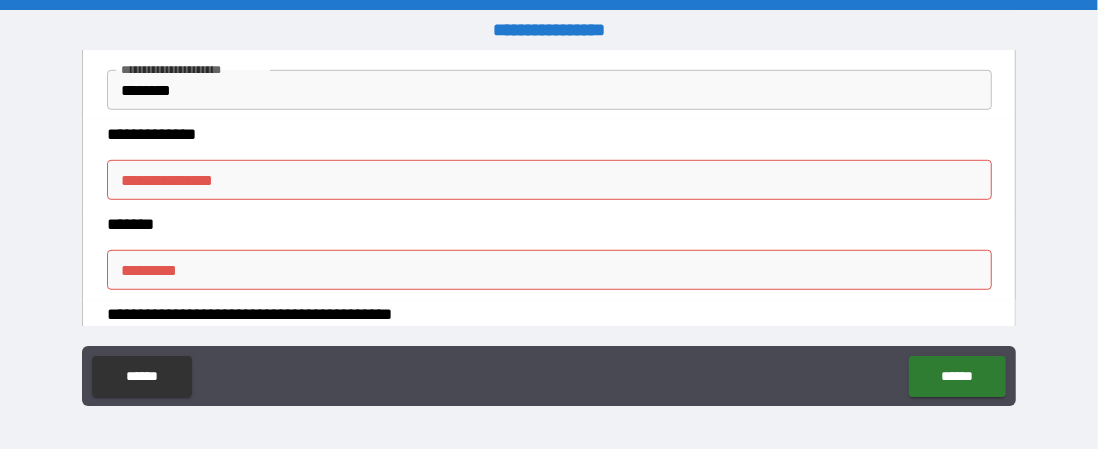 click on "**********" at bounding box center [549, 227] 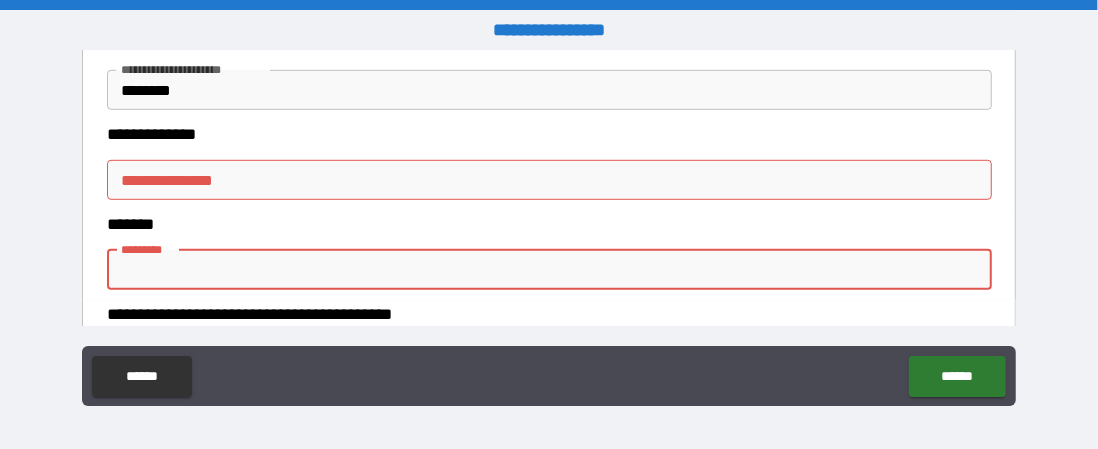click on "*******   *" at bounding box center (549, 270) 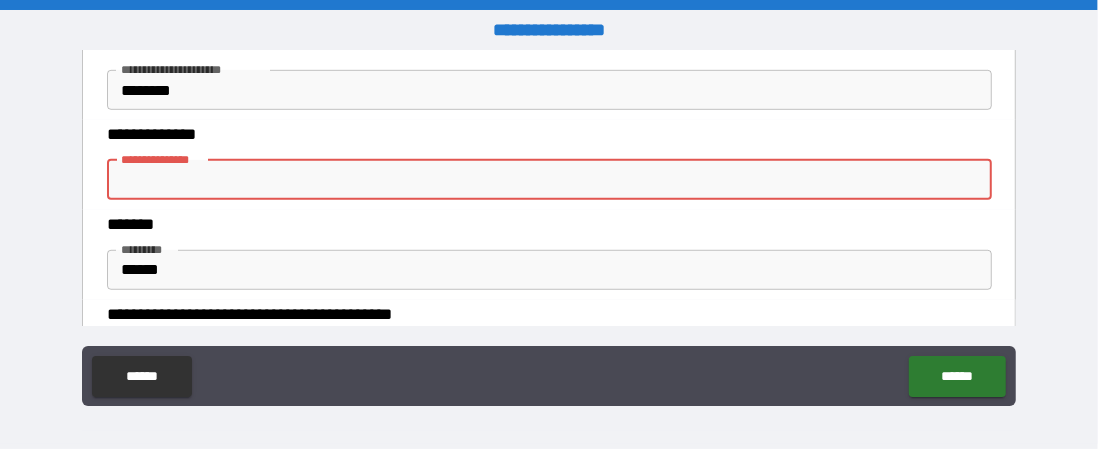 click on "**********" at bounding box center [549, 180] 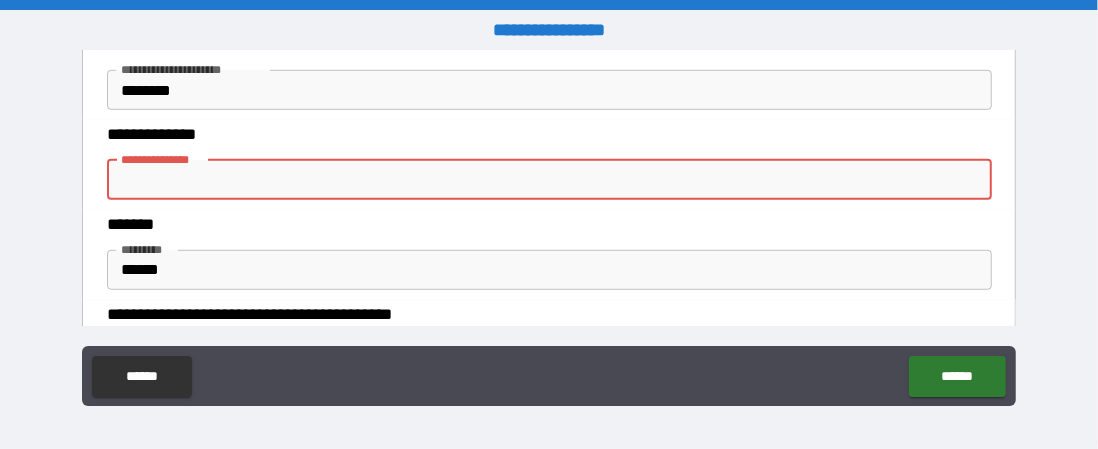 click on "**********" at bounding box center [549, 180] 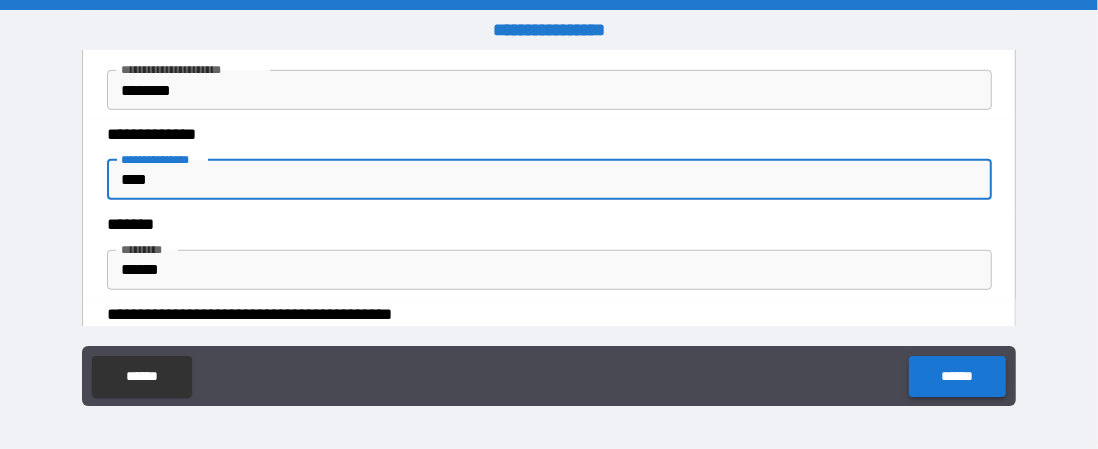 click on "******" at bounding box center [957, 376] 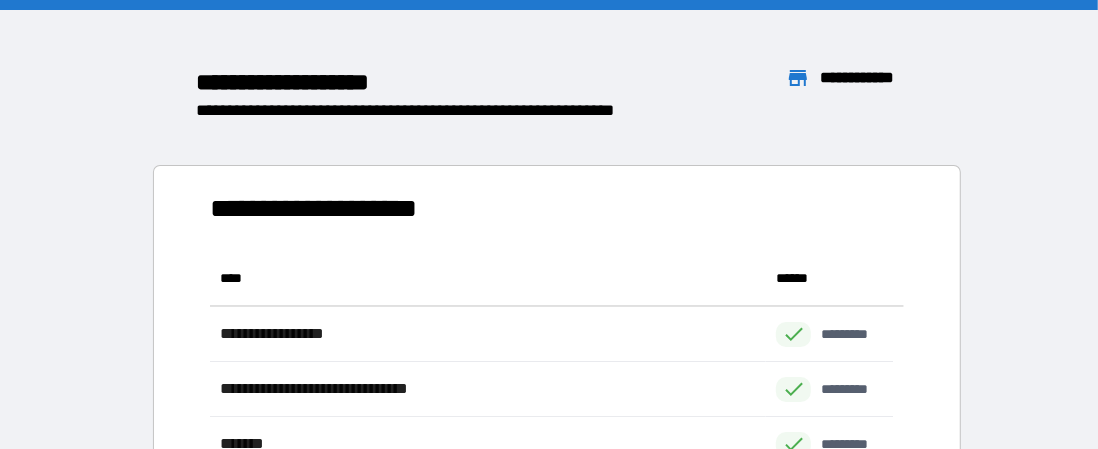 scroll, scrollTop: 370, scrollLeft: 668, axis: both 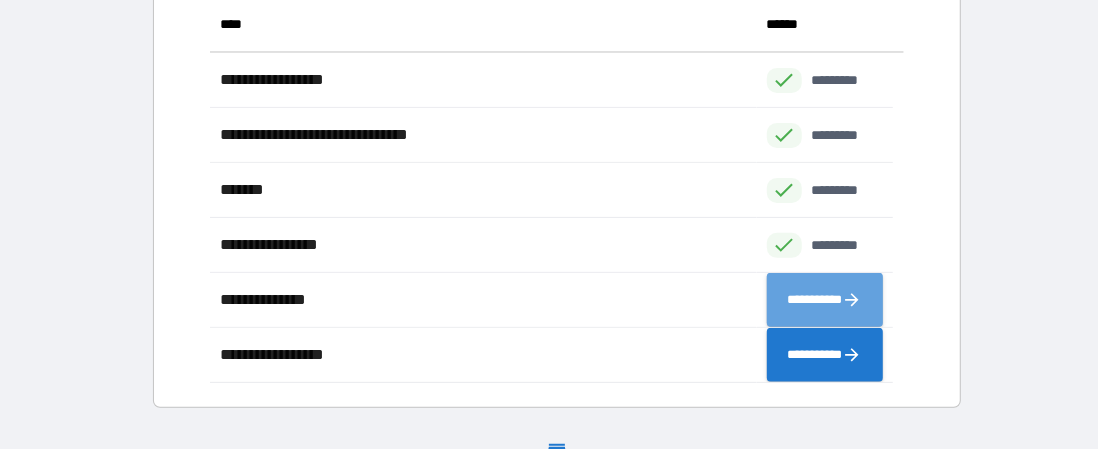 click on "**********" at bounding box center (825, 300) 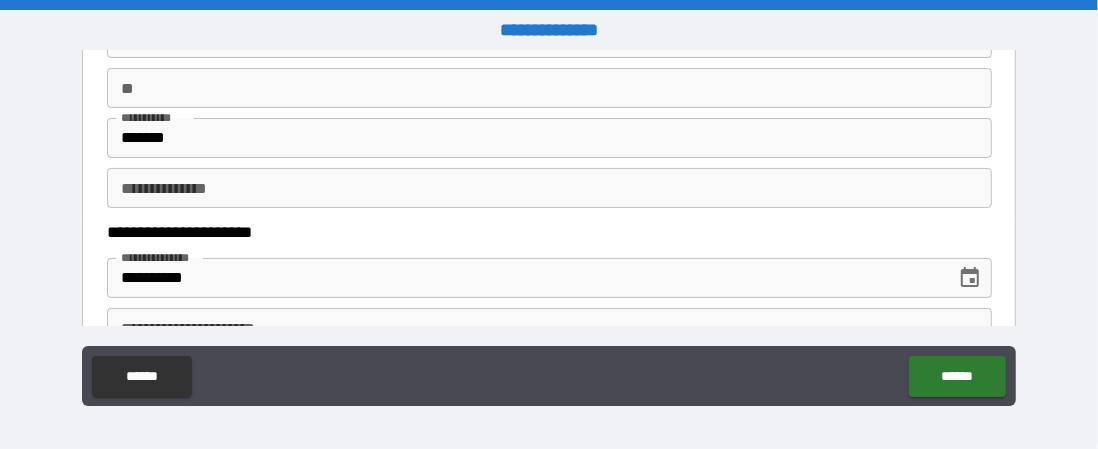 scroll, scrollTop: 185, scrollLeft: 0, axis: vertical 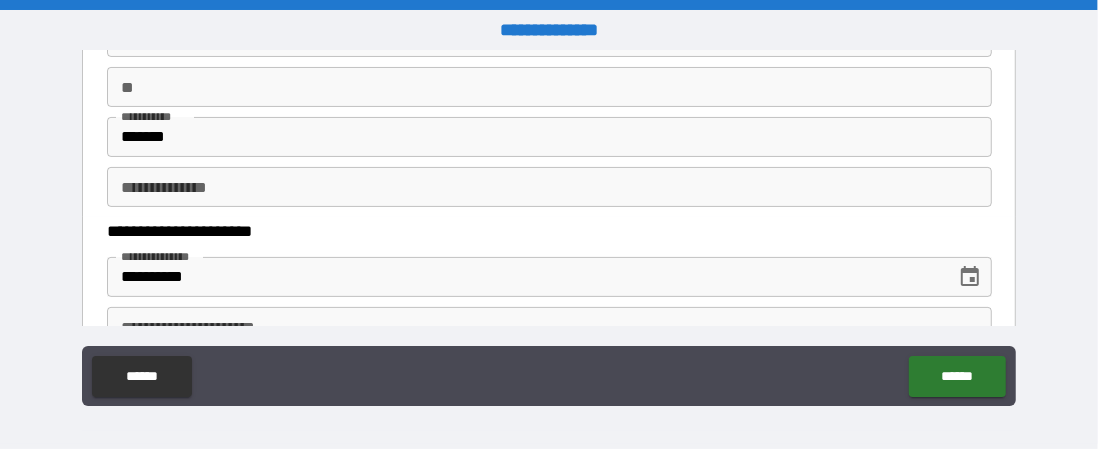 click on "**********" at bounding box center [549, 187] 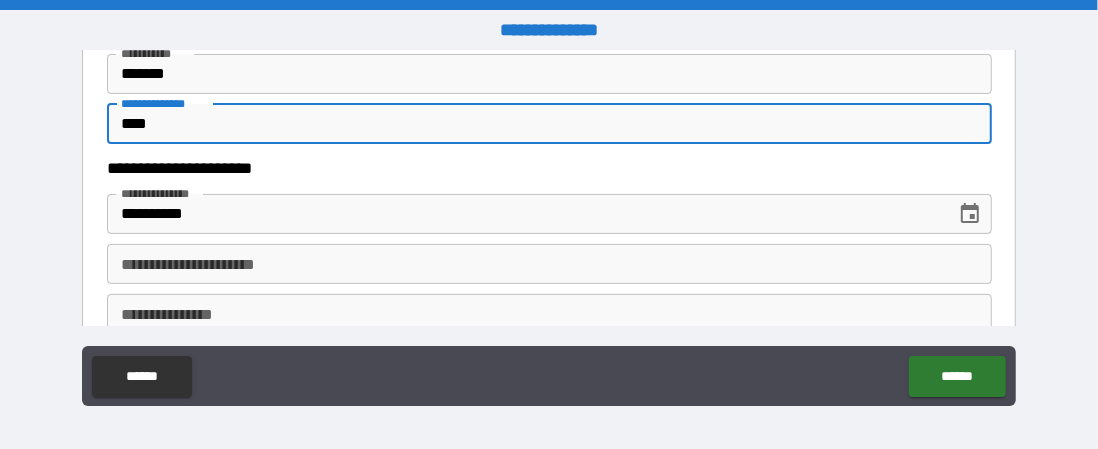scroll, scrollTop: 251, scrollLeft: 0, axis: vertical 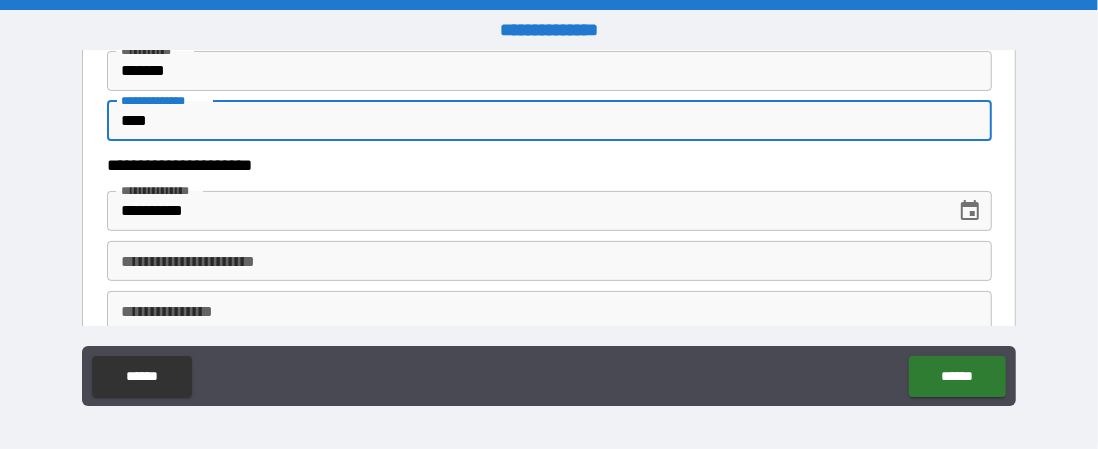 click on "**********" at bounding box center (549, 227) 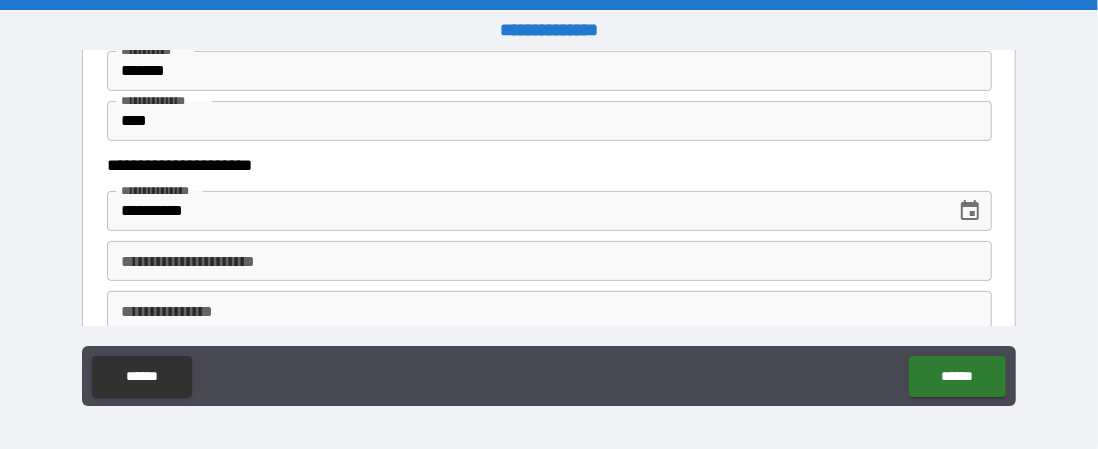 click on "**********" at bounding box center [549, 261] 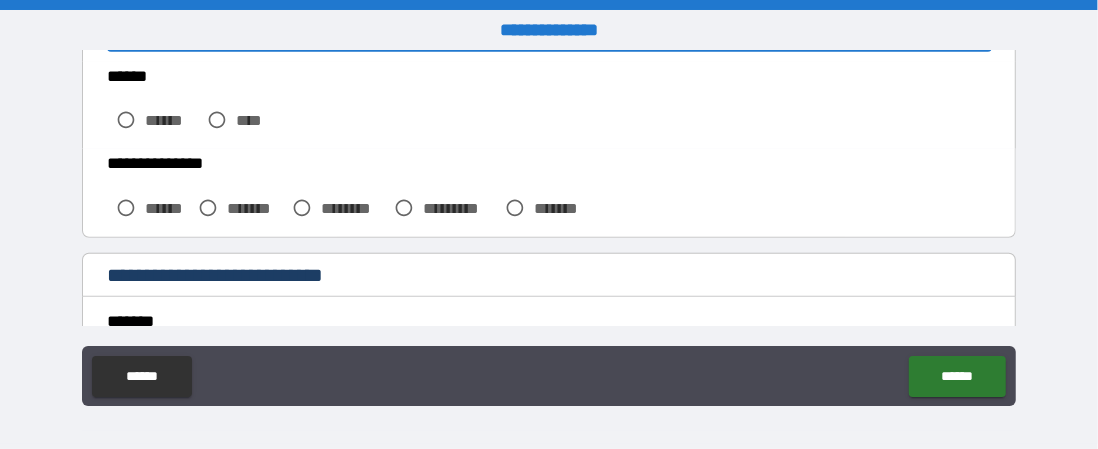 scroll, scrollTop: 522, scrollLeft: 0, axis: vertical 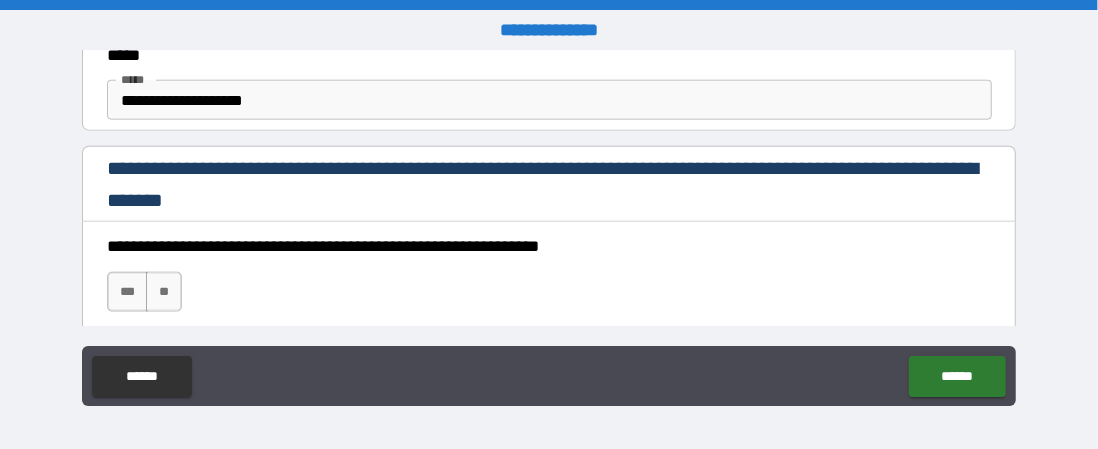 click on "***" at bounding box center (127, 292) 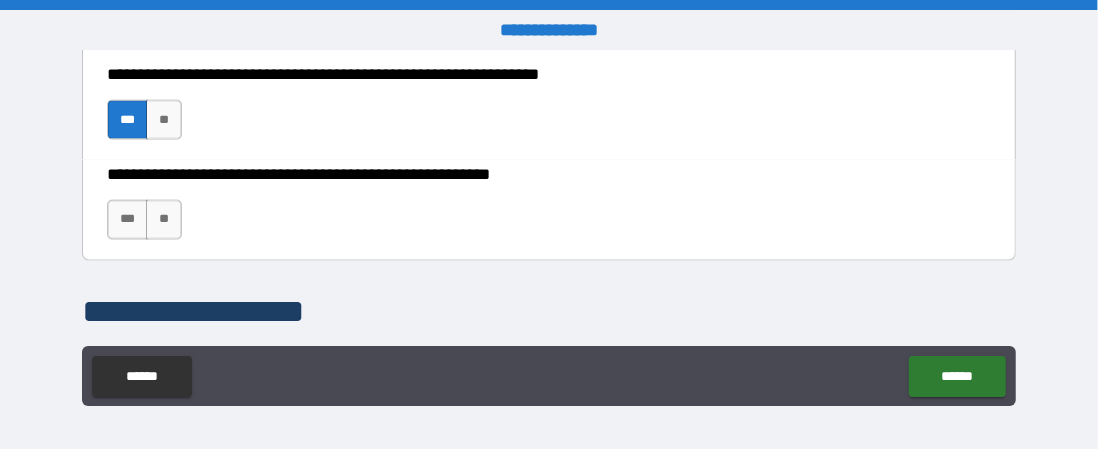 scroll, scrollTop: 1457, scrollLeft: 0, axis: vertical 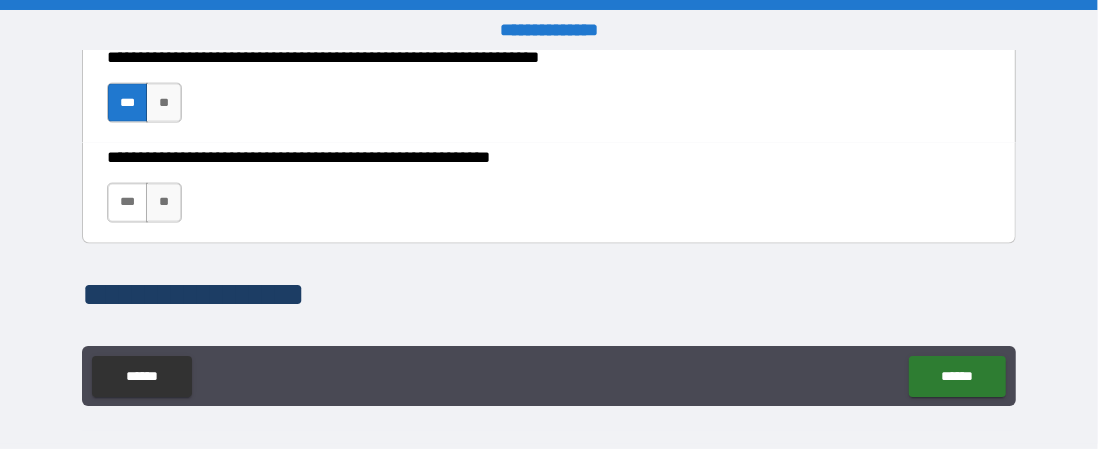 click on "***" at bounding box center [127, 203] 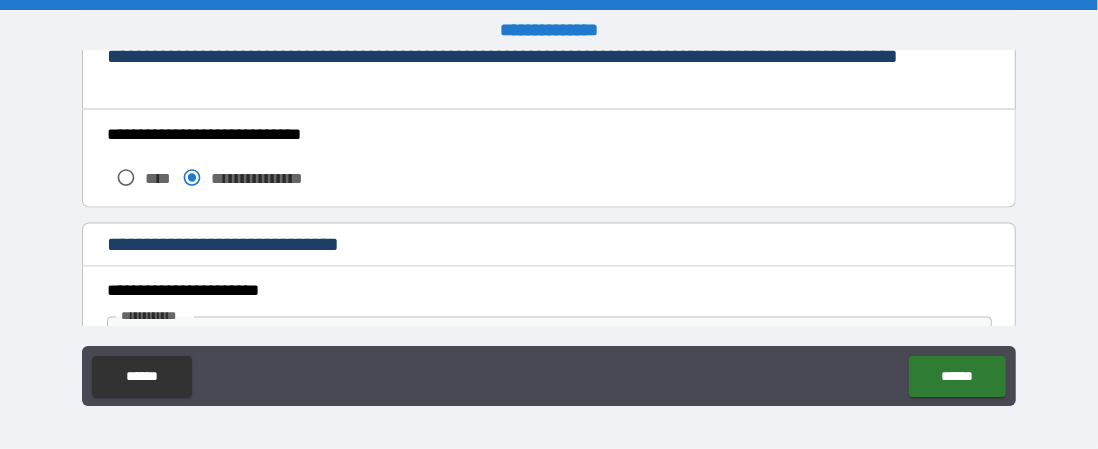 scroll, scrollTop: 1755, scrollLeft: 0, axis: vertical 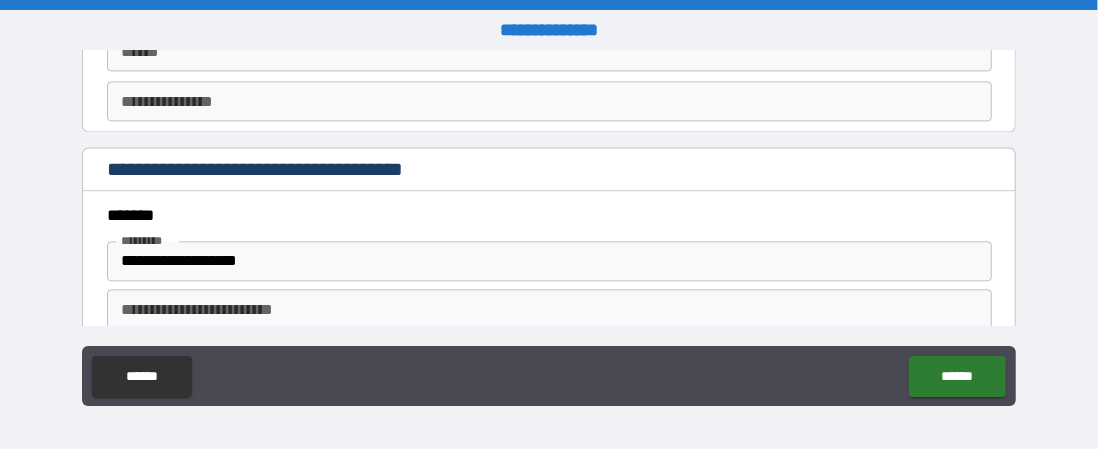 click on "**********" at bounding box center [549, 261] 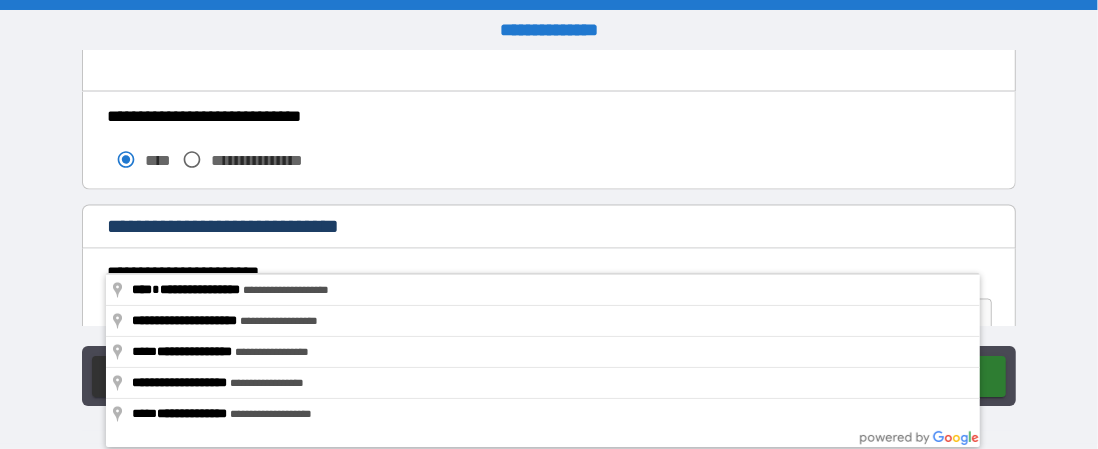 scroll, scrollTop: 1766, scrollLeft: 0, axis: vertical 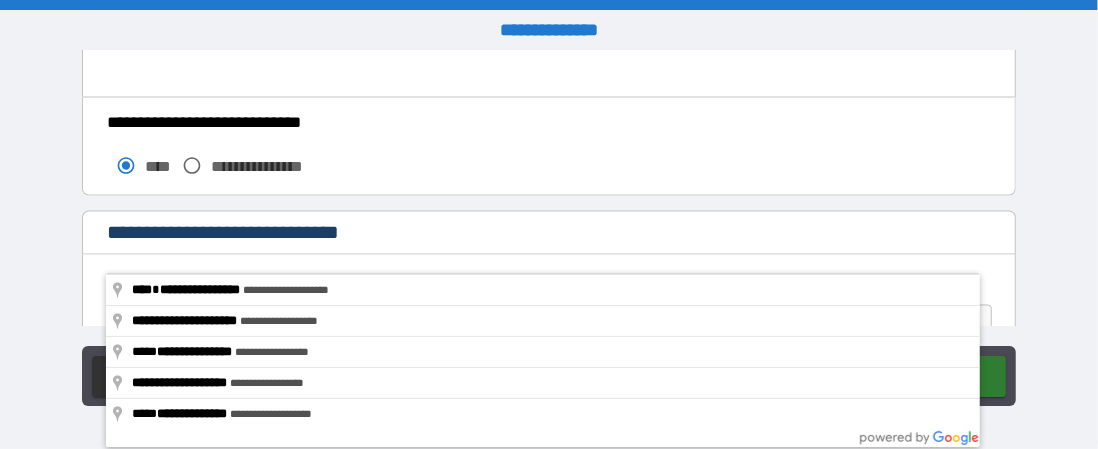 click on "**********" at bounding box center [544, 123] 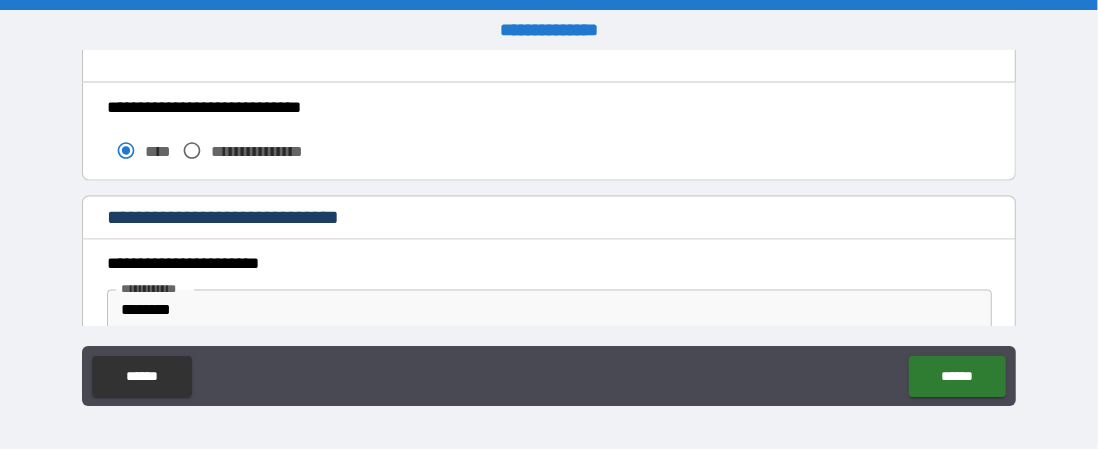 scroll, scrollTop: 1781, scrollLeft: 0, axis: vertical 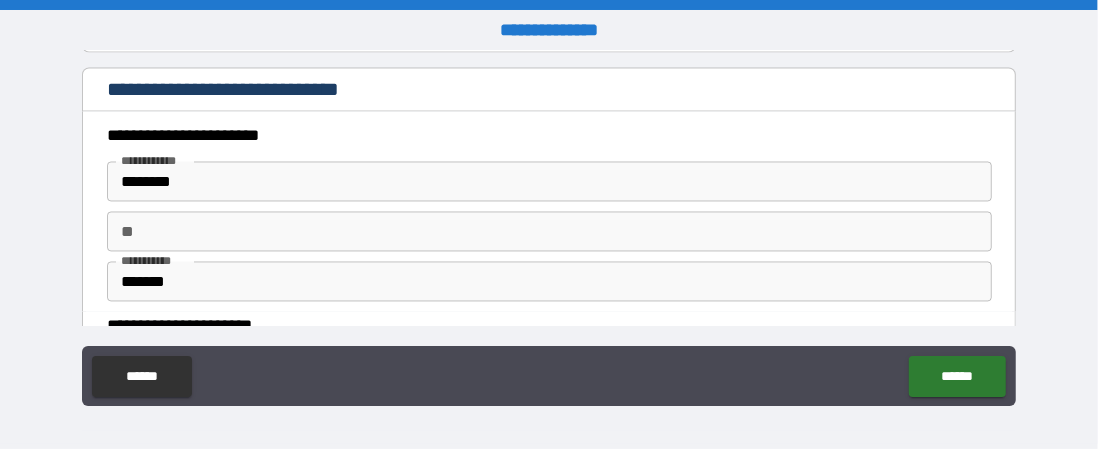 click on "********" at bounding box center (549, 182) 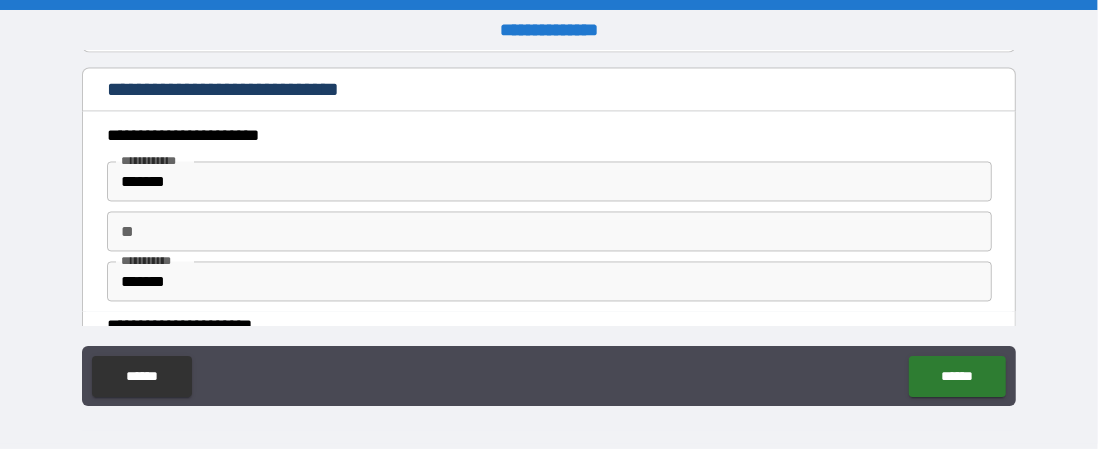 click on "**********" at bounding box center (549, 217) 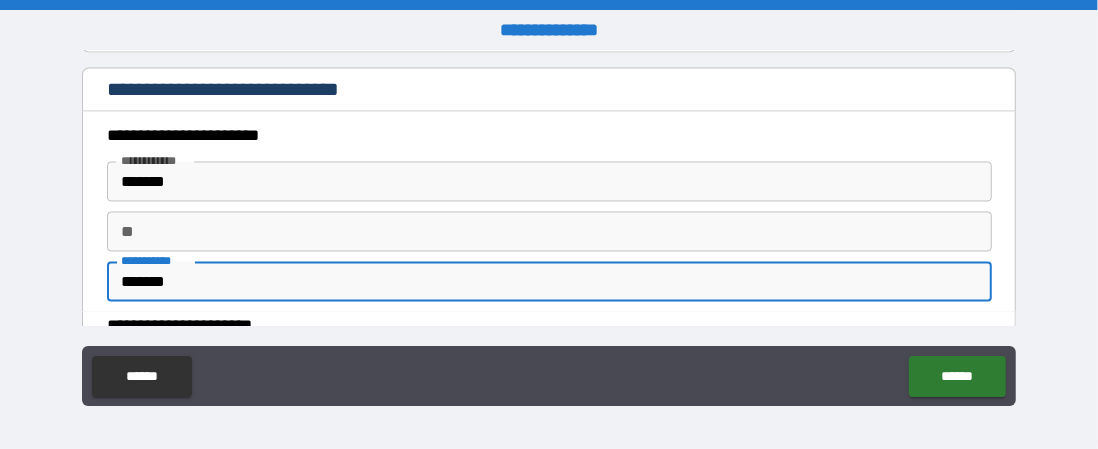 scroll, scrollTop: 2086, scrollLeft: 0, axis: vertical 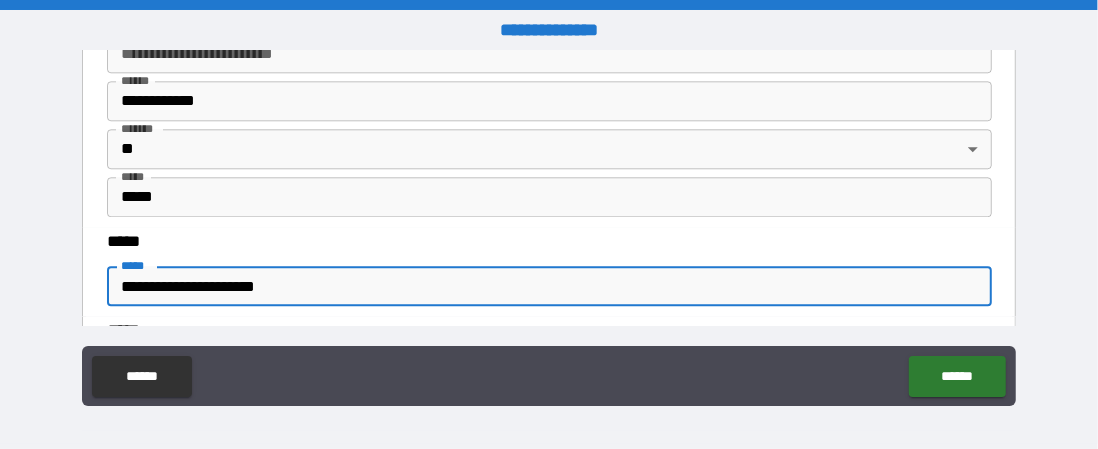 click on "**********" at bounding box center [549, 286] 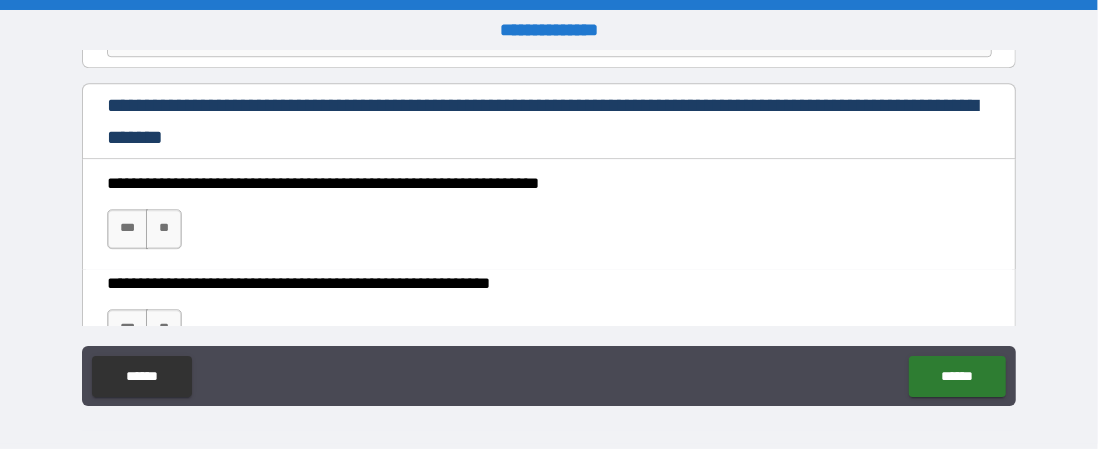 scroll, scrollTop: 2977, scrollLeft: 0, axis: vertical 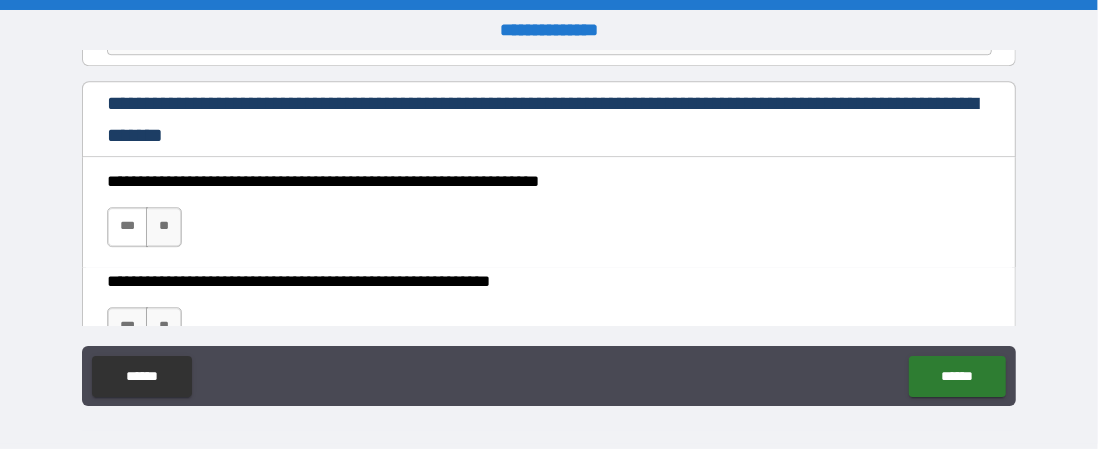 click on "***" at bounding box center (127, 227) 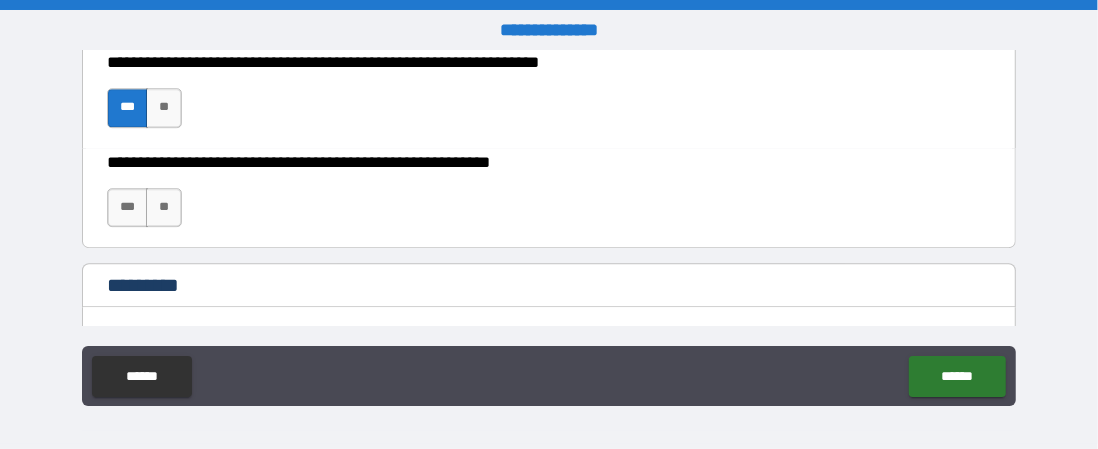 scroll, scrollTop: 3099, scrollLeft: 0, axis: vertical 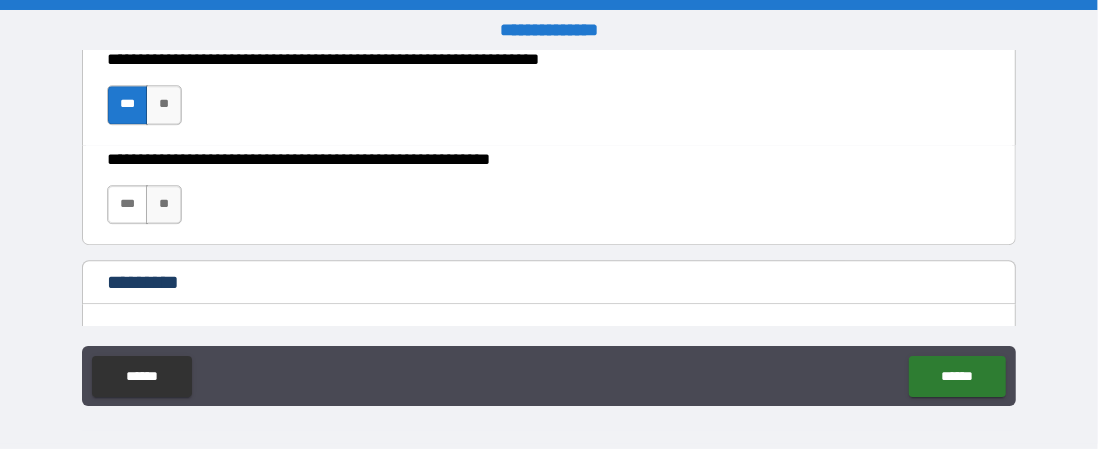 click on "***" at bounding box center (127, 205) 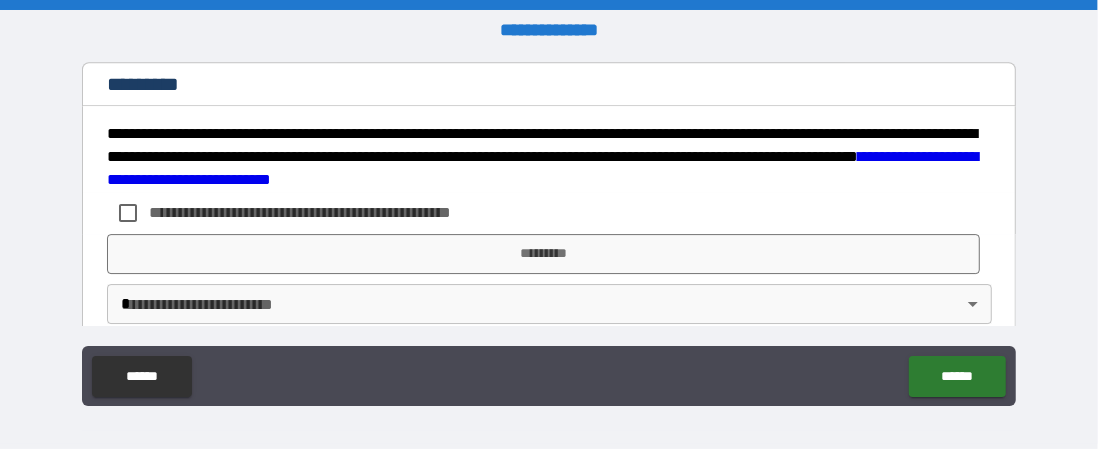 scroll, scrollTop: 3300, scrollLeft: 0, axis: vertical 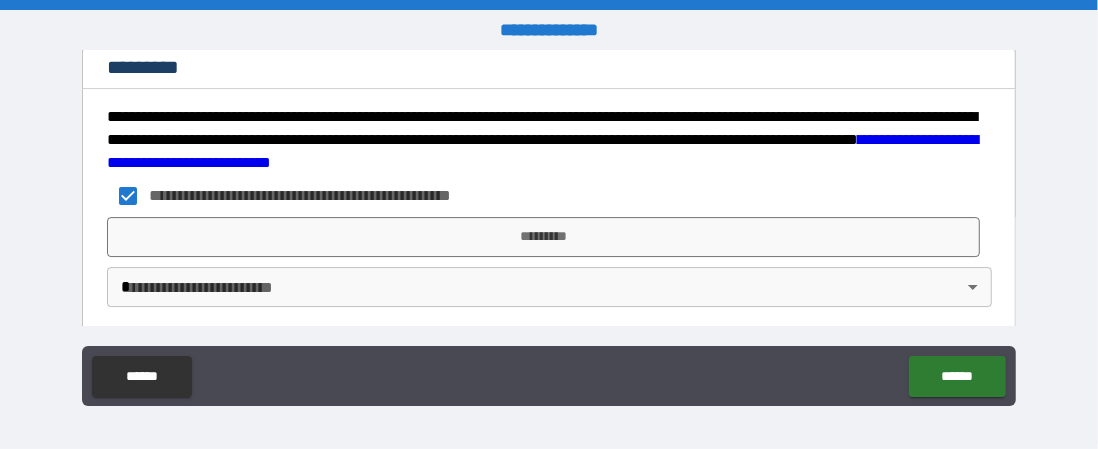 click on "**********" at bounding box center [549, 224] 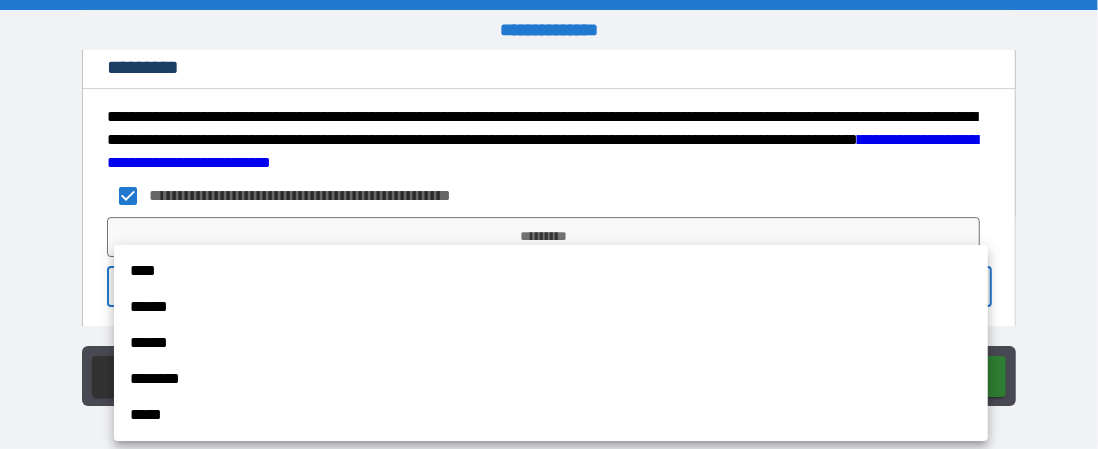 click on "****" at bounding box center [551, 271] 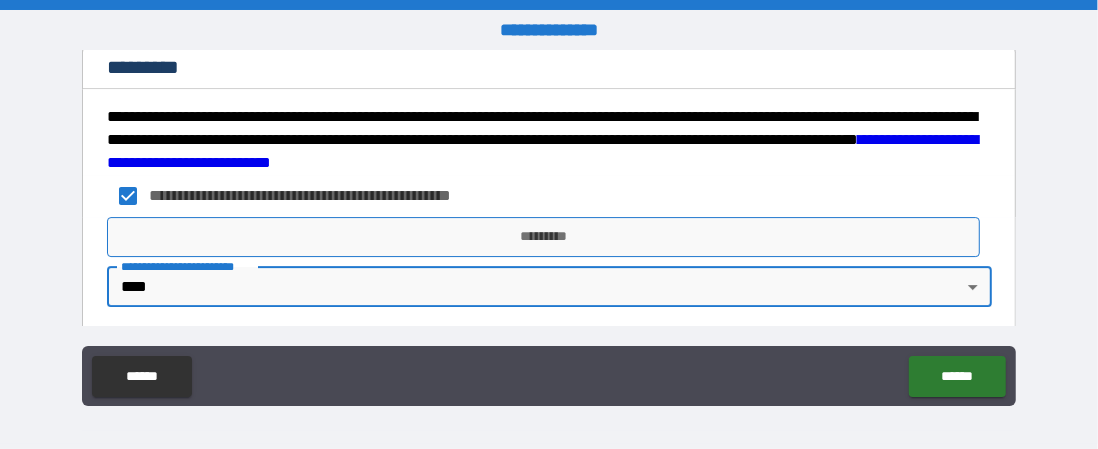click on "*********" at bounding box center [544, 237] 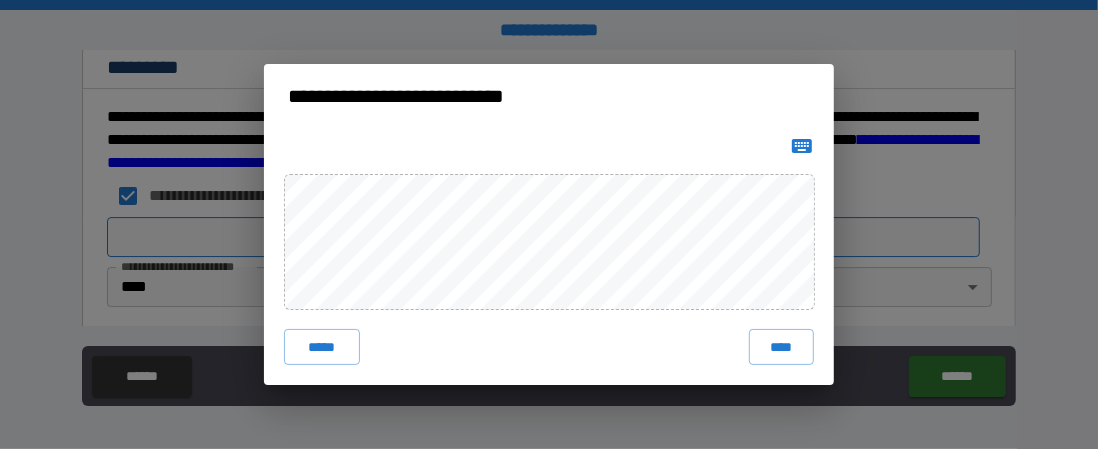 click on "****" at bounding box center (781, 347) 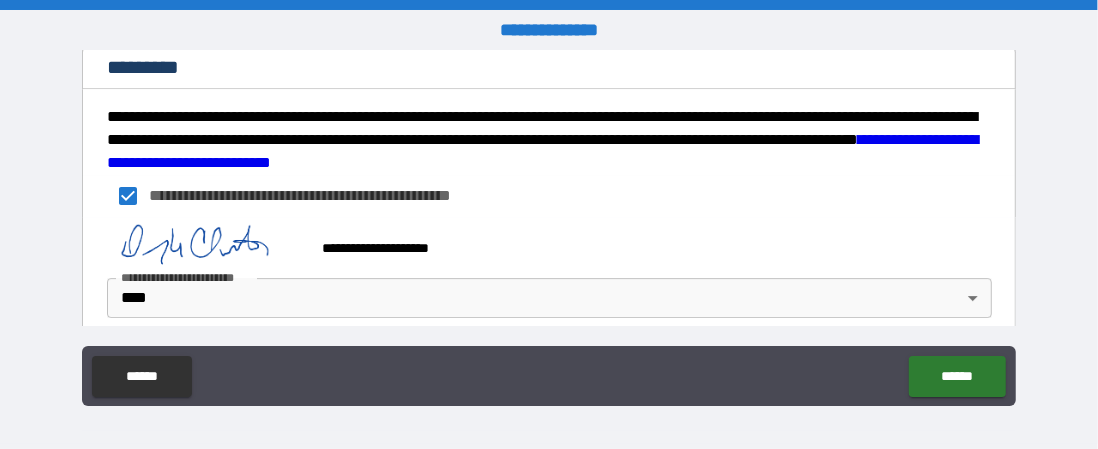 scroll, scrollTop: 3326, scrollLeft: 0, axis: vertical 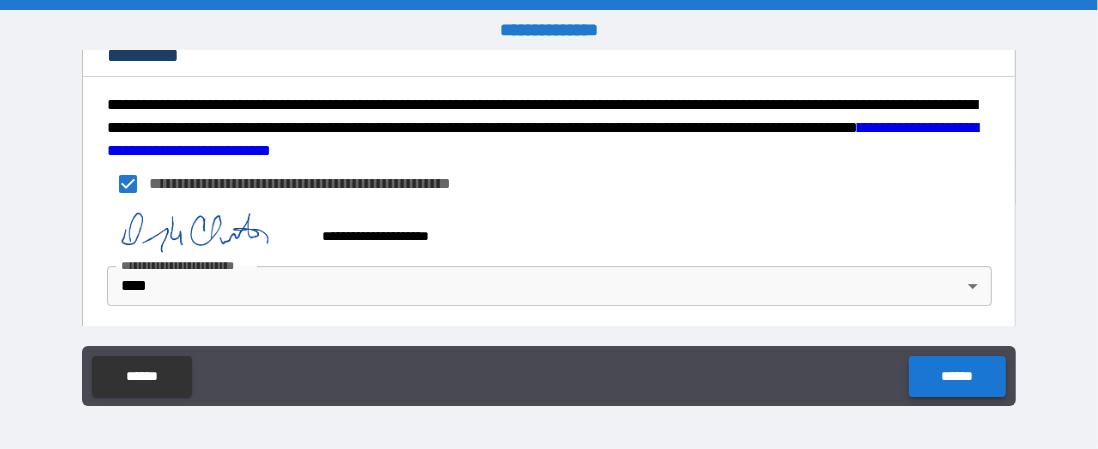click on "******" at bounding box center [957, 376] 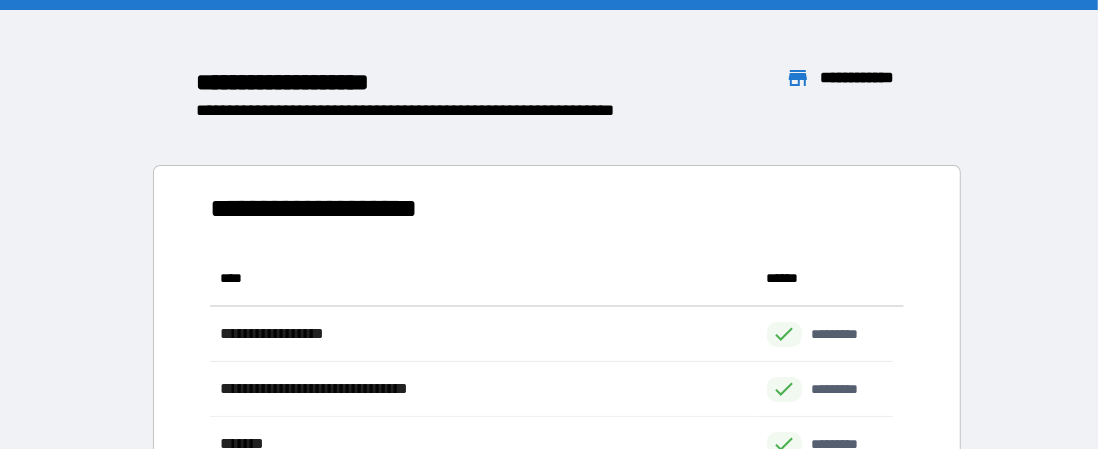 scroll, scrollTop: 15, scrollLeft: 15, axis: both 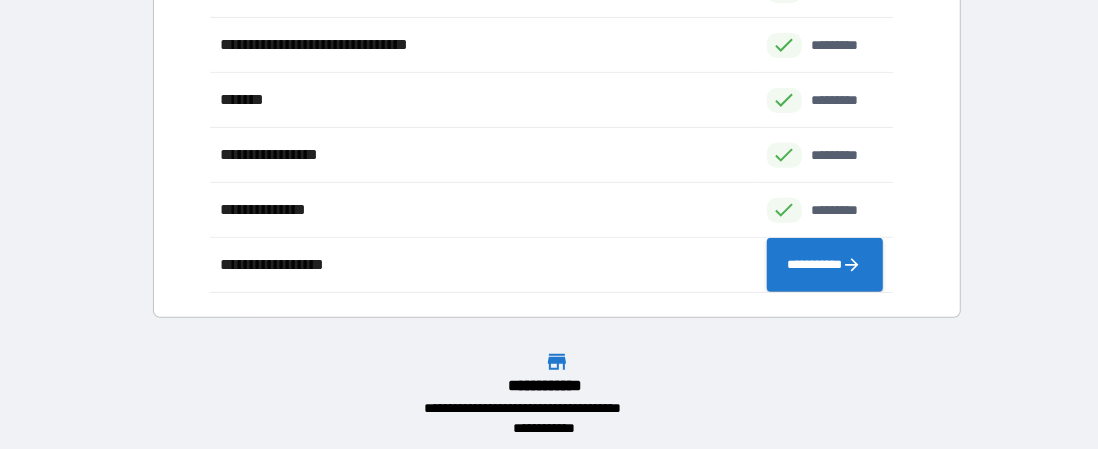 click on "**********" at bounding box center [825, 265] 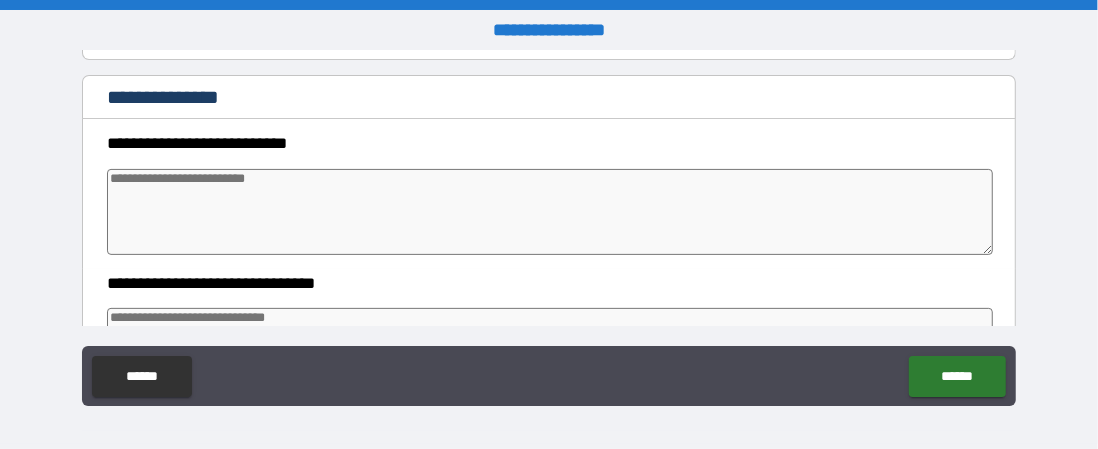 scroll, scrollTop: 242, scrollLeft: 0, axis: vertical 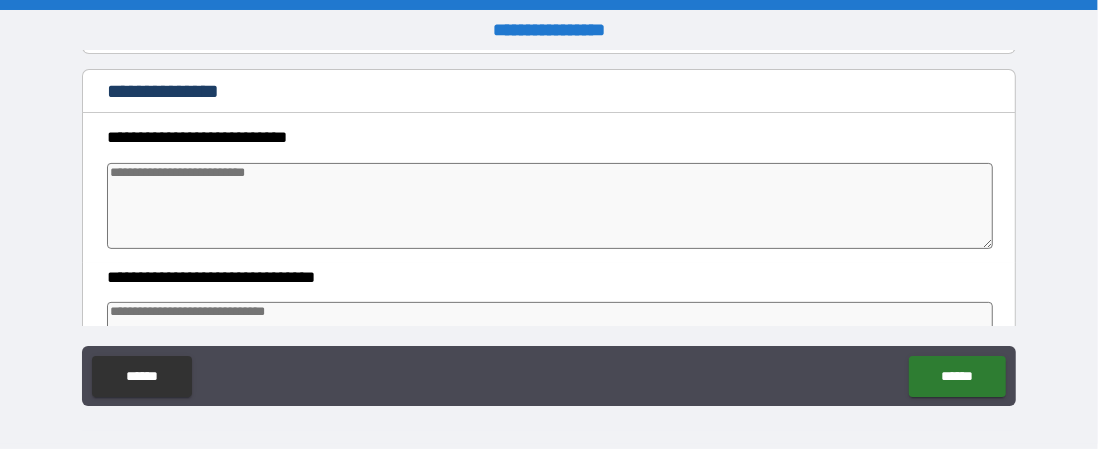click at bounding box center (550, 206) 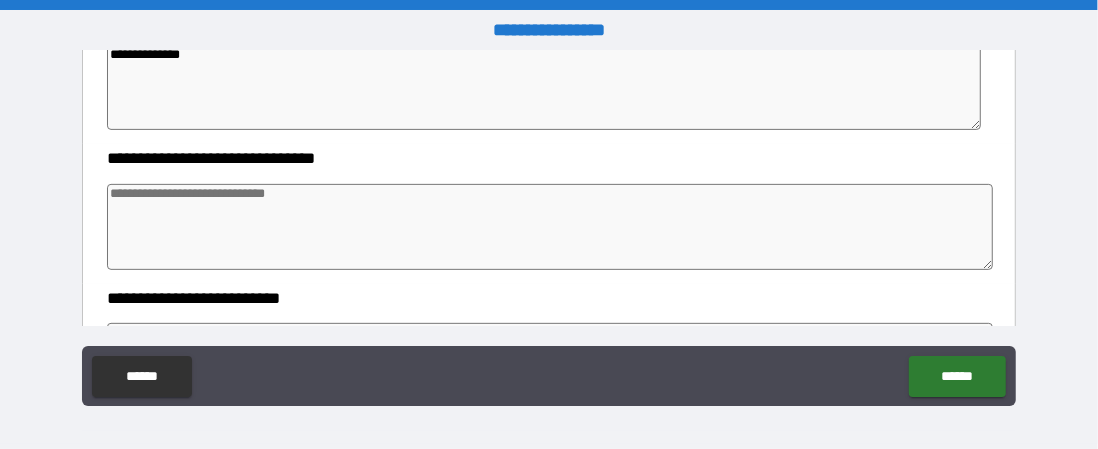 scroll, scrollTop: 367, scrollLeft: 0, axis: vertical 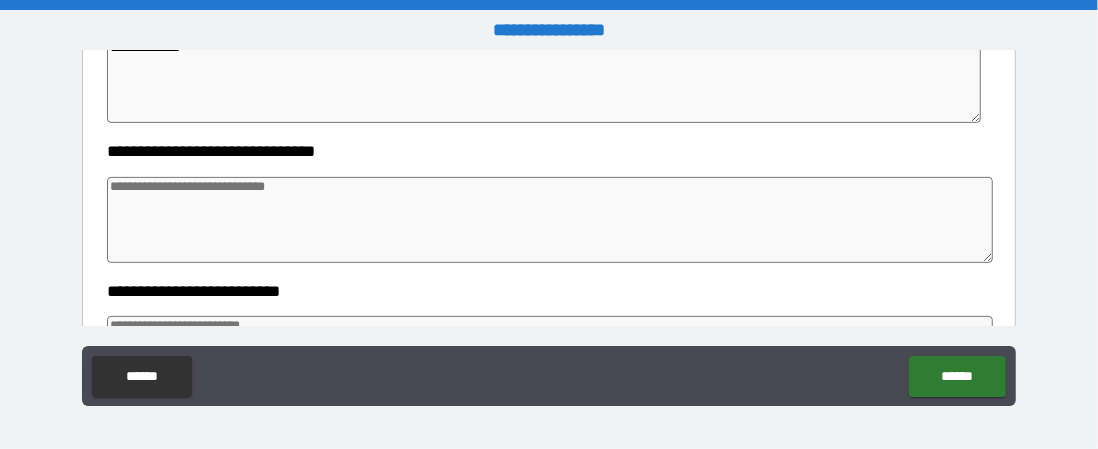 click at bounding box center (550, 220) 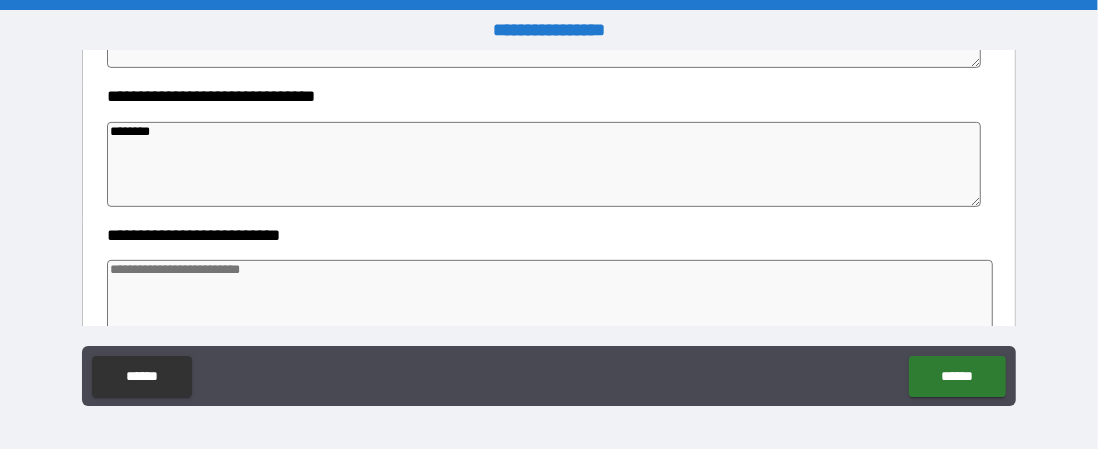 scroll, scrollTop: 479, scrollLeft: 0, axis: vertical 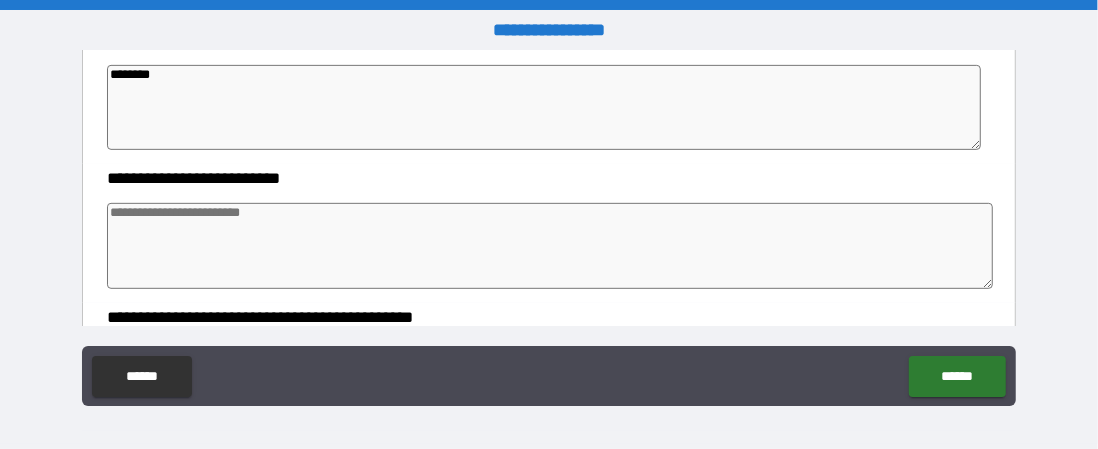 click at bounding box center [550, 246] 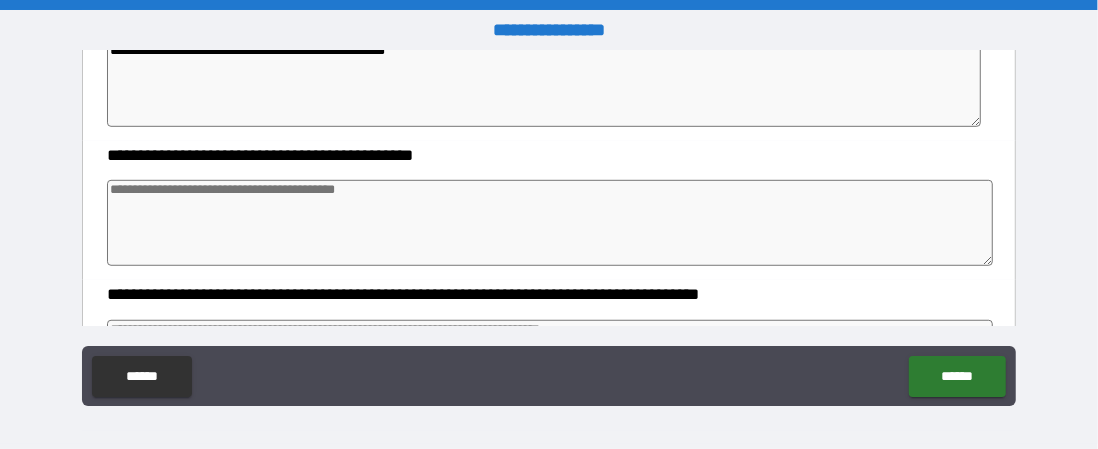 scroll, scrollTop: 644, scrollLeft: 0, axis: vertical 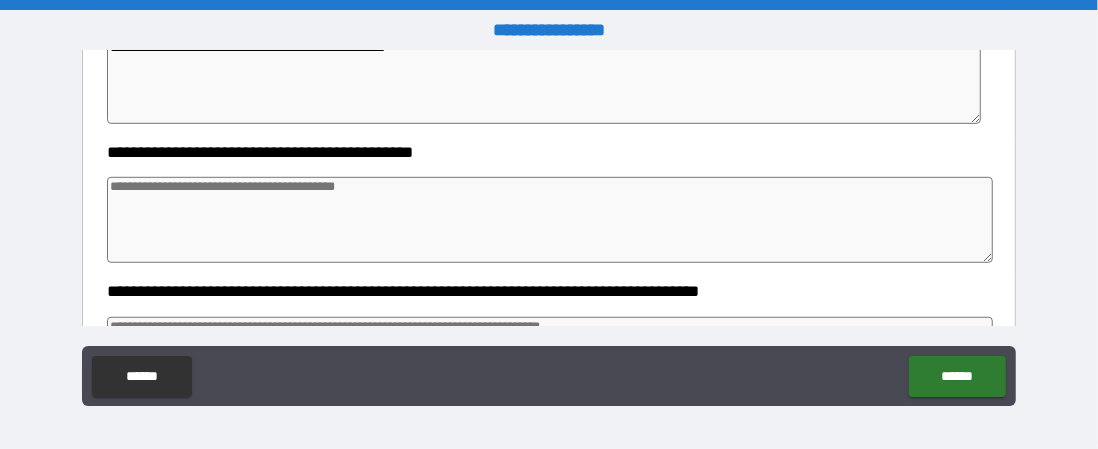 click at bounding box center (550, 220) 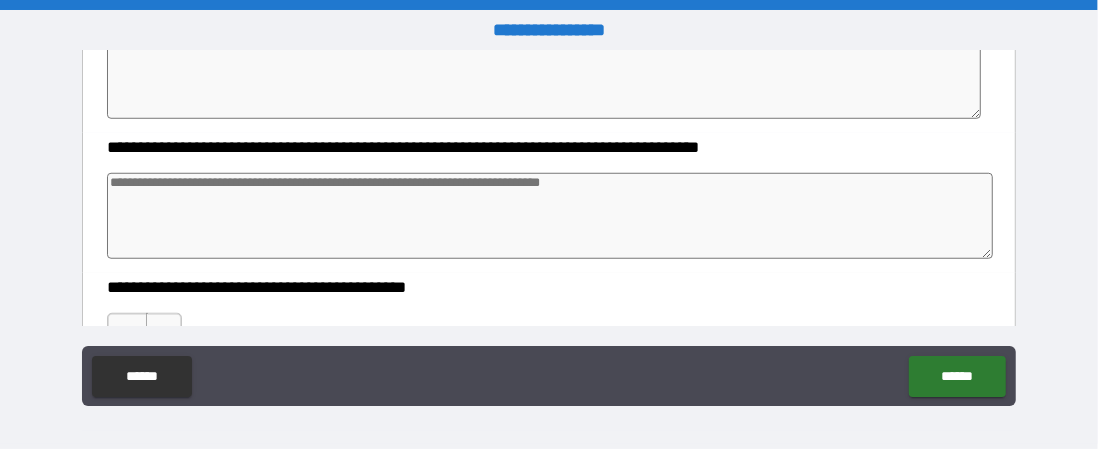 scroll, scrollTop: 791, scrollLeft: 0, axis: vertical 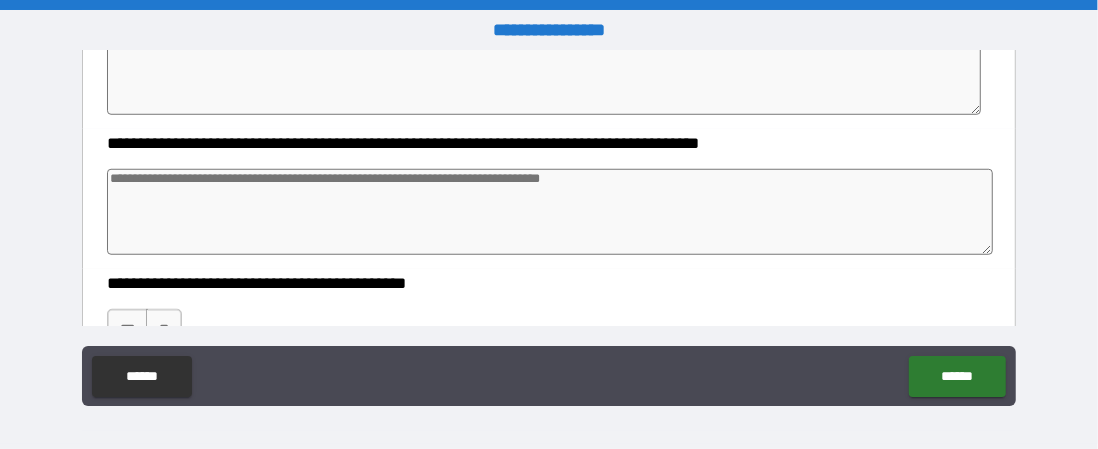 click at bounding box center (550, 212) 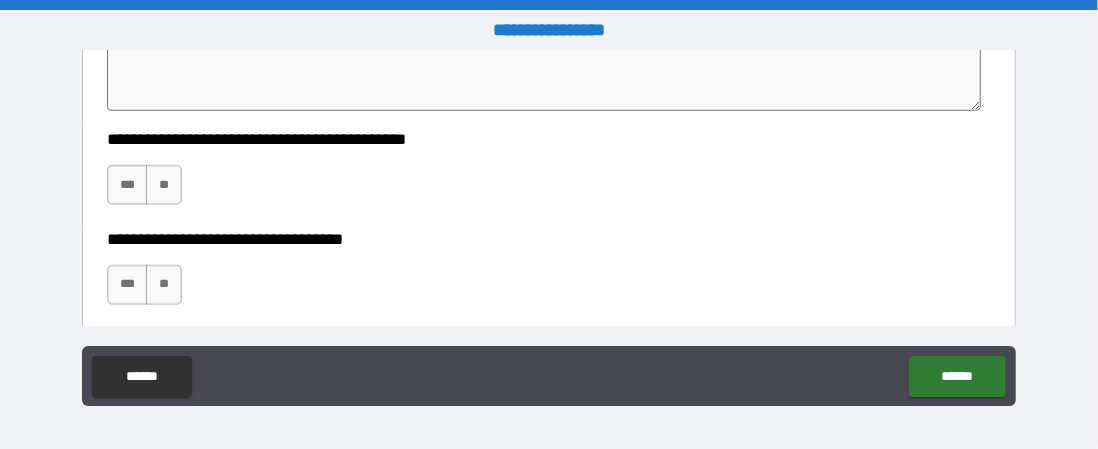 scroll, scrollTop: 936, scrollLeft: 0, axis: vertical 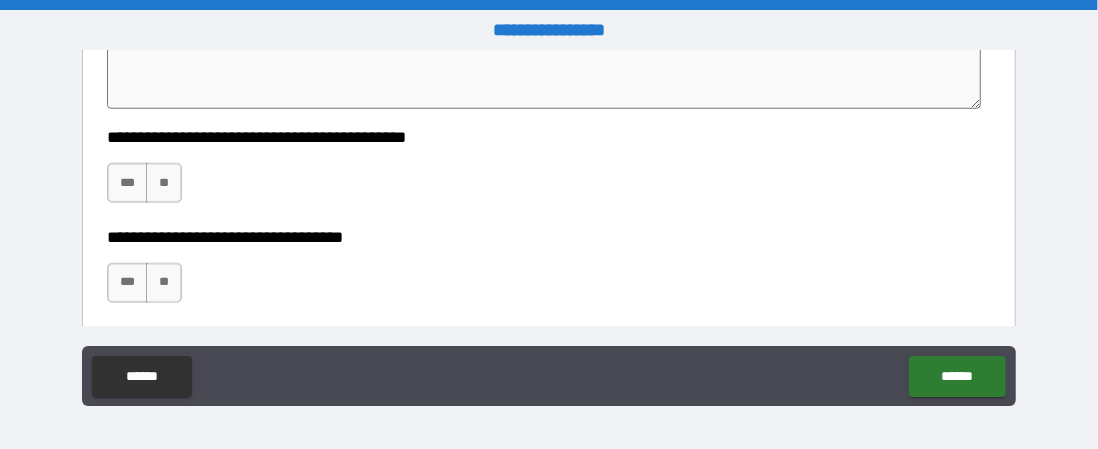 click on "**********" at bounding box center [544, 138] 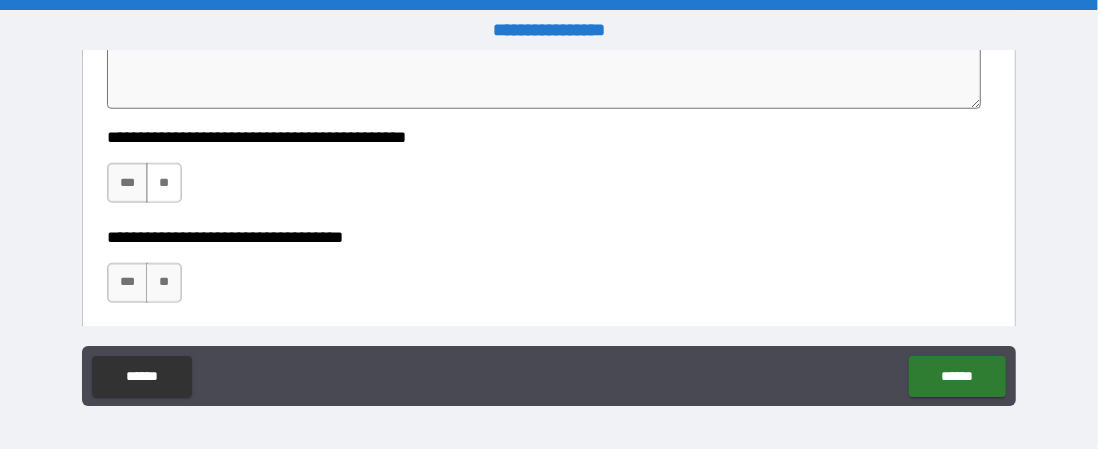 click on "**" at bounding box center (164, 183) 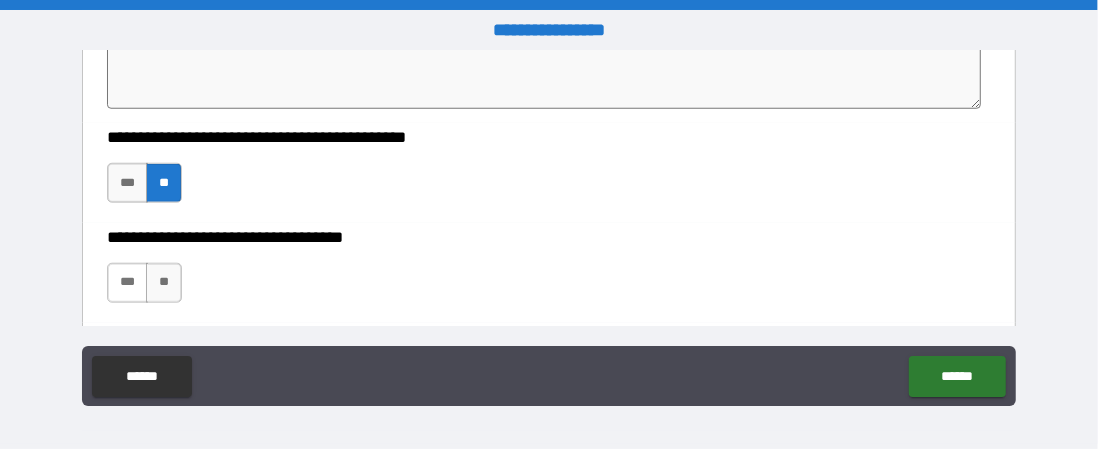 click on "***" at bounding box center [127, 283] 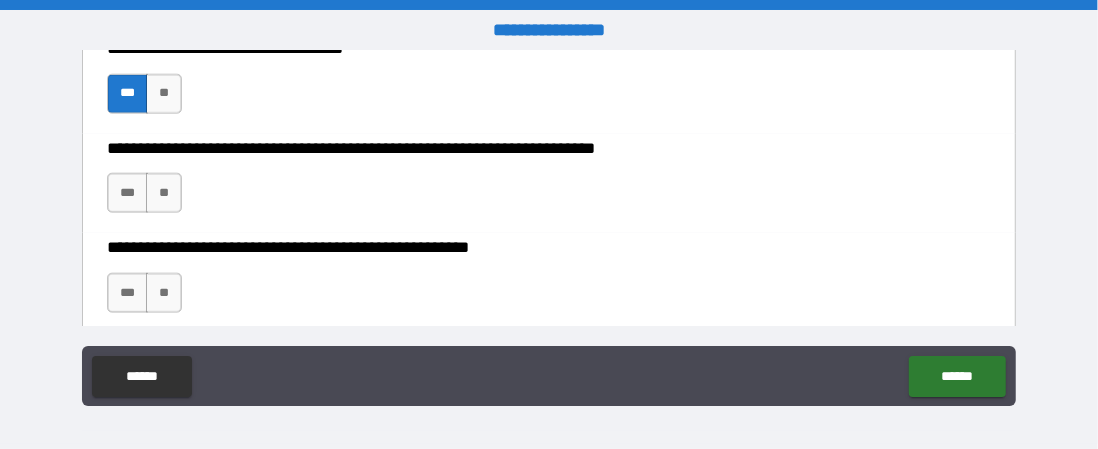 scroll, scrollTop: 1135, scrollLeft: 0, axis: vertical 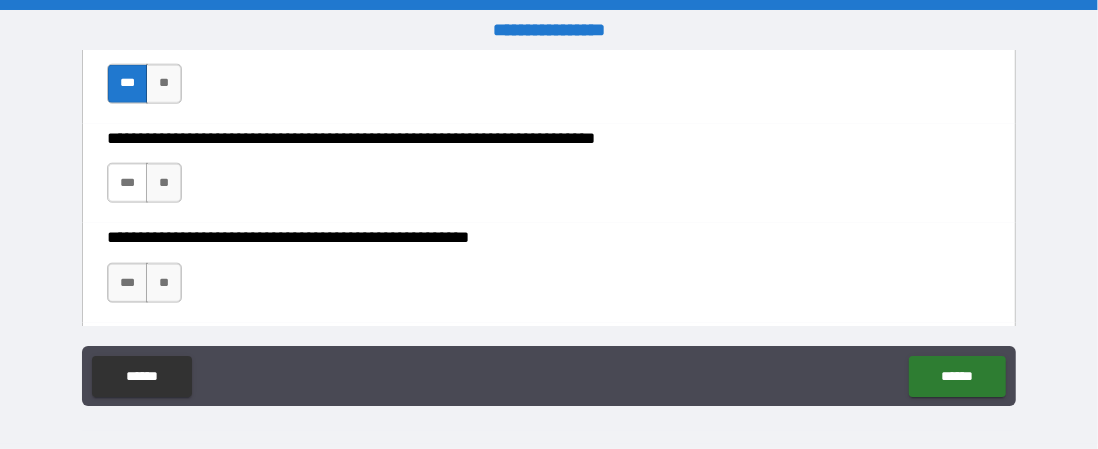 click on "***" at bounding box center (127, 183) 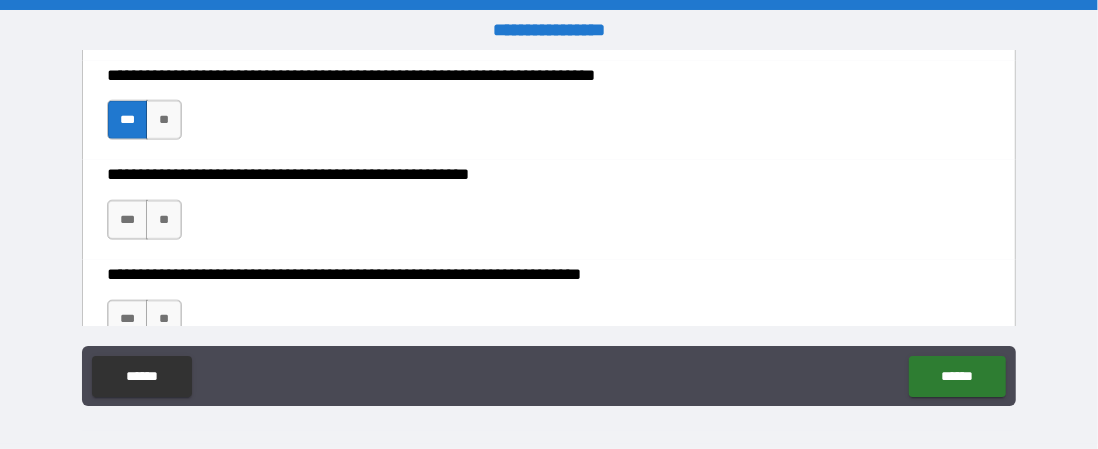 scroll, scrollTop: 1208, scrollLeft: 0, axis: vertical 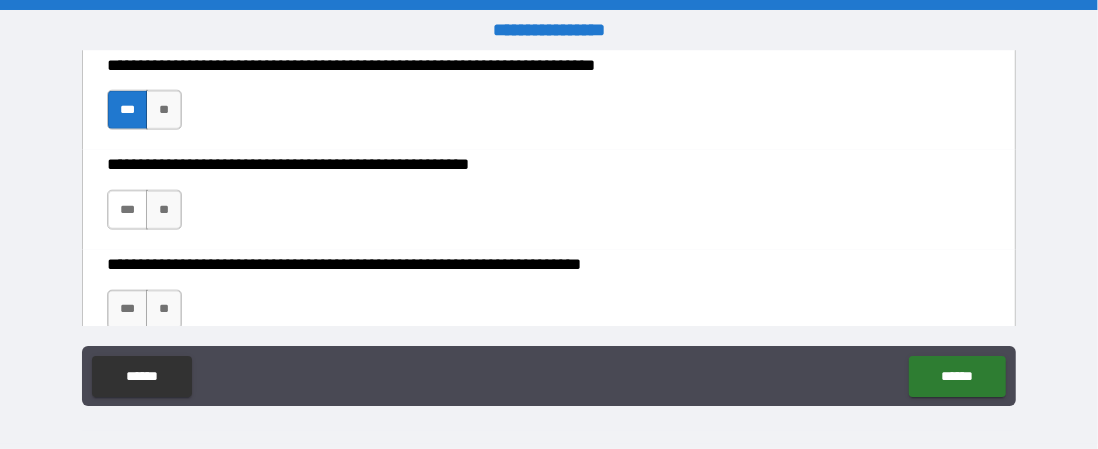 click on "***" at bounding box center [127, 210] 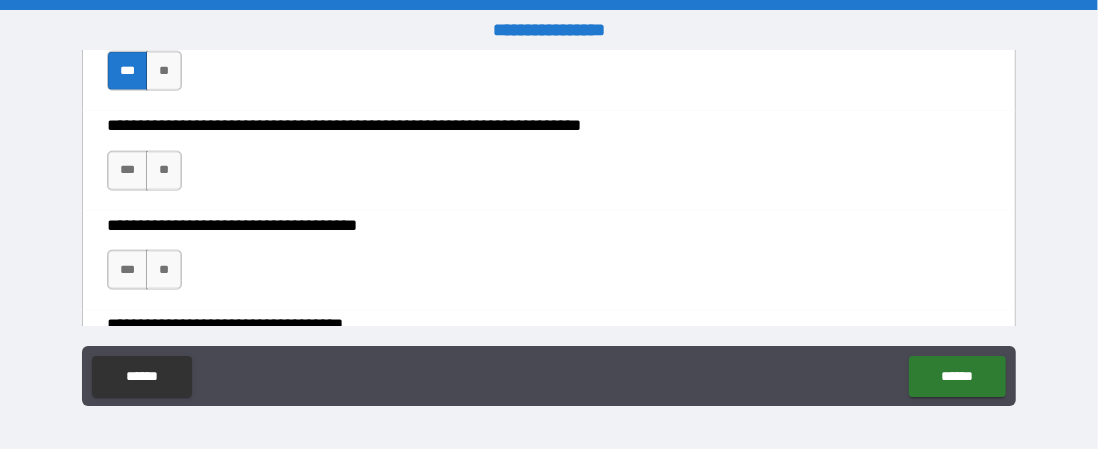 scroll, scrollTop: 1348, scrollLeft: 0, axis: vertical 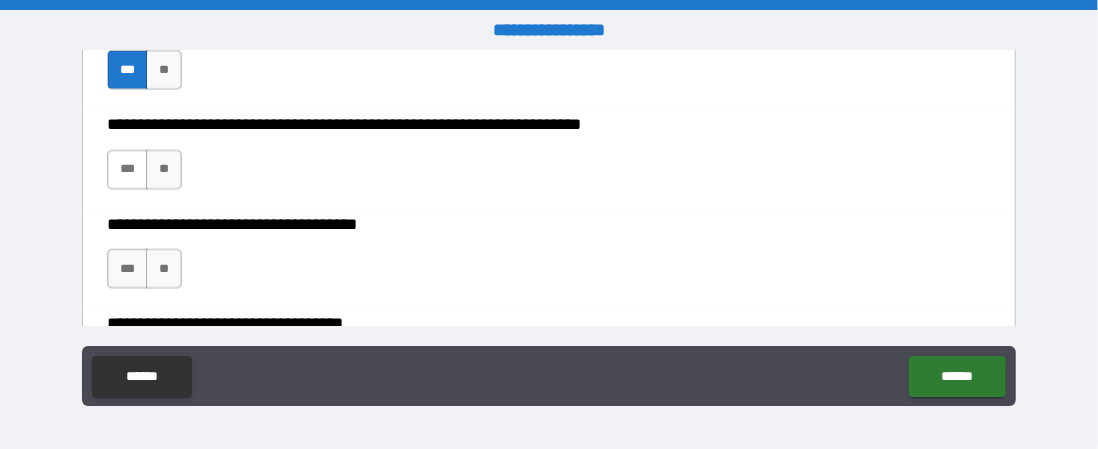 click on "***" at bounding box center (127, 170) 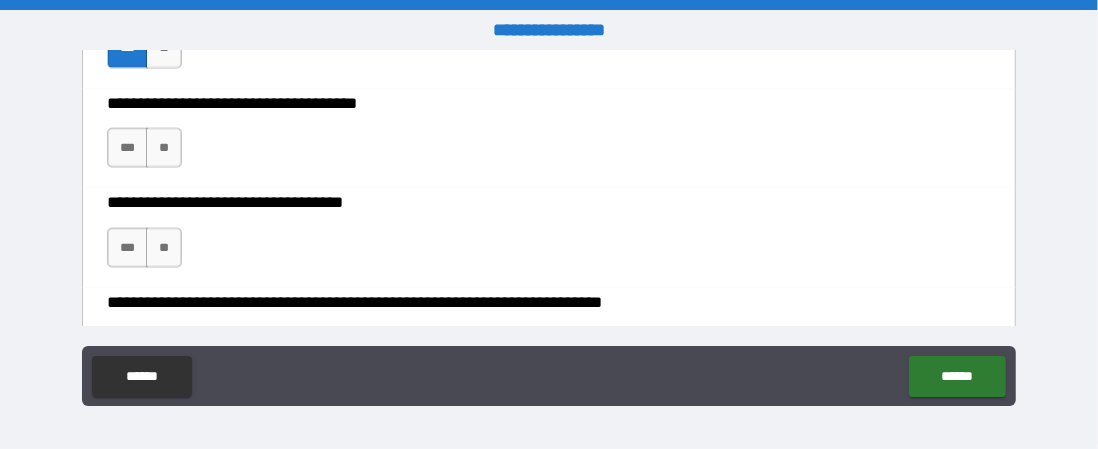scroll, scrollTop: 1484, scrollLeft: 0, axis: vertical 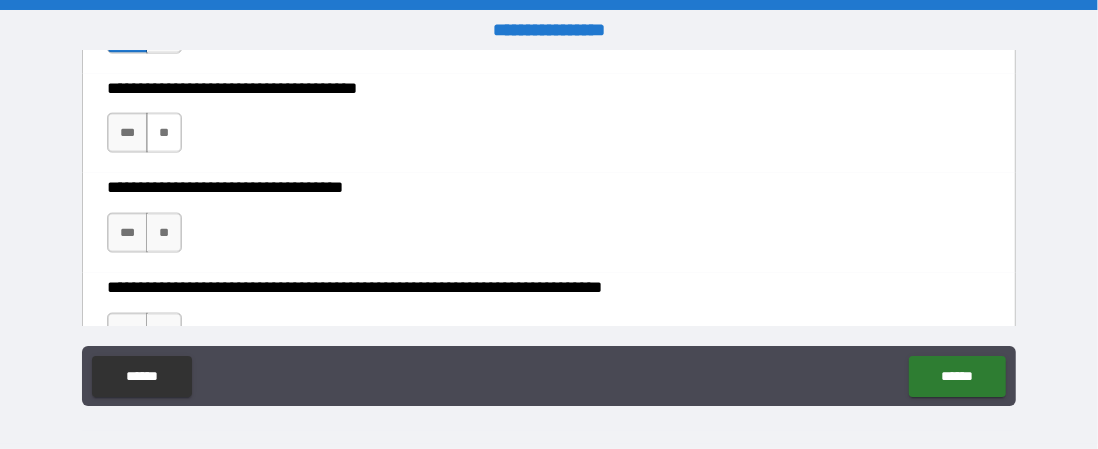 click on "**" at bounding box center [164, 133] 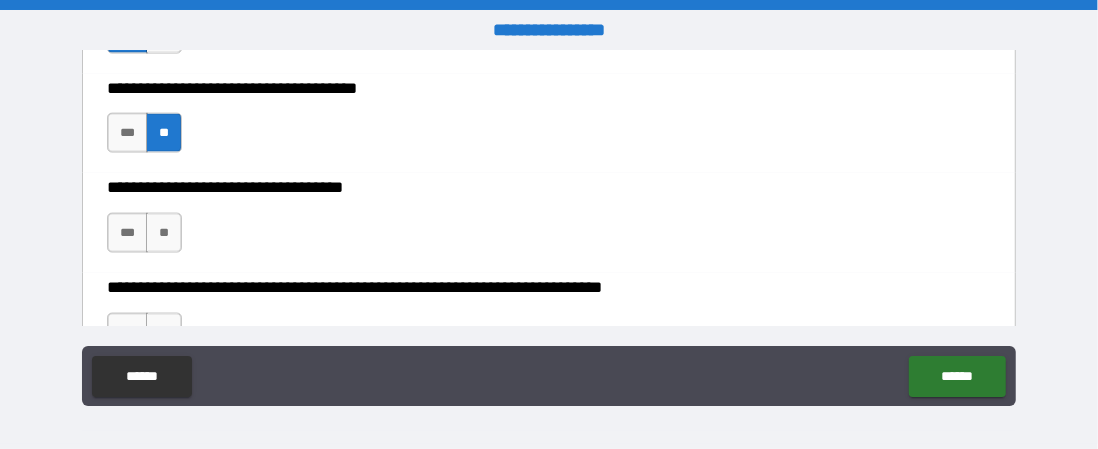 click on "***" at bounding box center (127, 233) 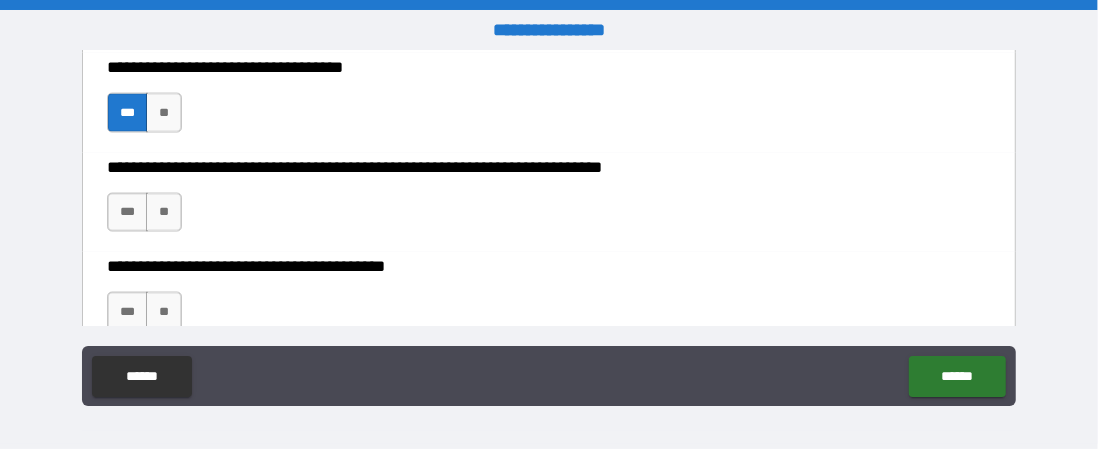 scroll, scrollTop: 1622, scrollLeft: 0, axis: vertical 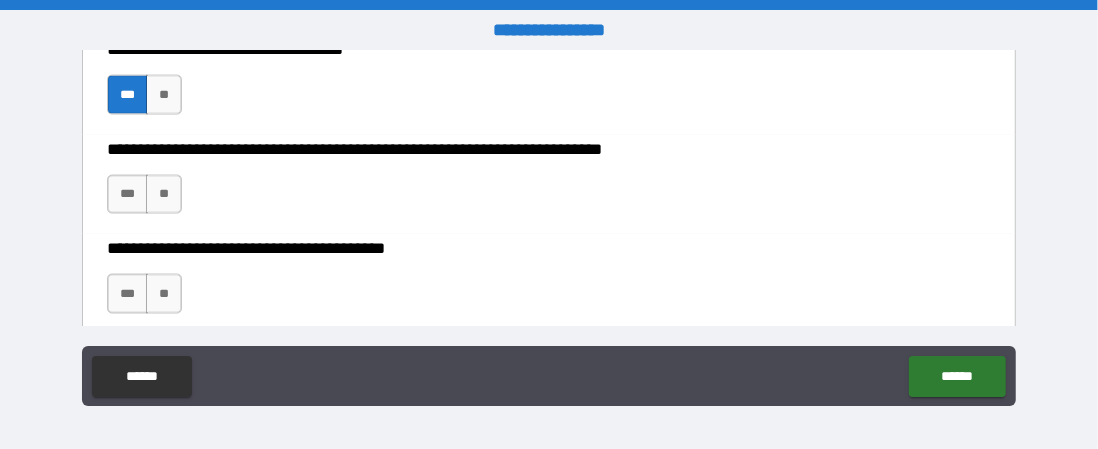 click on "**" at bounding box center [164, 195] 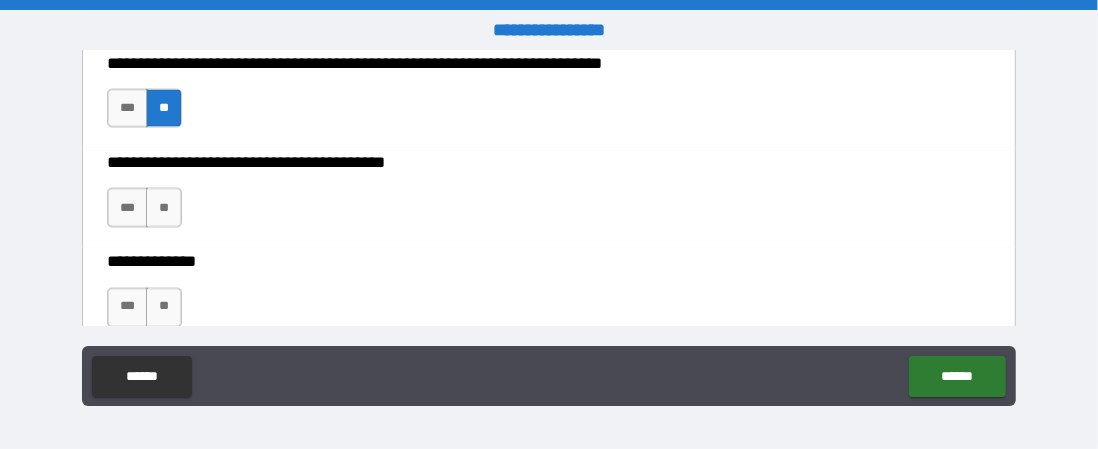 scroll, scrollTop: 1734, scrollLeft: 0, axis: vertical 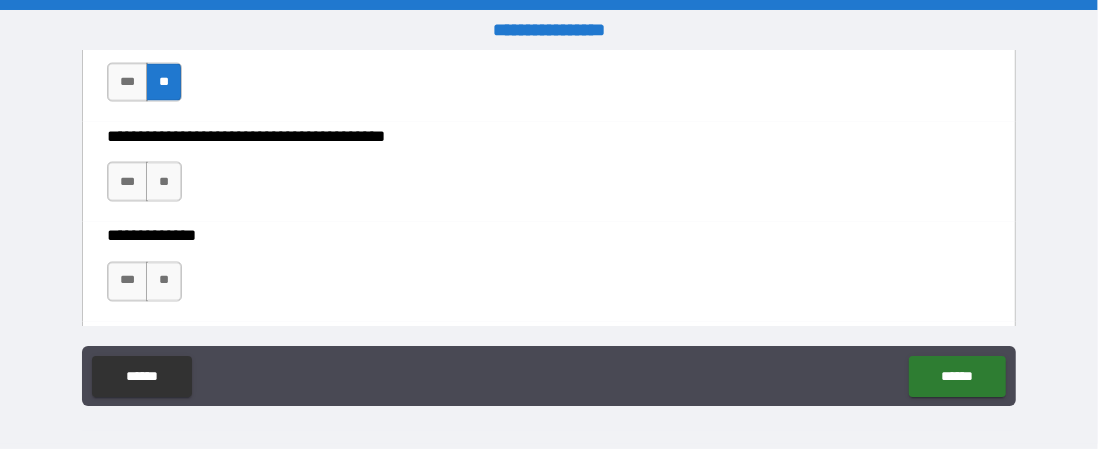 click on "**" at bounding box center [164, 182] 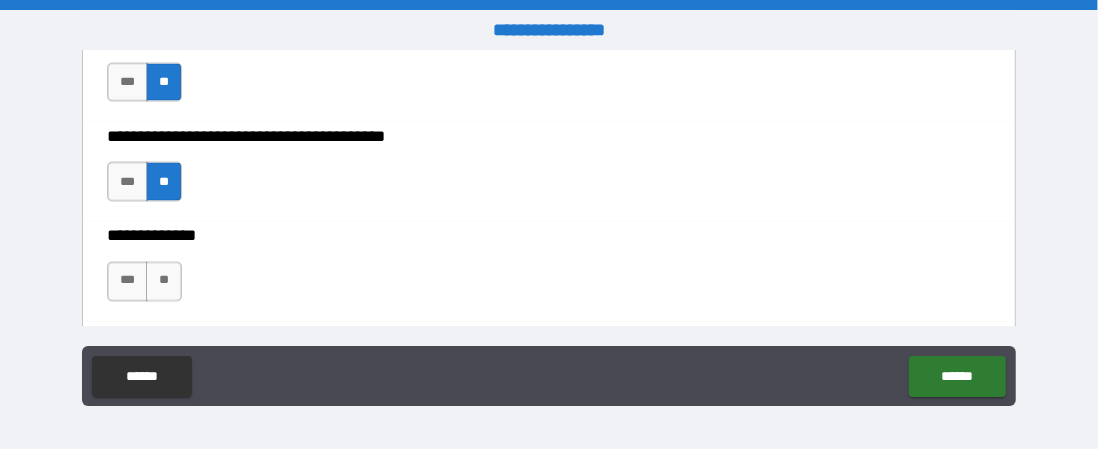 click on "***" at bounding box center [127, 282] 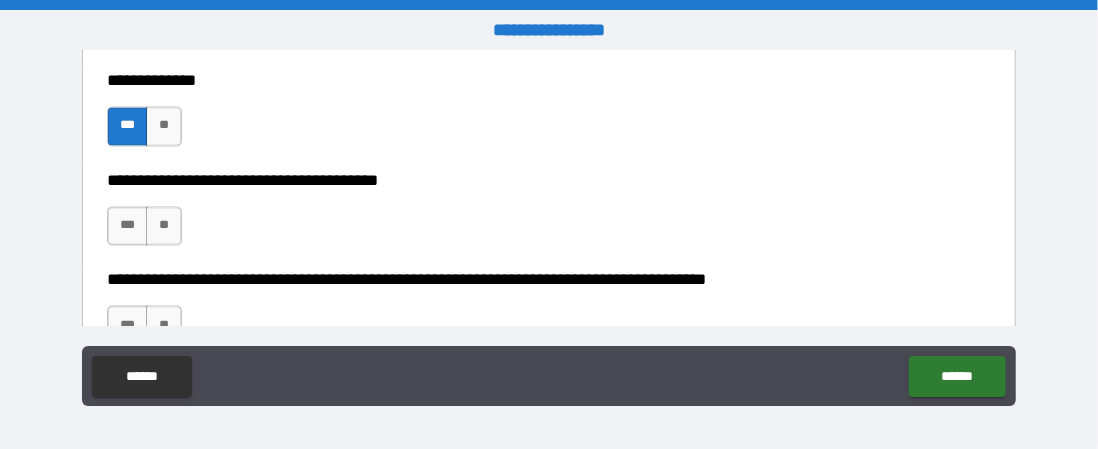 scroll, scrollTop: 1937, scrollLeft: 0, axis: vertical 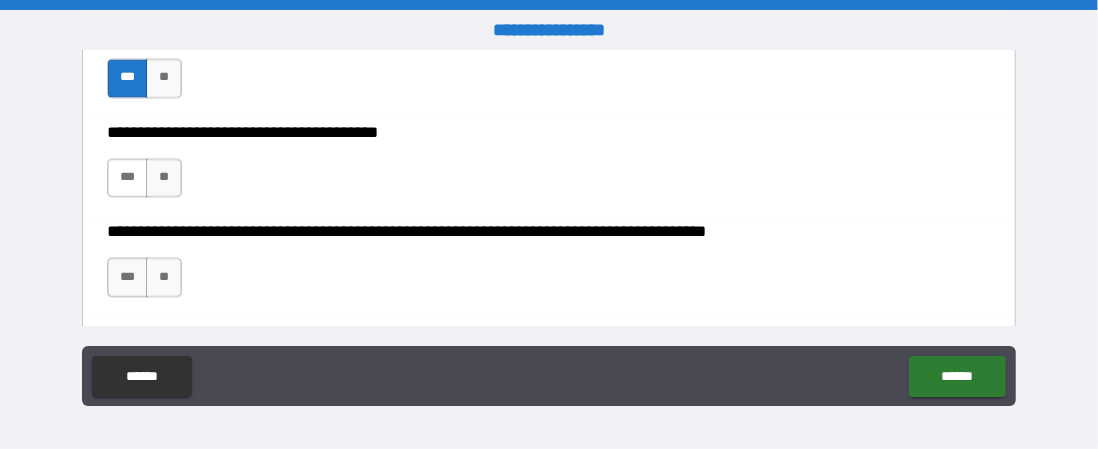 click on "***" at bounding box center (127, 179) 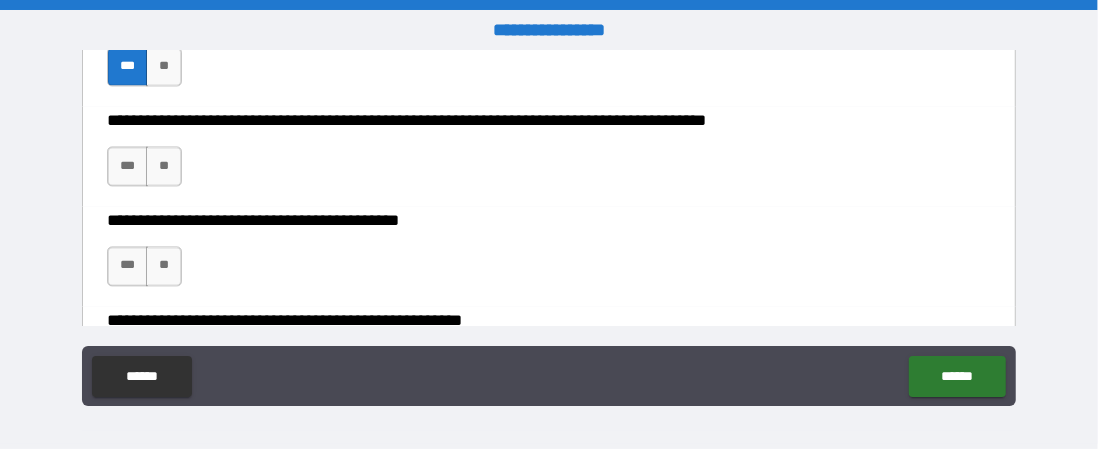 scroll, scrollTop: 2053, scrollLeft: 0, axis: vertical 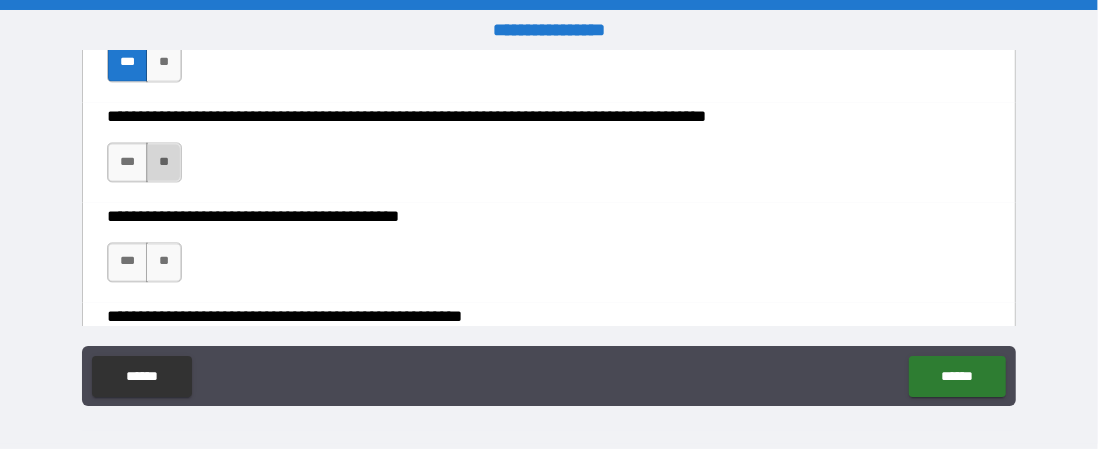 click on "**" at bounding box center [164, 162] 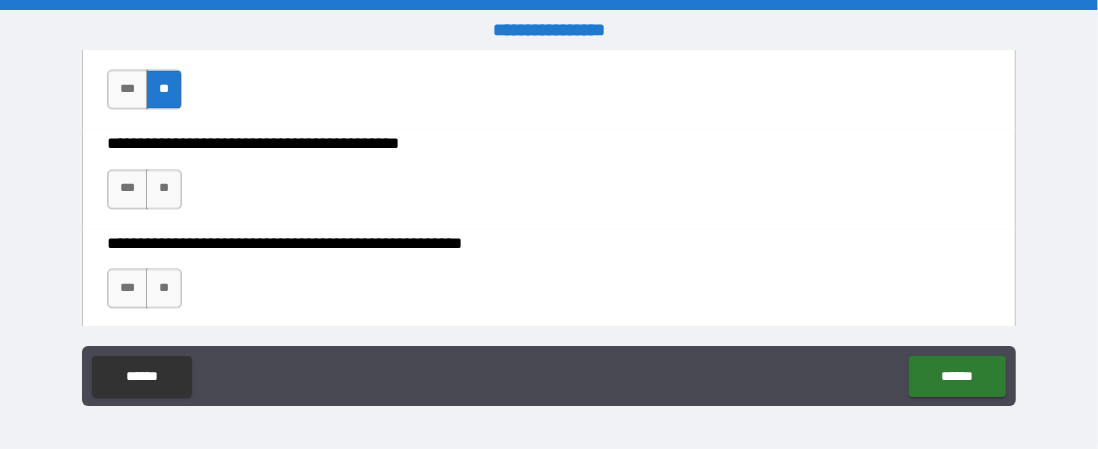 scroll, scrollTop: 2143, scrollLeft: 0, axis: vertical 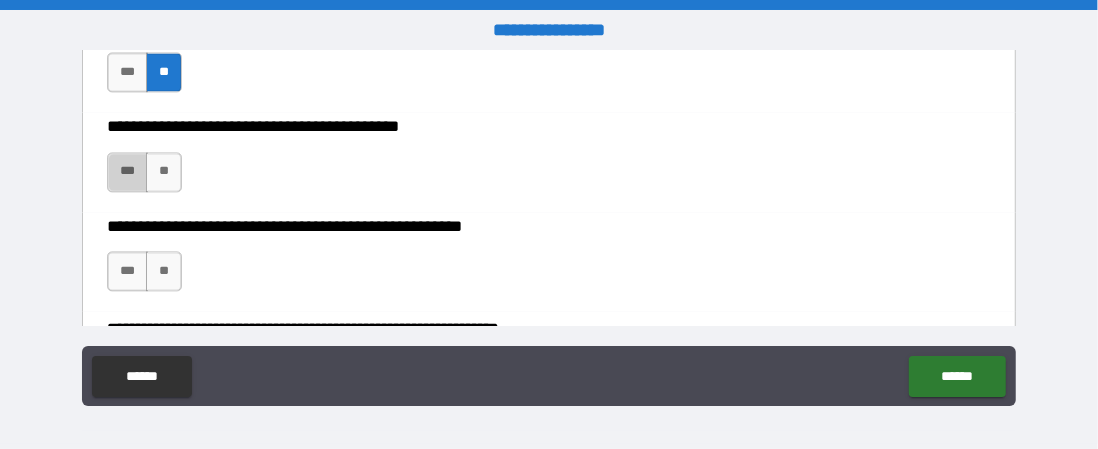 click on "***" at bounding box center (127, 172) 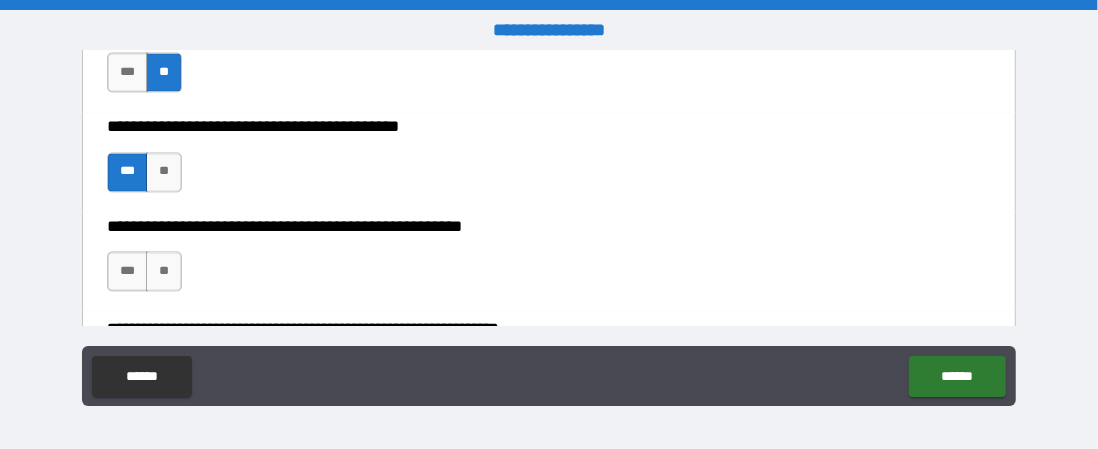 click on "**" at bounding box center (164, 271) 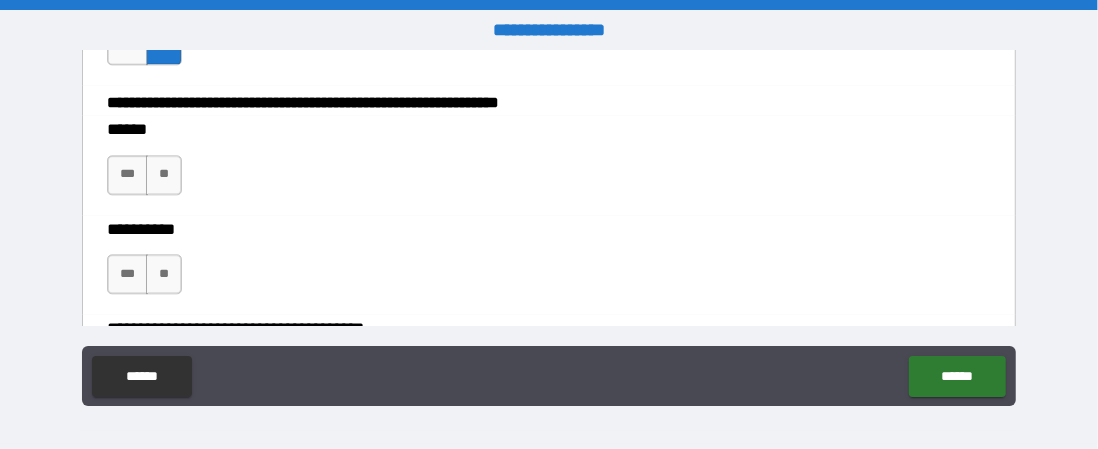 scroll, scrollTop: 2379, scrollLeft: 0, axis: vertical 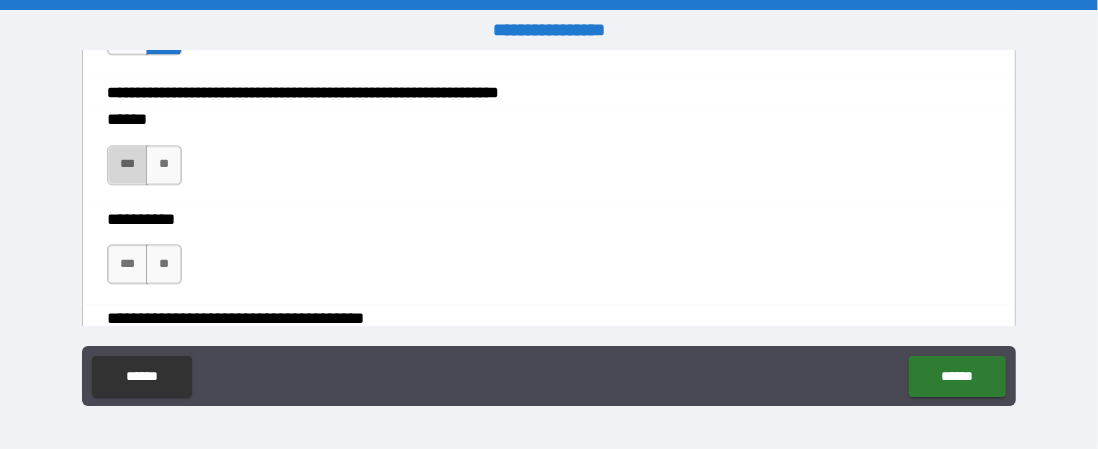 click on "***" at bounding box center (127, 165) 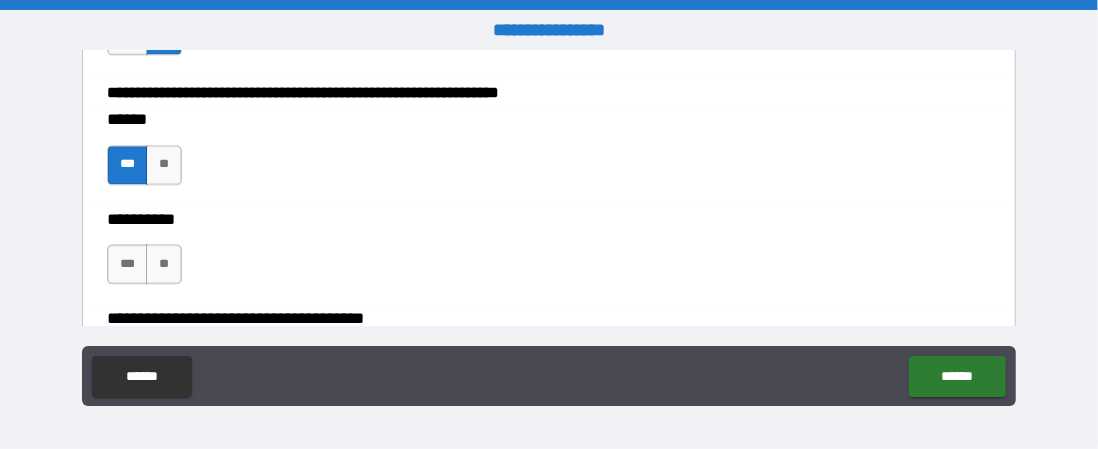 click on "***" at bounding box center [127, 264] 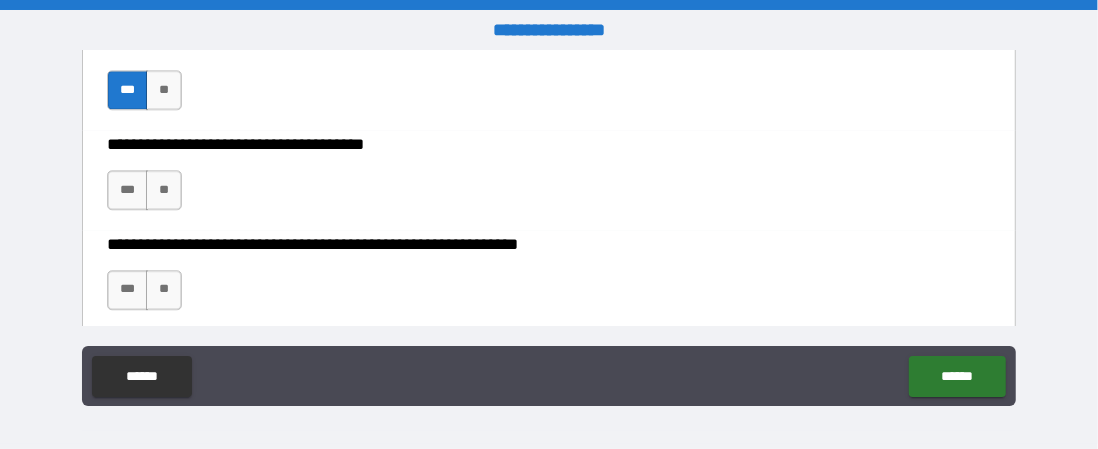 scroll, scrollTop: 2554, scrollLeft: 0, axis: vertical 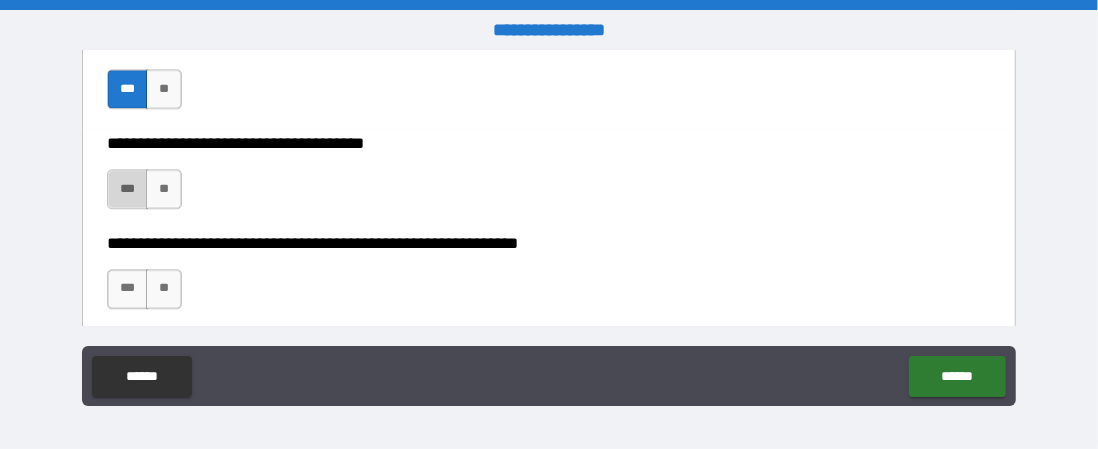 click on "***" at bounding box center [127, 189] 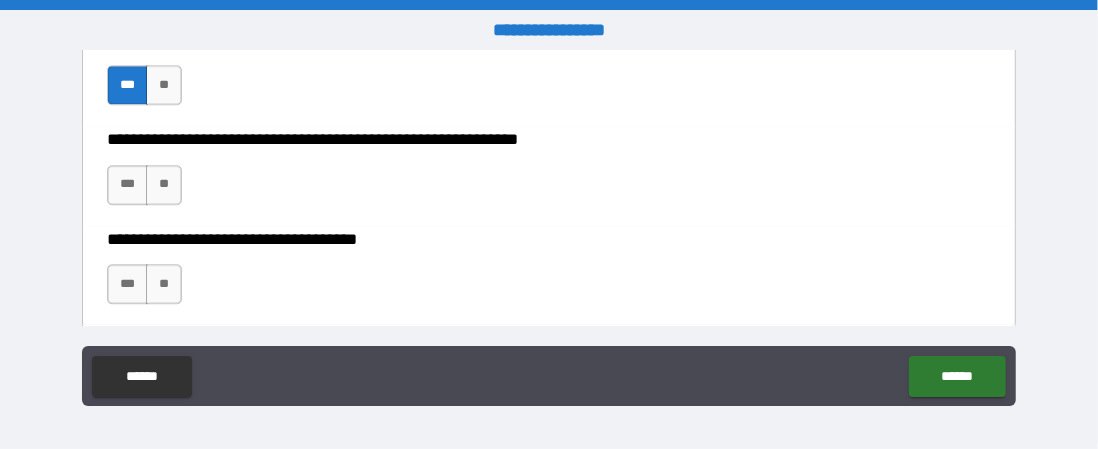 scroll, scrollTop: 2661, scrollLeft: 0, axis: vertical 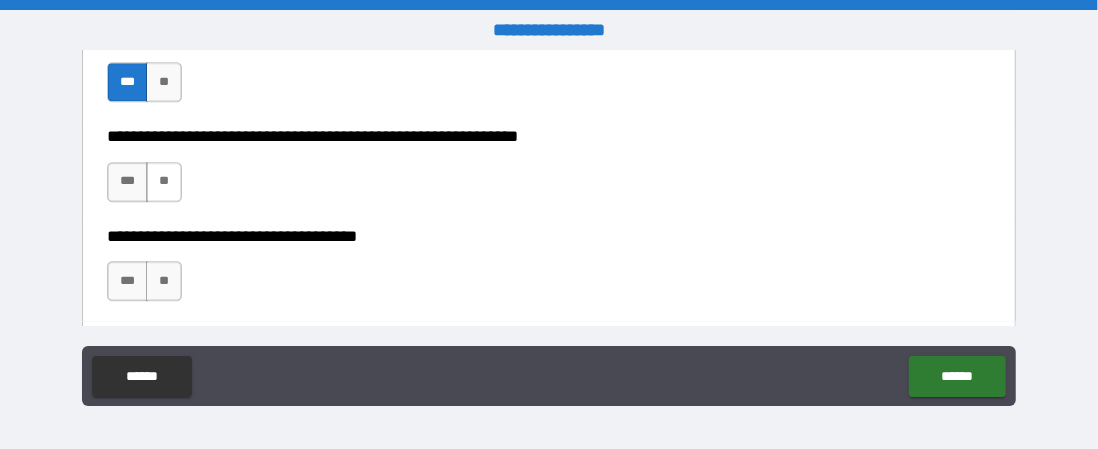 click on "**" at bounding box center [164, 182] 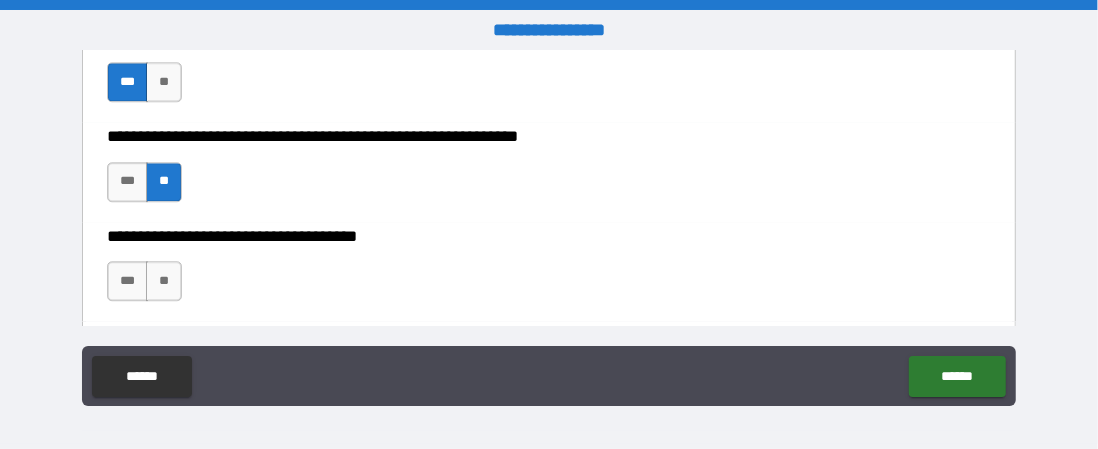 click on "**" at bounding box center (164, 281) 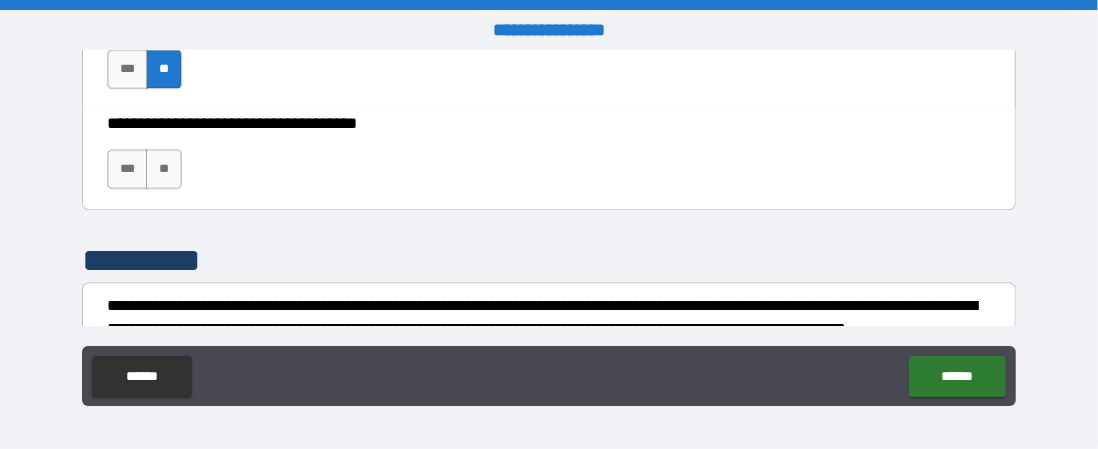 scroll, scrollTop: 2876, scrollLeft: 0, axis: vertical 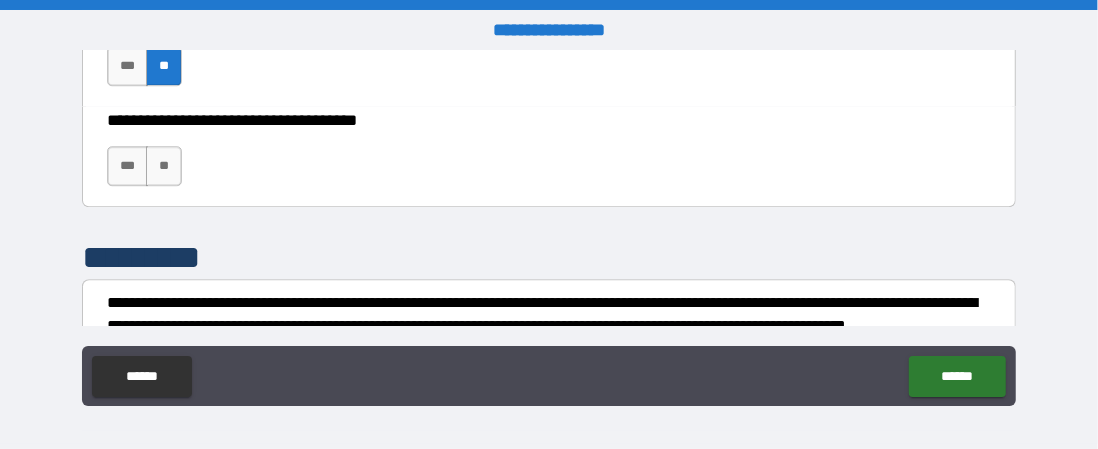 click on "**" at bounding box center [164, 166] 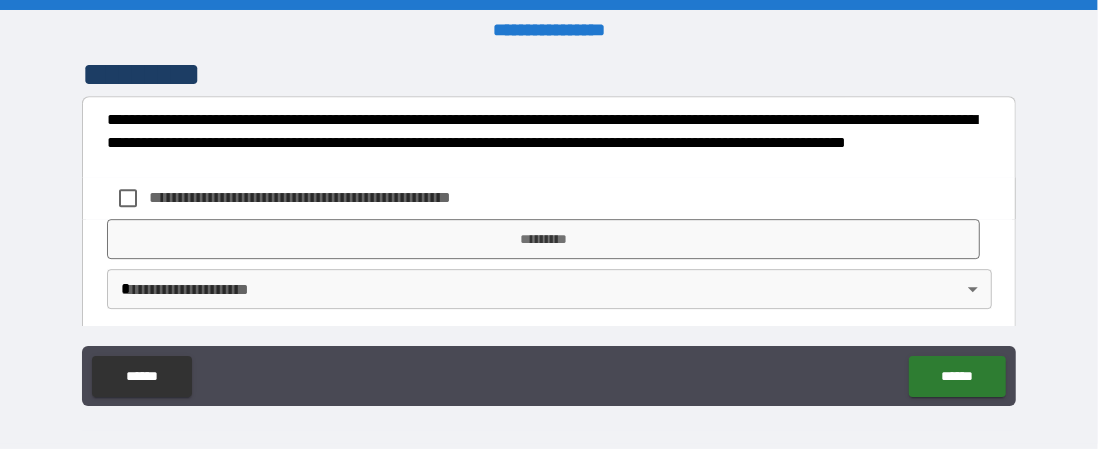 scroll, scrollTop: 3069, scrollLeft: 0, axis: vertical 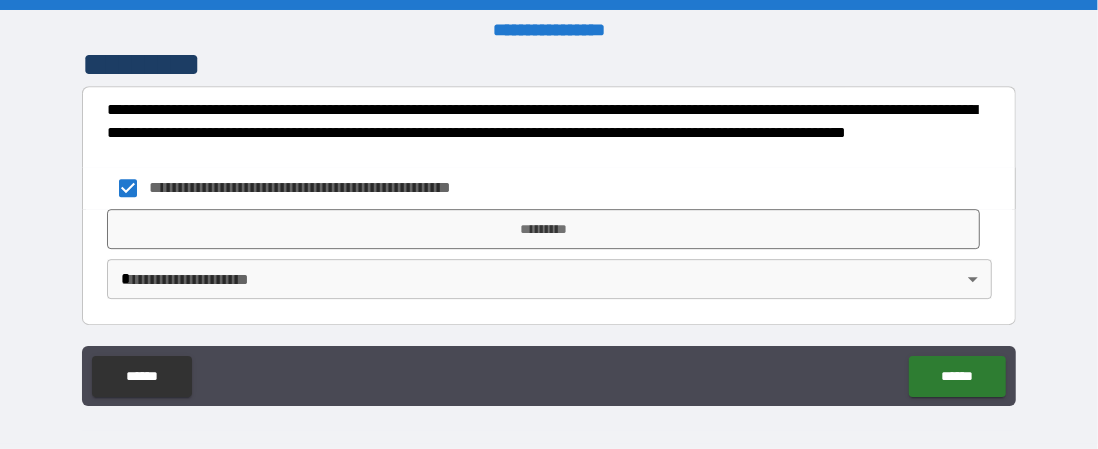 click on "*********" at bounding box center (544, 229) 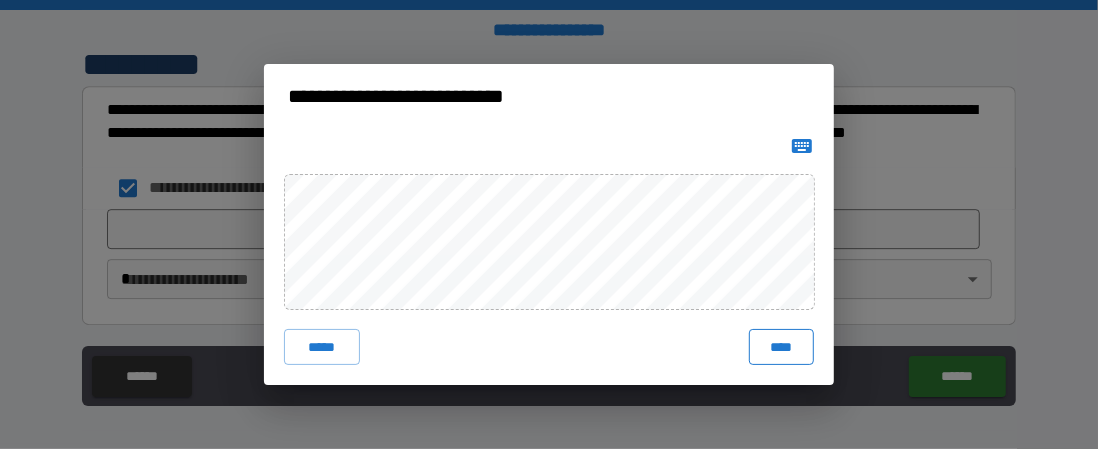 click on "****" at bounding box center (781, 347) 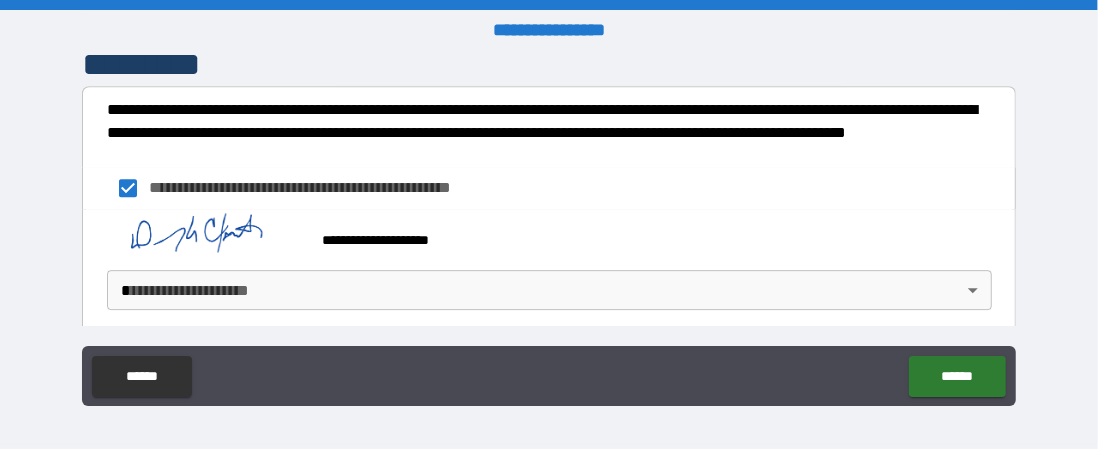 click on "**********" at bounding box center [549, 224] 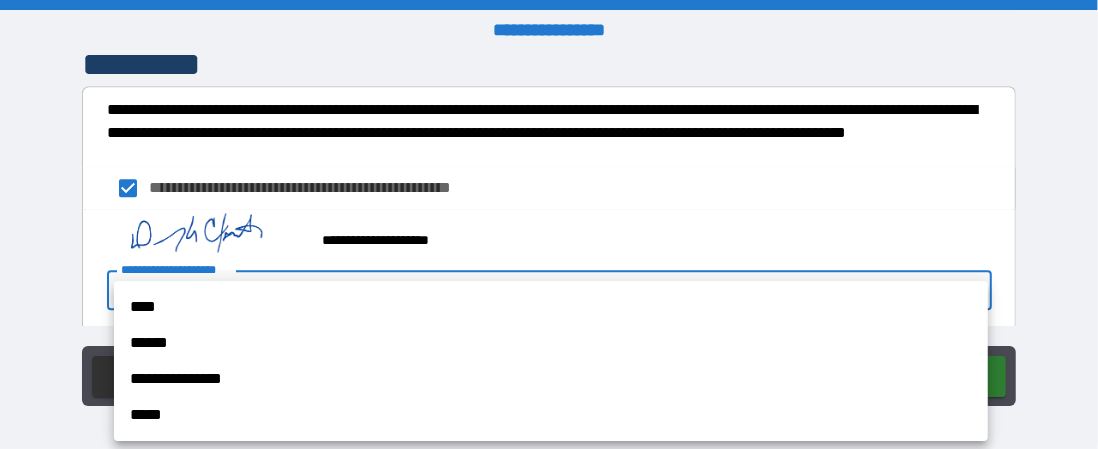 click on "****" at bounding box center (551, 307) 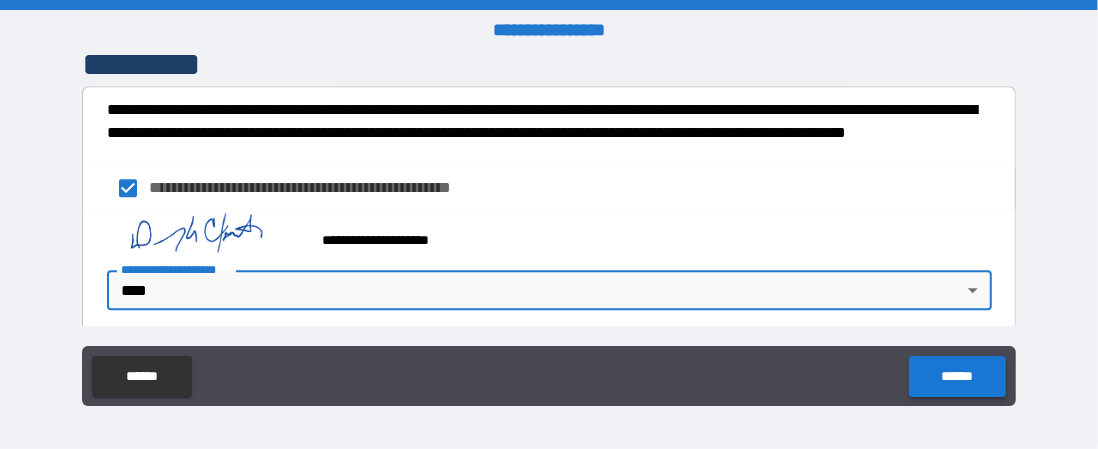 click on "******" at bounding box center [957, 376] 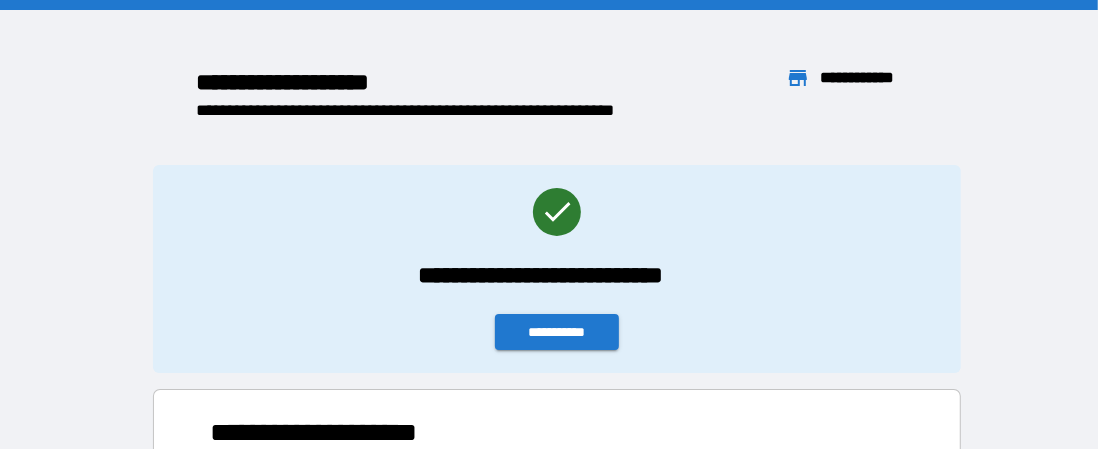 scroll, scrollTop: 15, scrollLeft: 15, axis: both 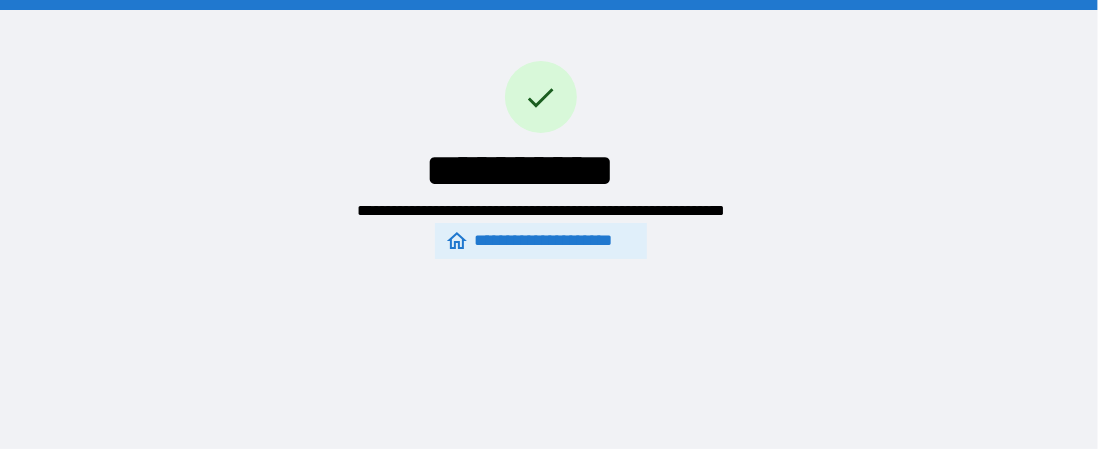 click on "**********" at bounding box center [540, 241] 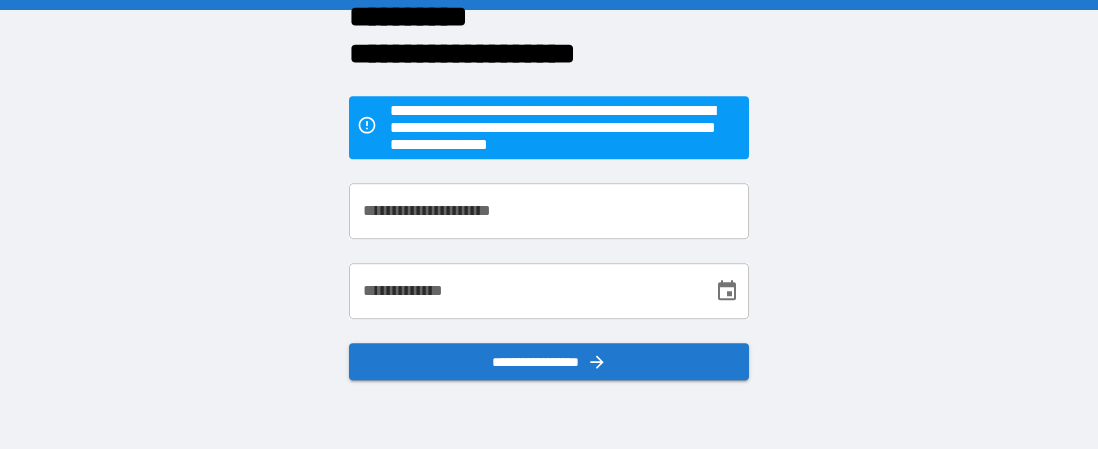 scroll, scrollTop: 0, scrollLeft: 0, axis: both 